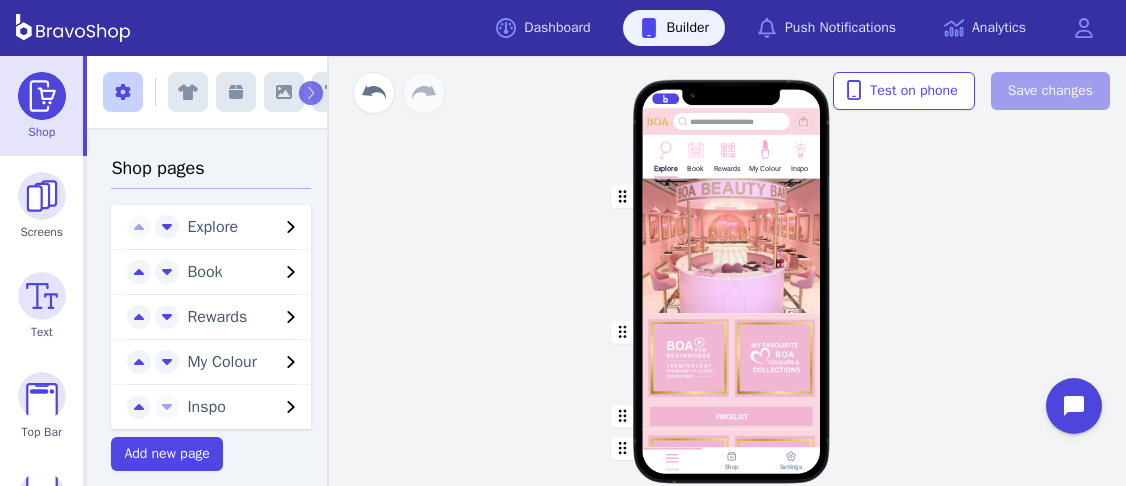 scroll, scrollTop: 0, scrollLeft: 0, axis: both 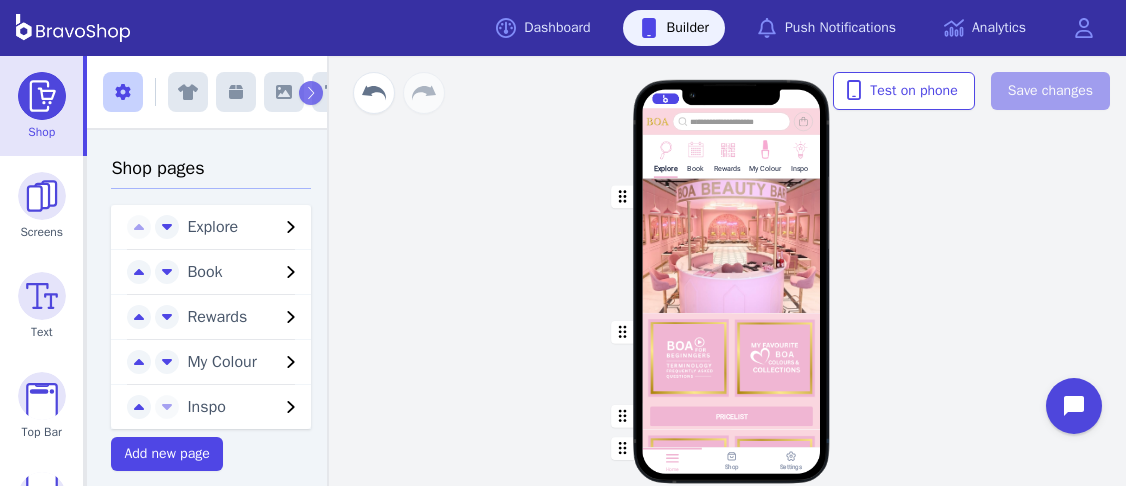 click on "My Colour" at bounding box center (221, 362) 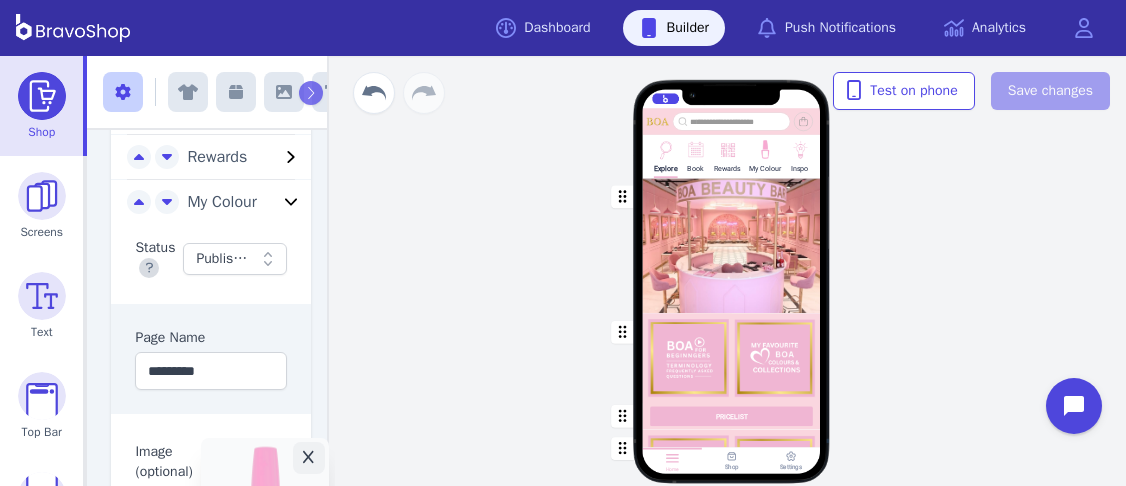 scroll, scrollTop: 163, scrollLeft: 4, axis: both 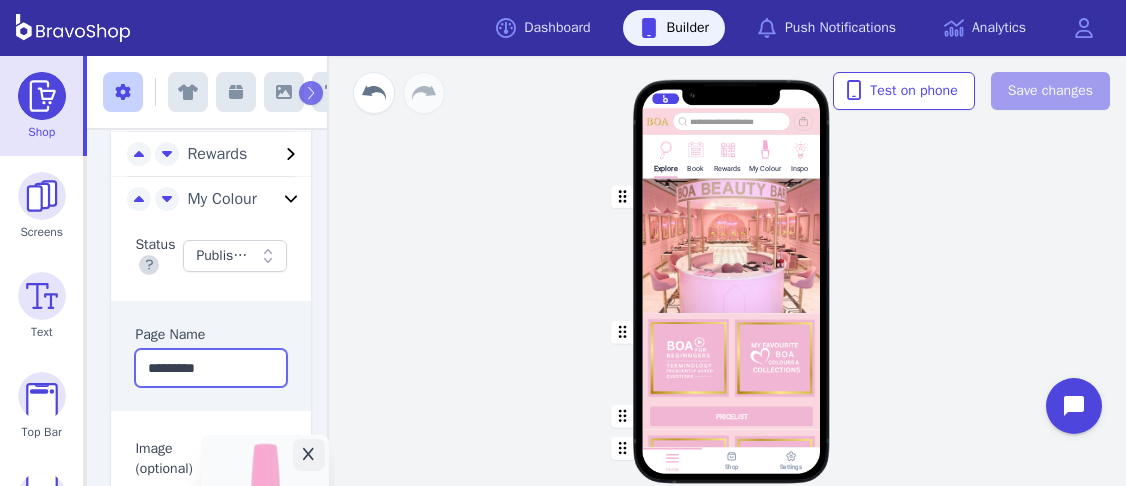 click on "*********" at bounding box center (211, 368) 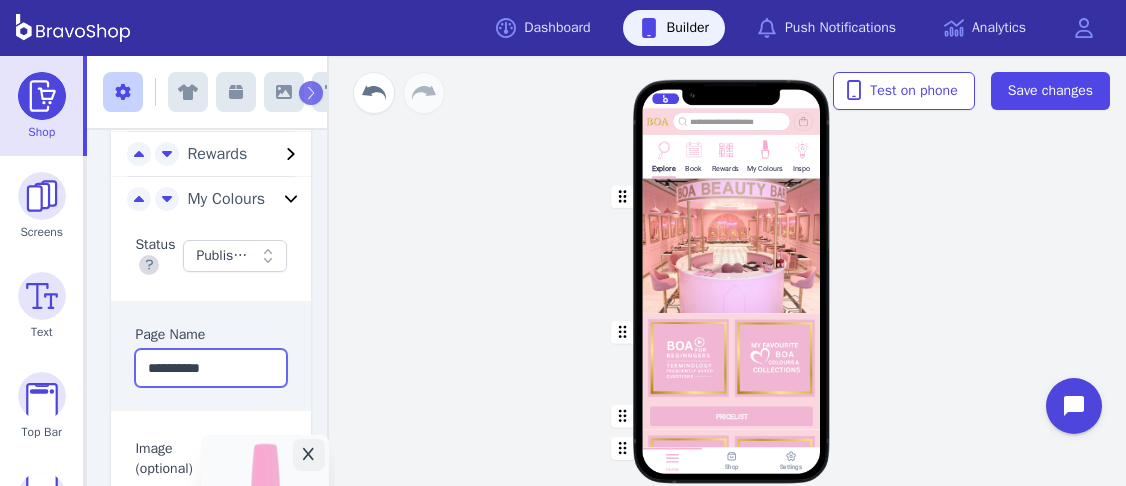click on "**********" at bounding box center (211, 368) 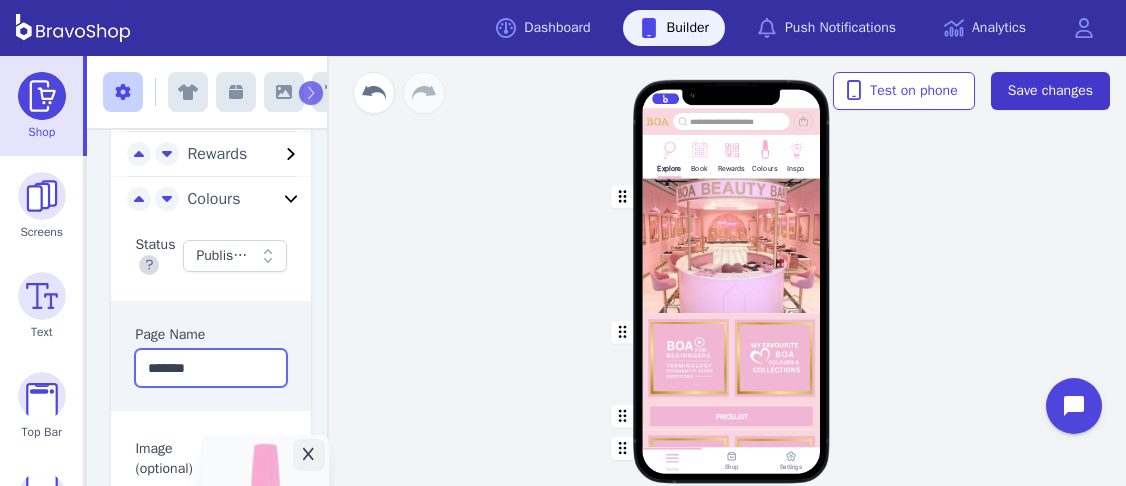 type on "*******" 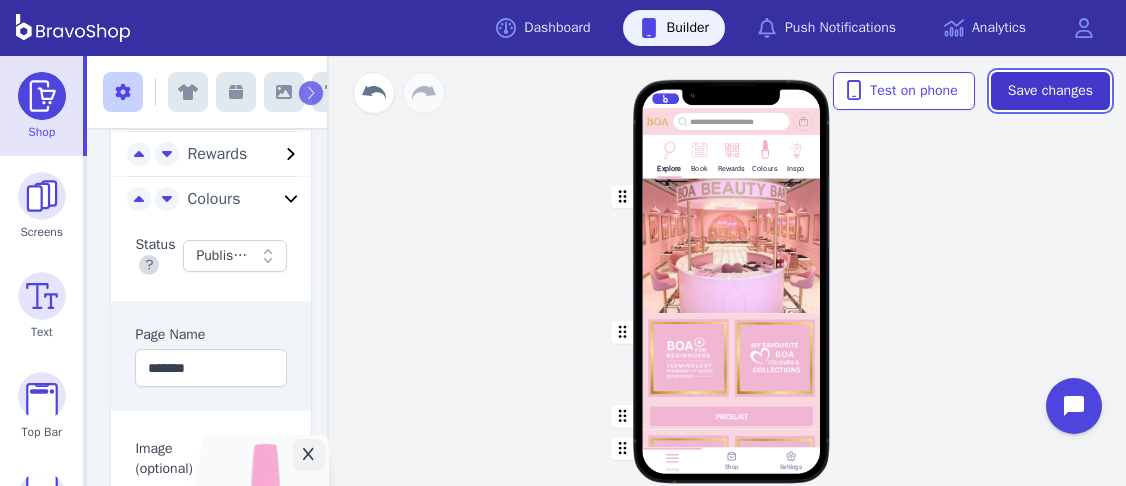 click on "Save changes" at bounding box center (1050, 91) 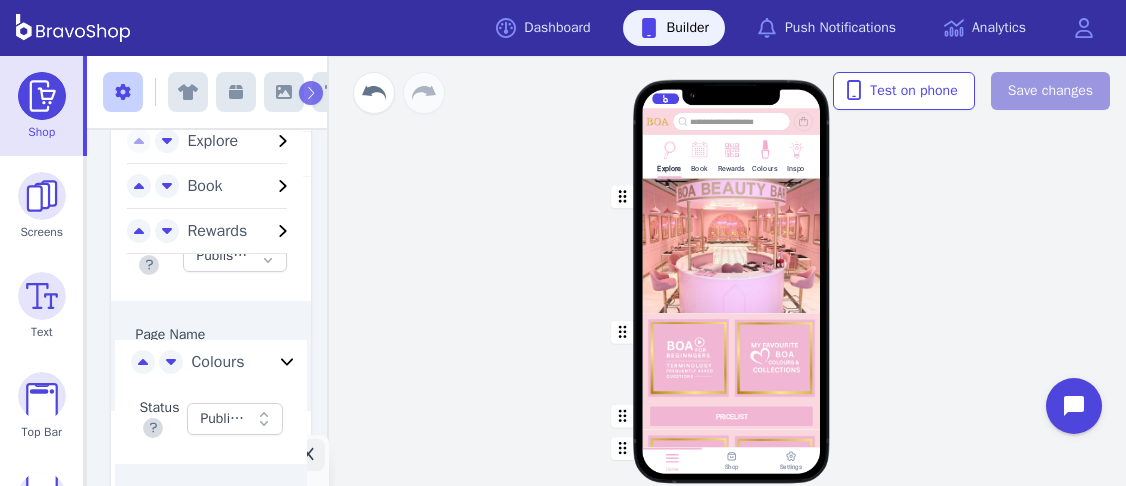 scroll, scrollTop: 163, scrollLeft: 2, axis: both 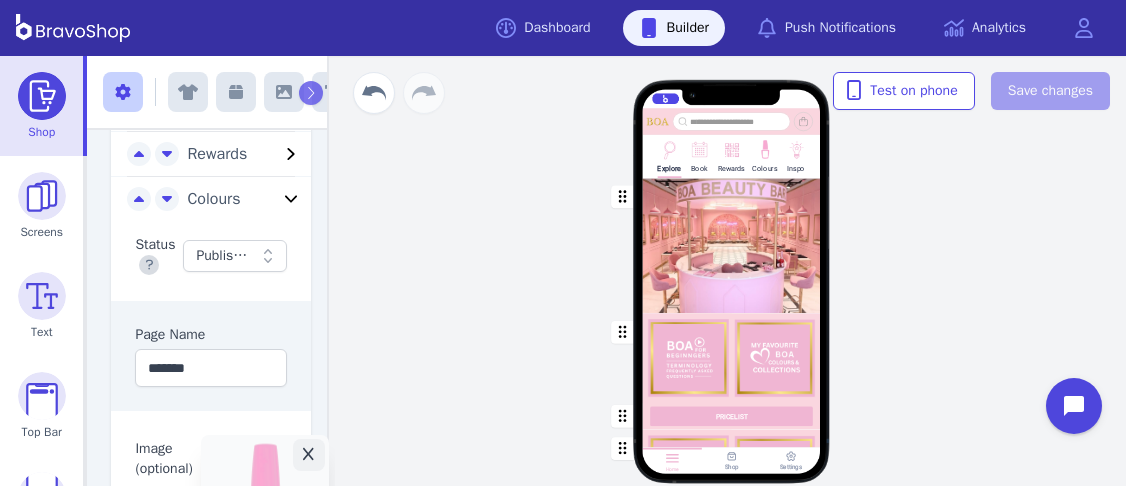 click at bounding box center (732, 358) 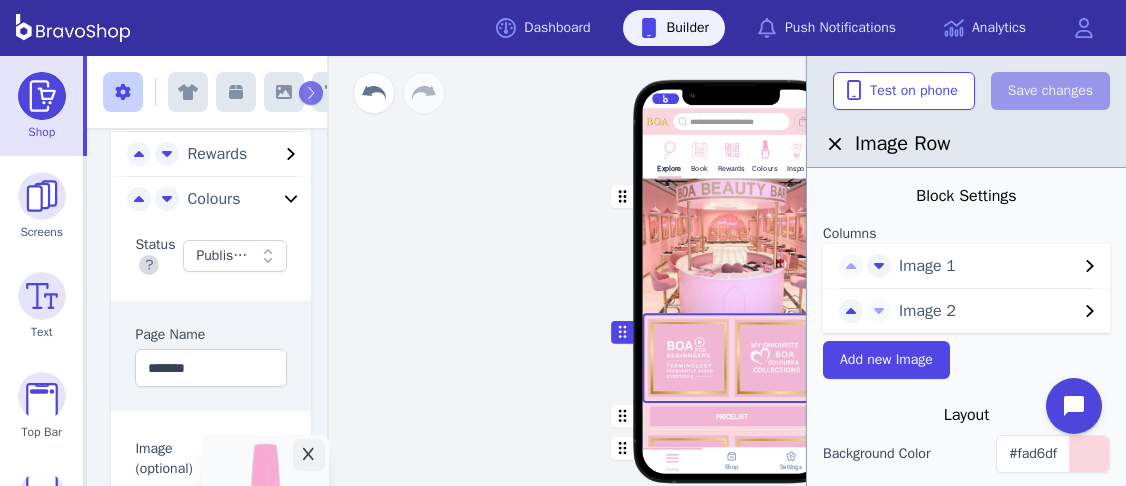 click on "Image 2" at bounding box center [966, 311] 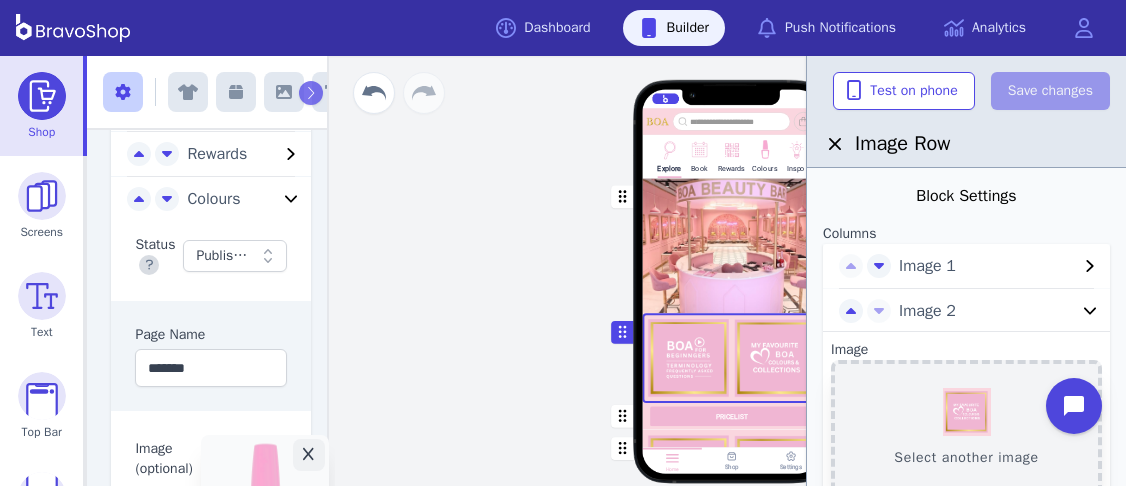 click on "Select another image" at bounding box center (966, 428) 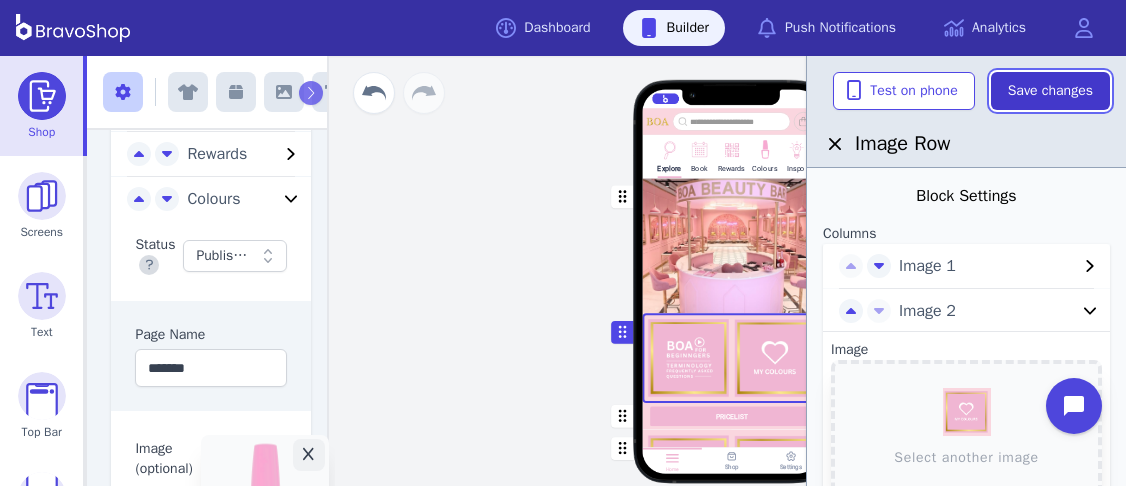 click on "Save changes" at bounding box center [1050, 91] 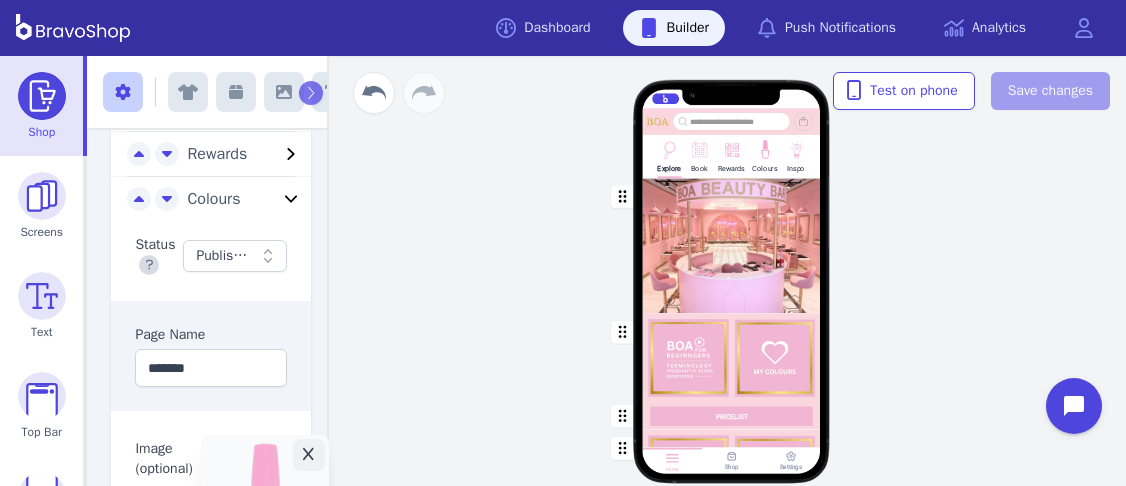 click on "Explore Book Rewards Colours Inspo PRICELIST Featured Products Gift Vouchers Various Denominations Drag a block here to get started Home Shop Settings" at bounding box center [731, 291] 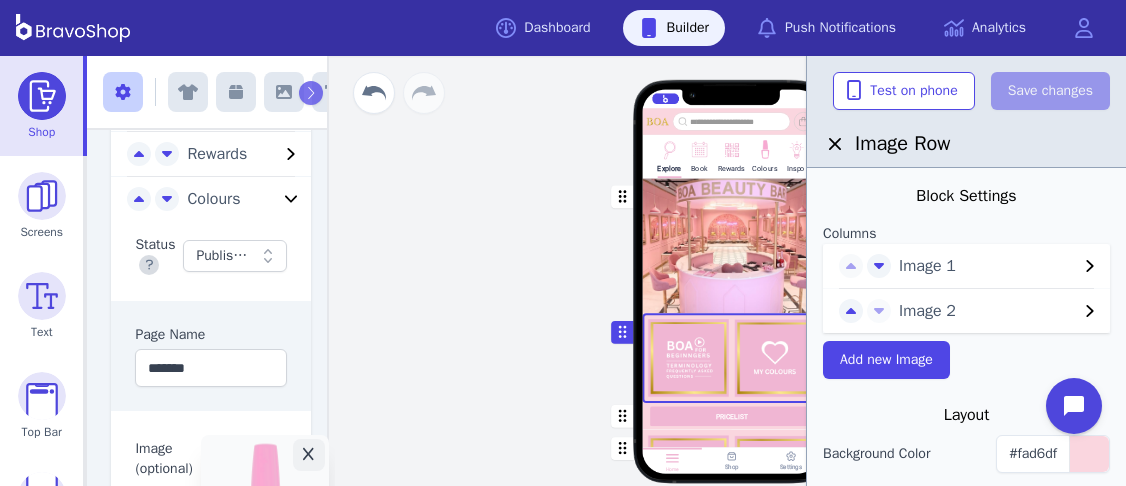 click on "Image 1" at bounding box center [988, 266] 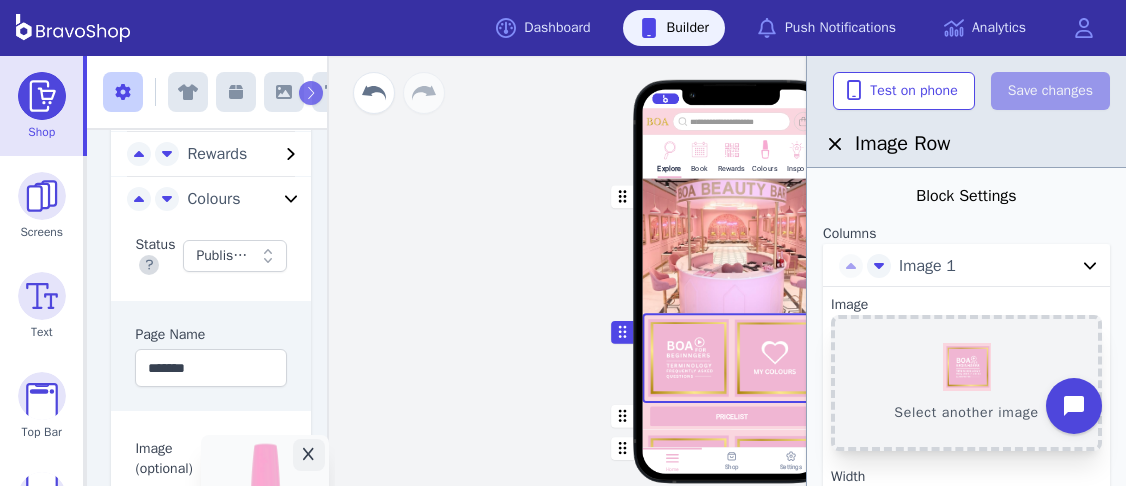 click on "Select another image" at bounding box center (966, 383) 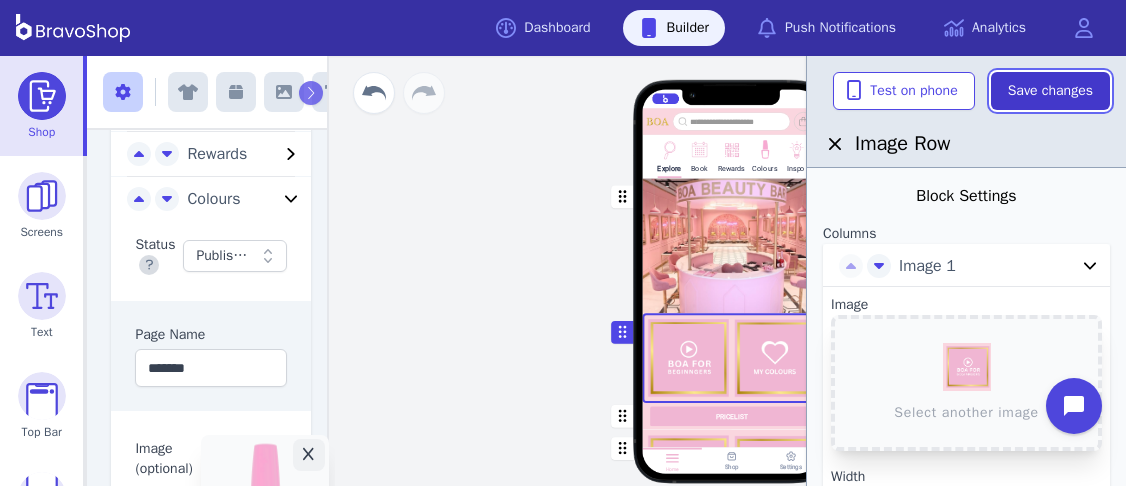 click on "Save changes" at bounding box center (1050, 91) 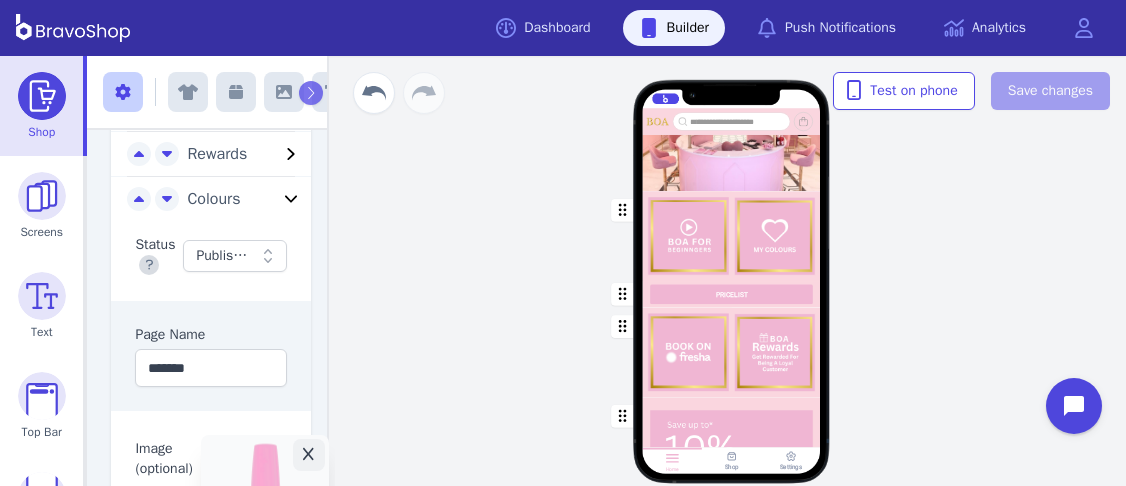 scroll, scrollTop: 261, scrollLeft: 0, axis: vertical 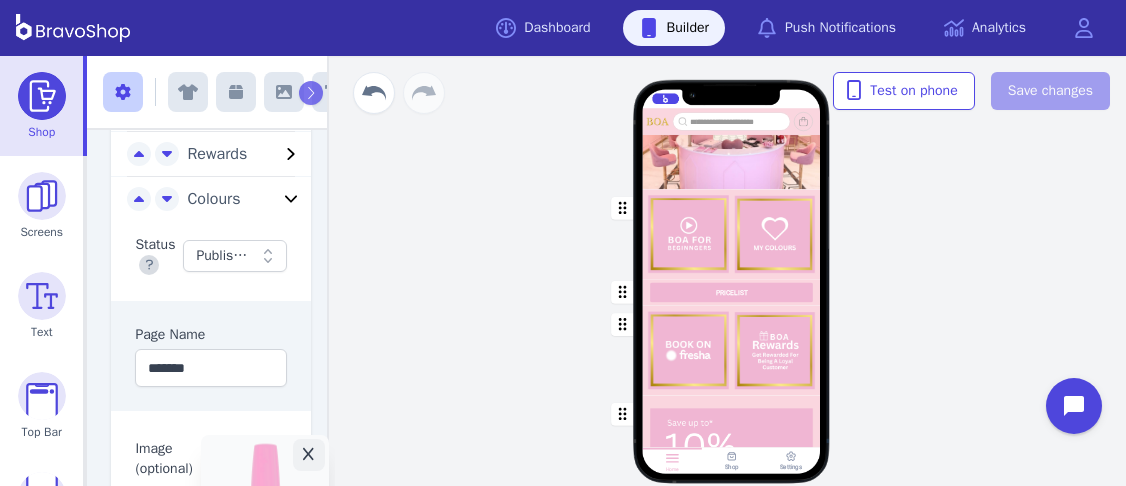 click at bounding box center (732, 350) 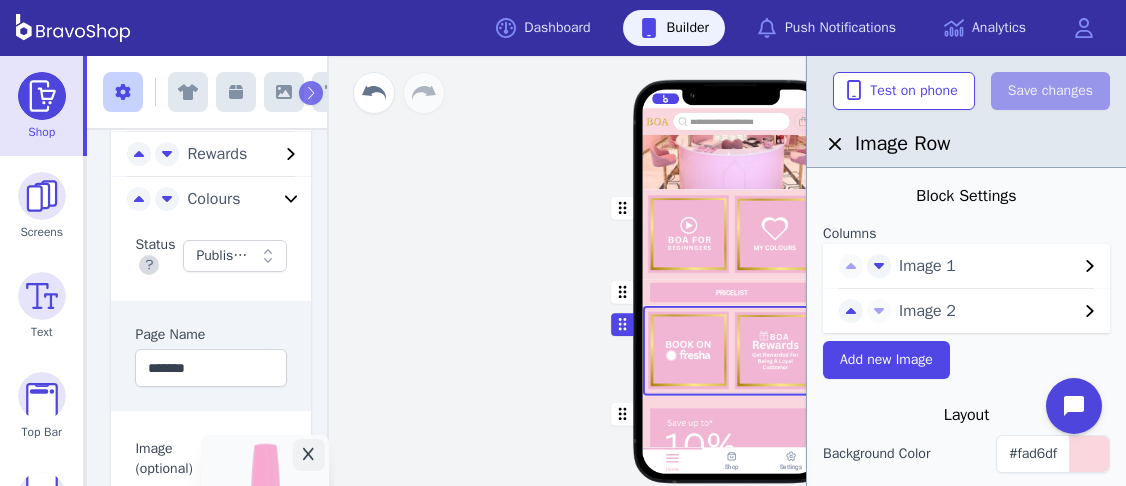 click on "Image 2" at bounding box center [988, 311] 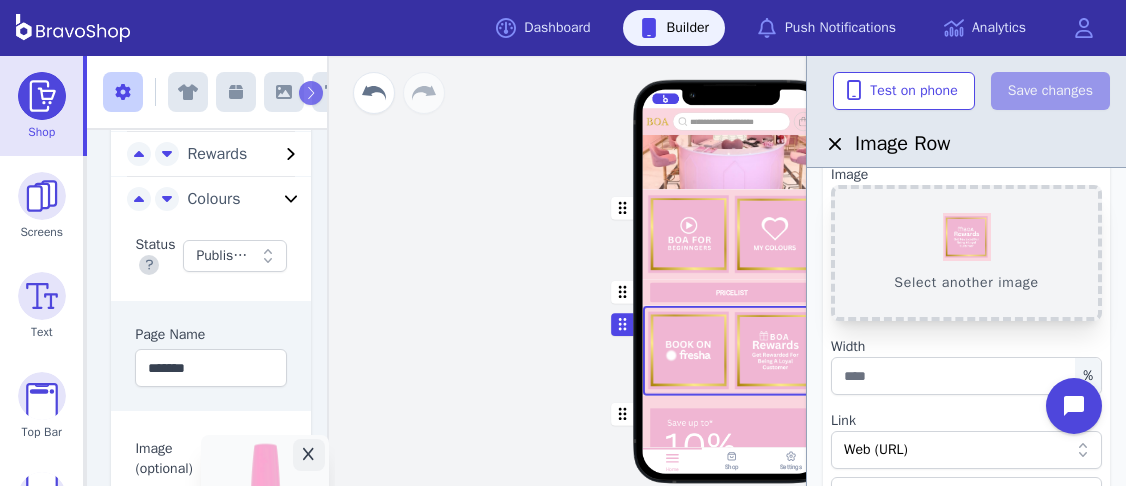 scroll, scrollTop: 67, scrollLeft: 0, axis: vertical 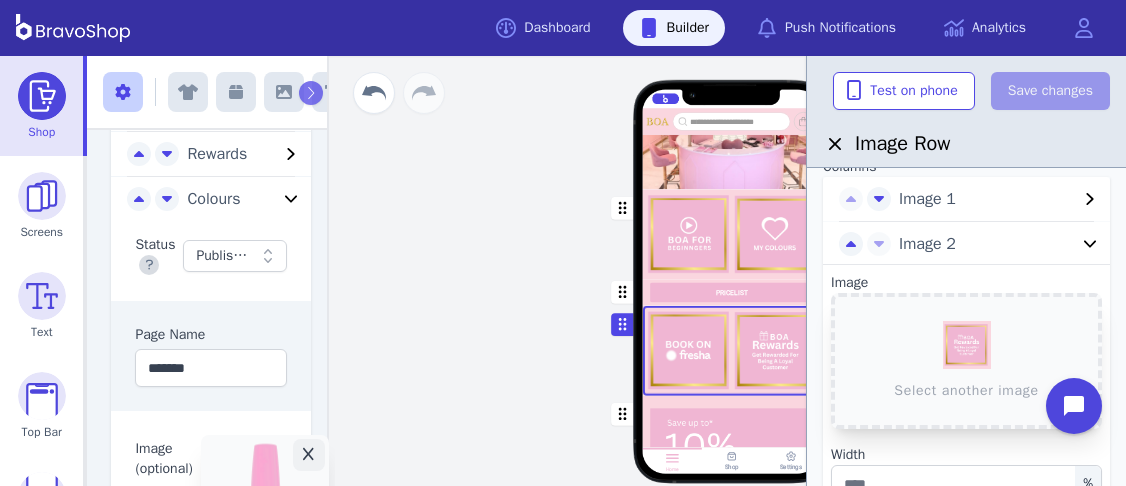 click on "Image 2" at bounding box center (988, 244) 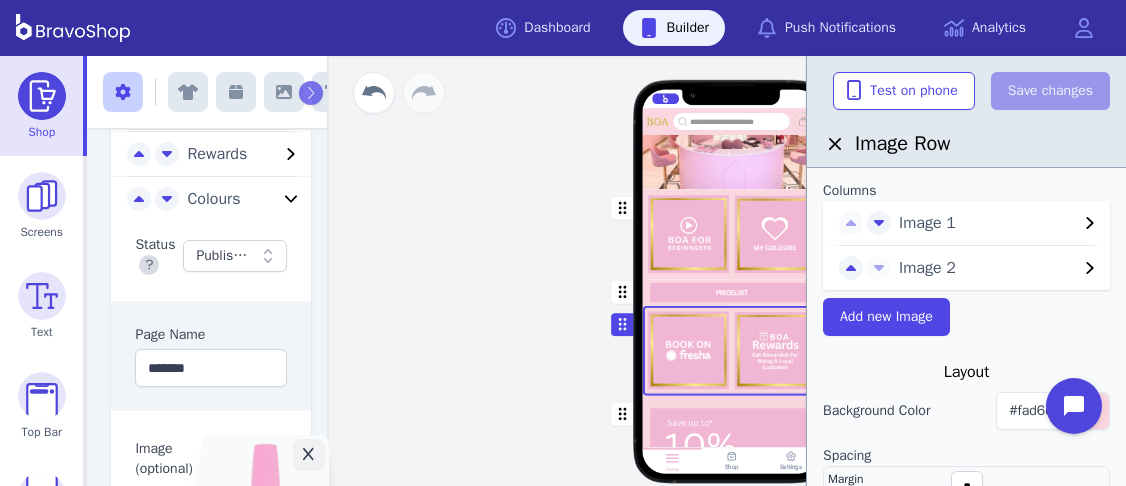 scroll, scrollTop: 41, scrollLeft: 0, axis: vertical 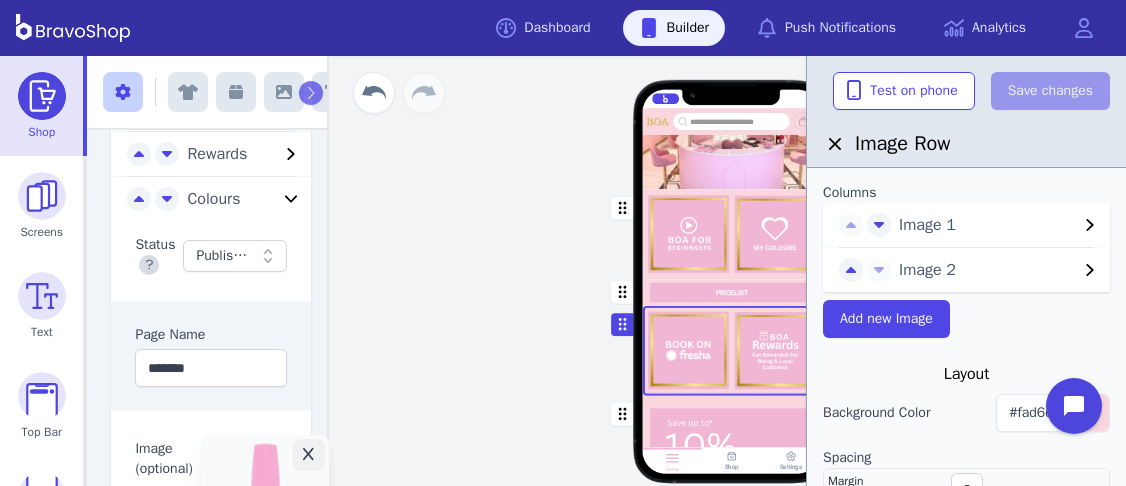 click on "Image 2" at bounding box center [988, 270] 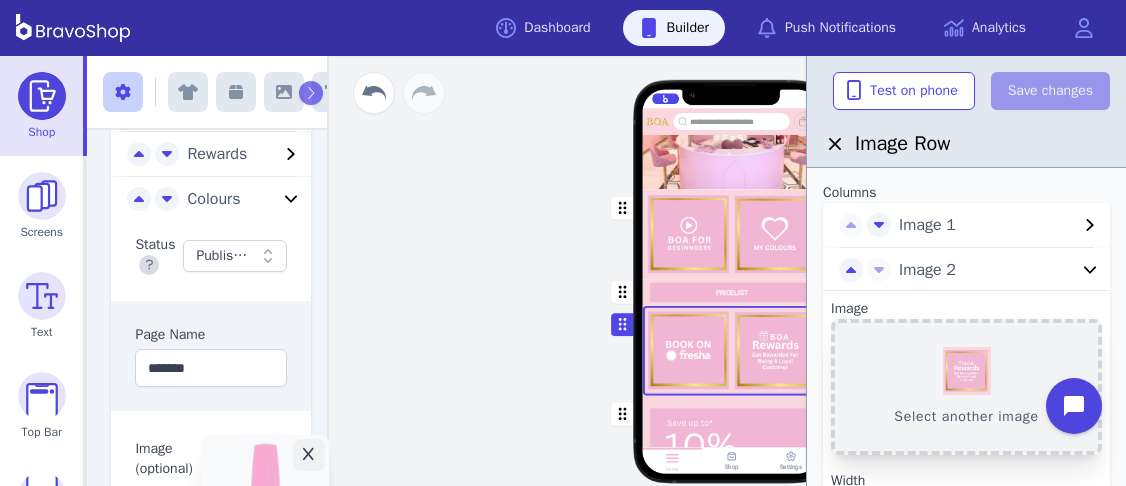 click on "Select another image" at bounding box center [966, 387] 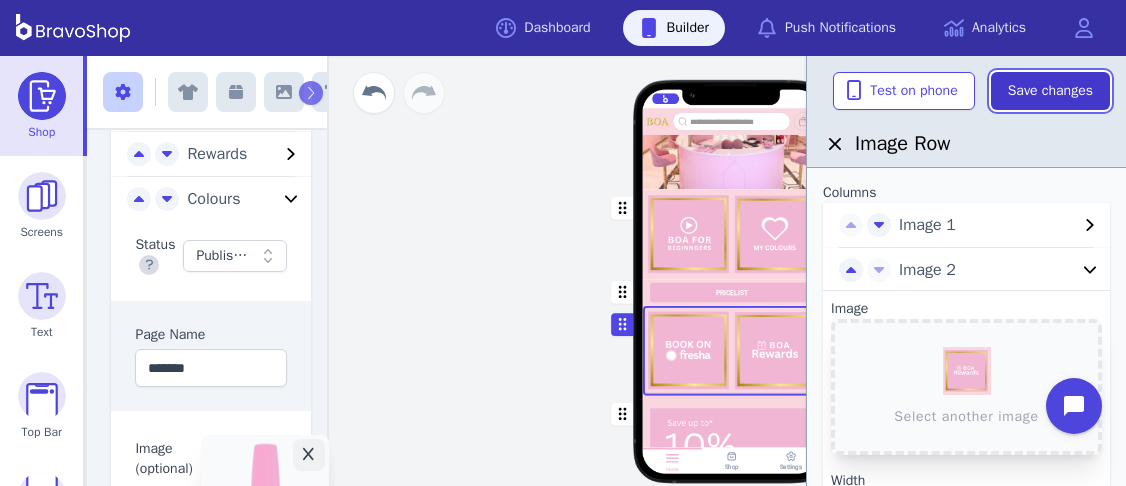 click on "Save changes" at bounding box center [1050, 91] 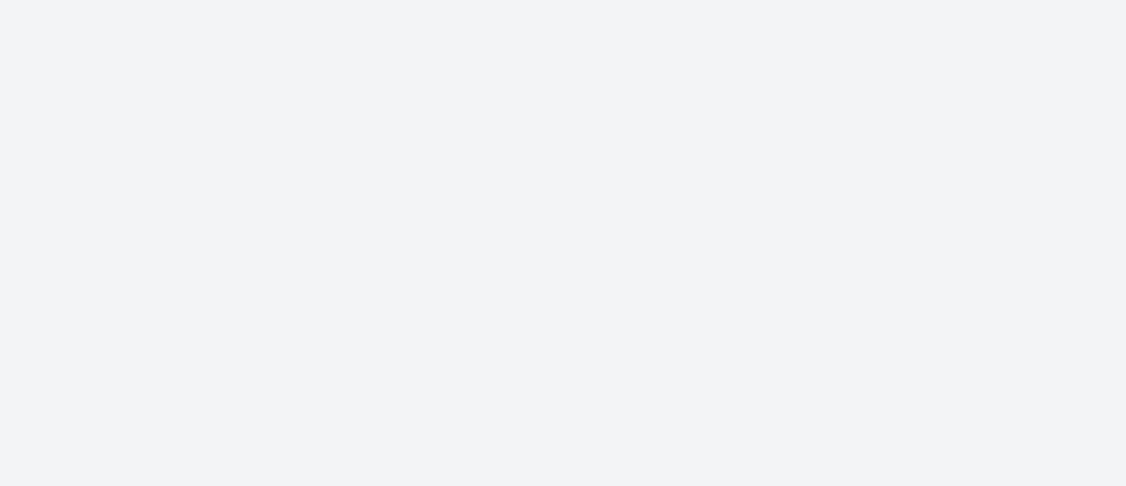 scroll, scrollTop: 0, scrollLeft: 0, axis: both 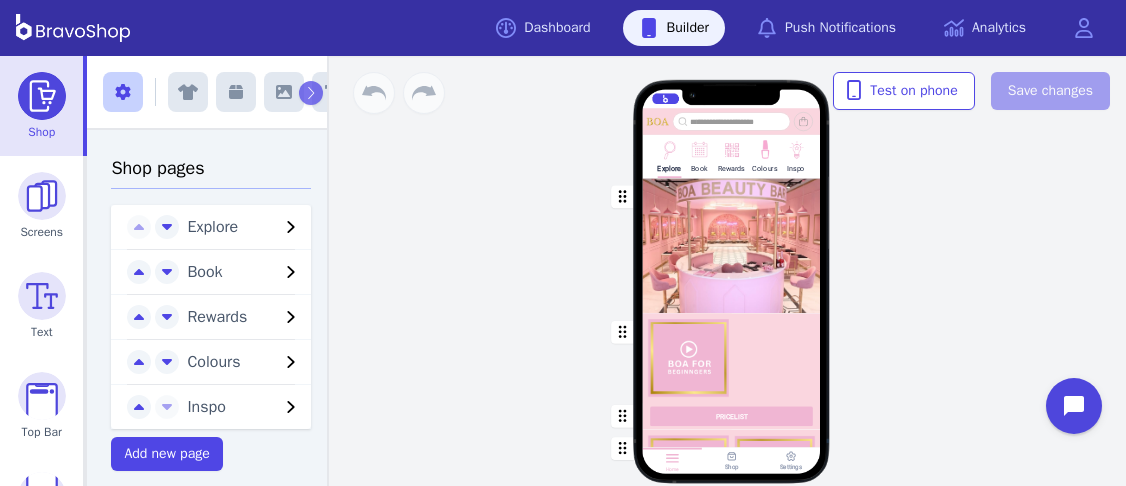 click at bounding box center [732, 358] 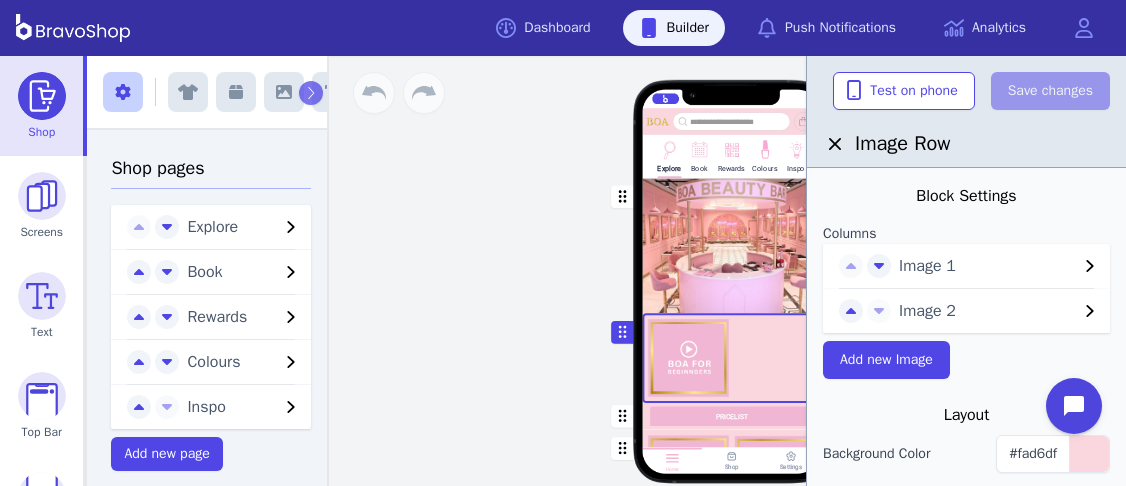 click on "Image 2" at bounding box center (988, 311) 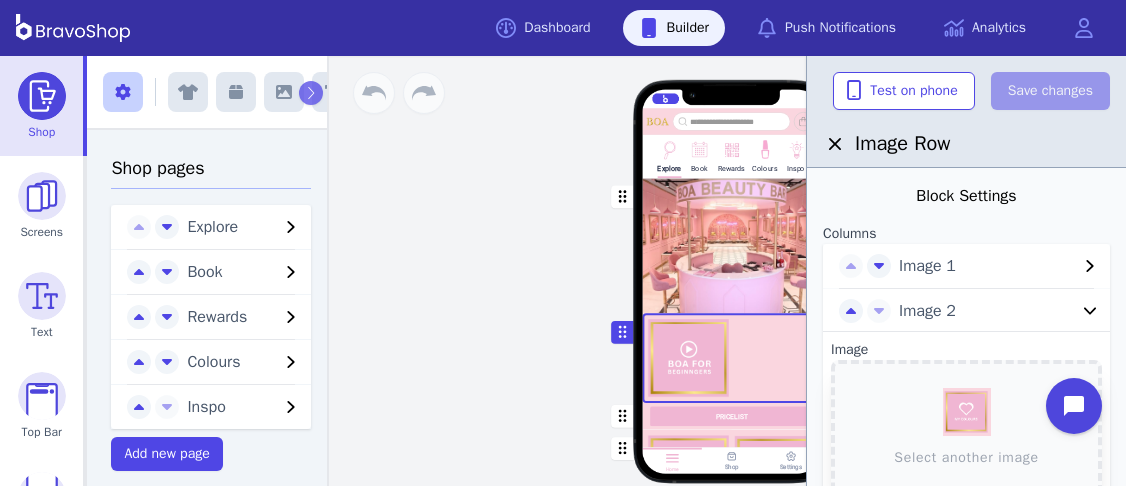 click on "Explore Book Rewards Colours Inspo PRICELIST Featured Products Gift Vouchers Various Denominations Drag a block here to get started Home Shop Settings" at bounding box center (731, 291) 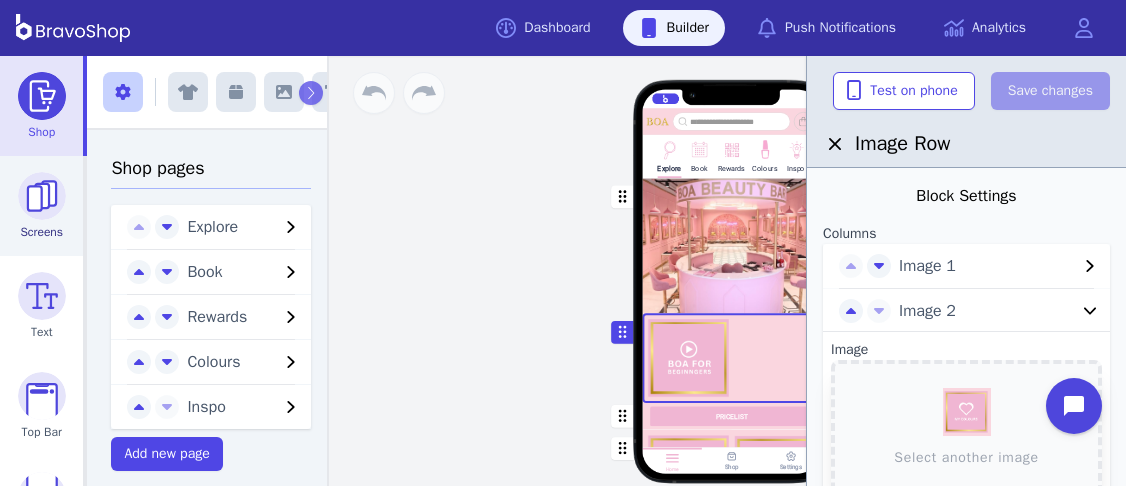 click at bounding box center [42, 196] 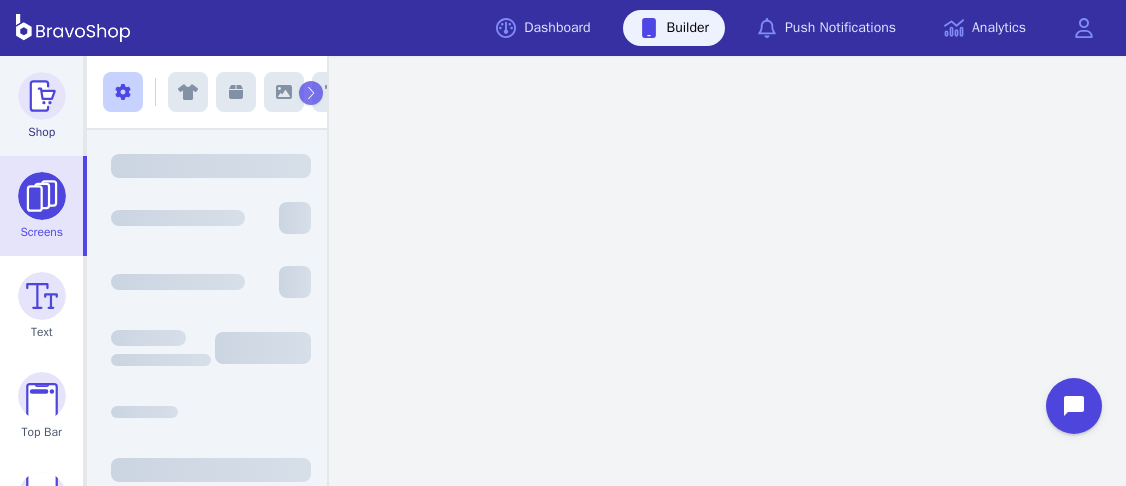 click at bounding box center [42, 96] 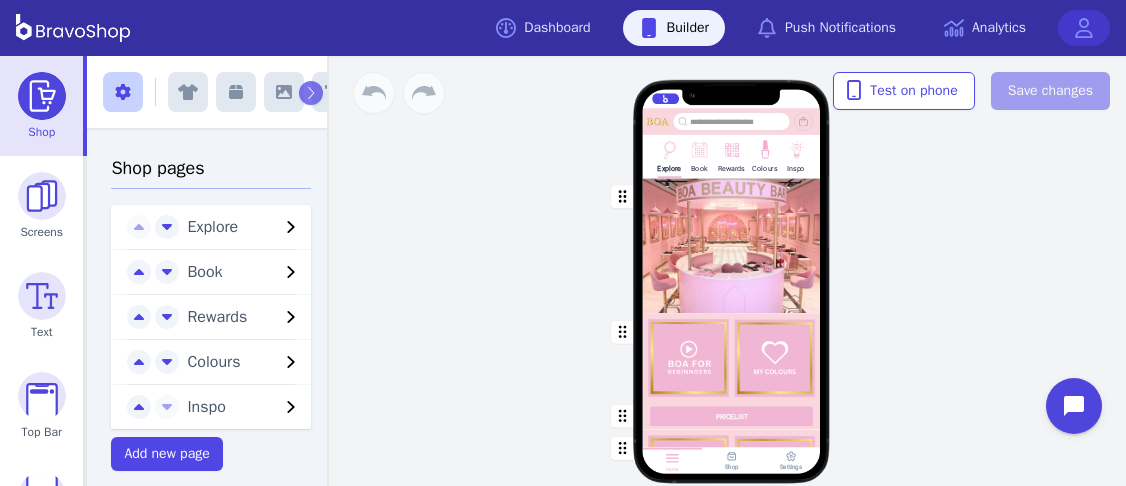 click 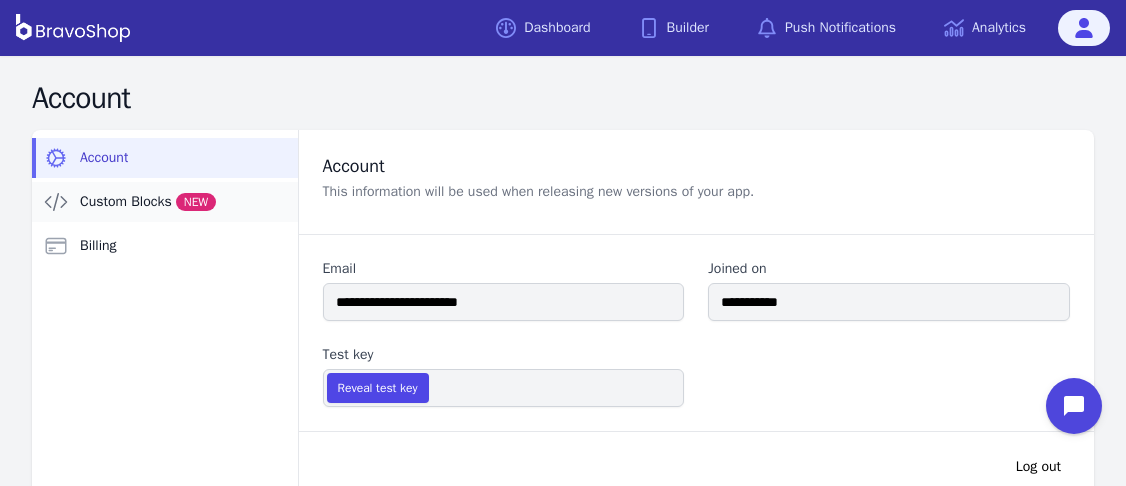 click on "Custom Blocks NEW" at bounding box center [148, 202] 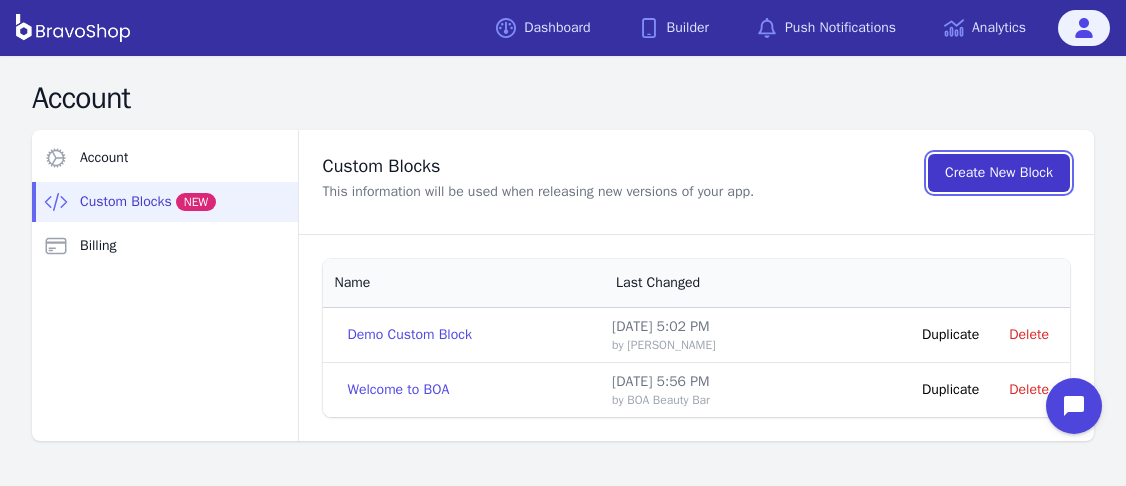 click on "Create New Block" at bounding box center (999, 173) 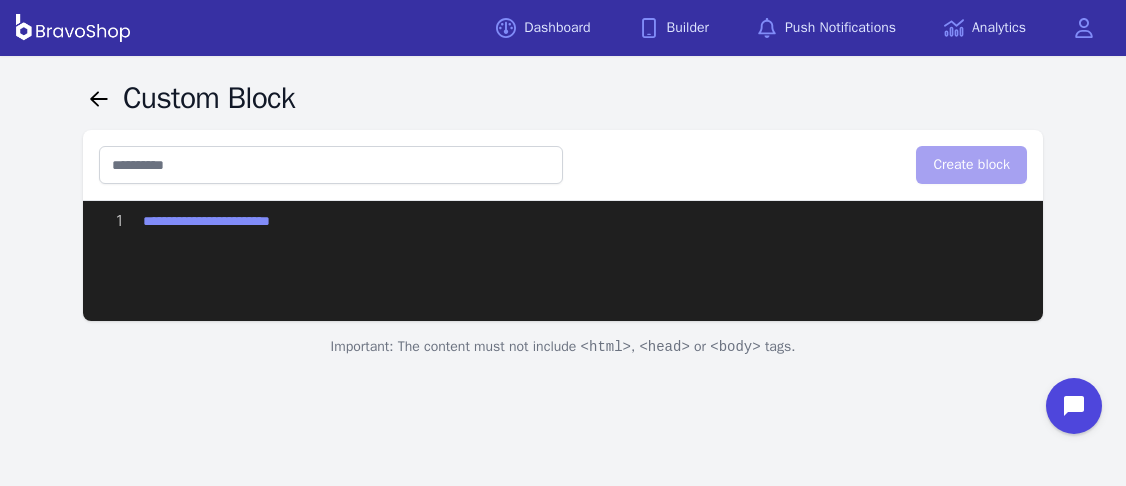 drag, startPoint x: 140, startPoint y: 221, endPoint x: 382, endPoint y: 233, distance: 242.29733 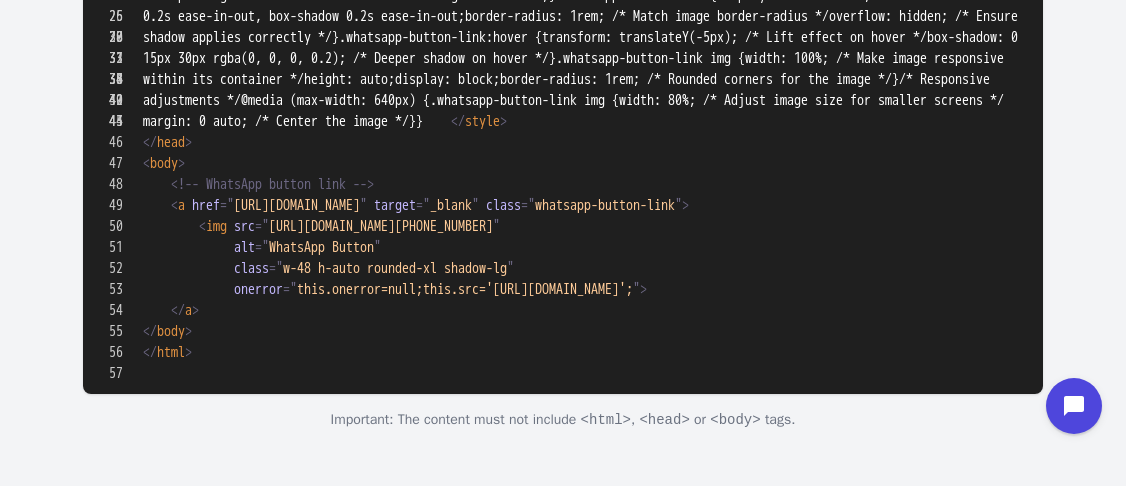 scroll, scrollTop: 0, scrollLeft: 0, axis: both 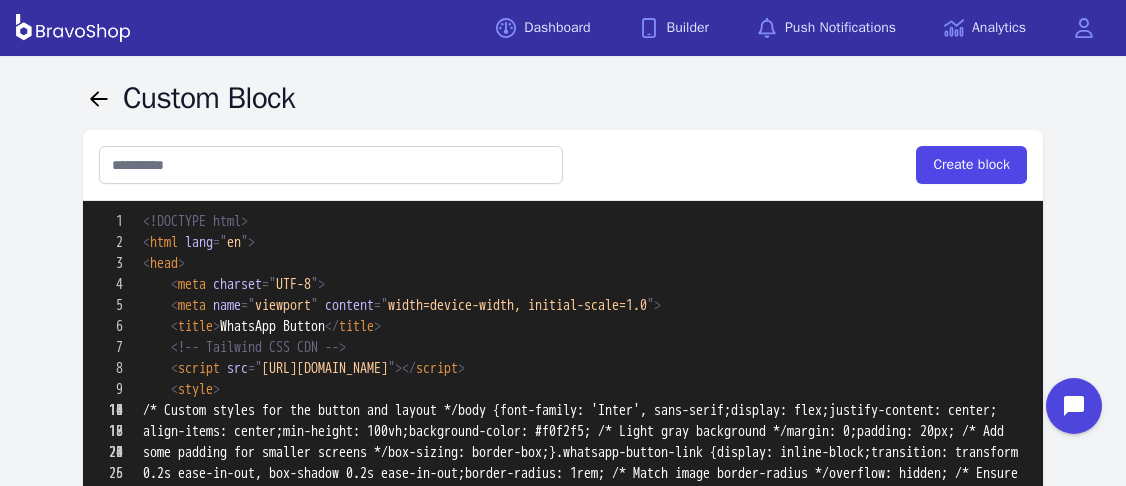 type on "**********" 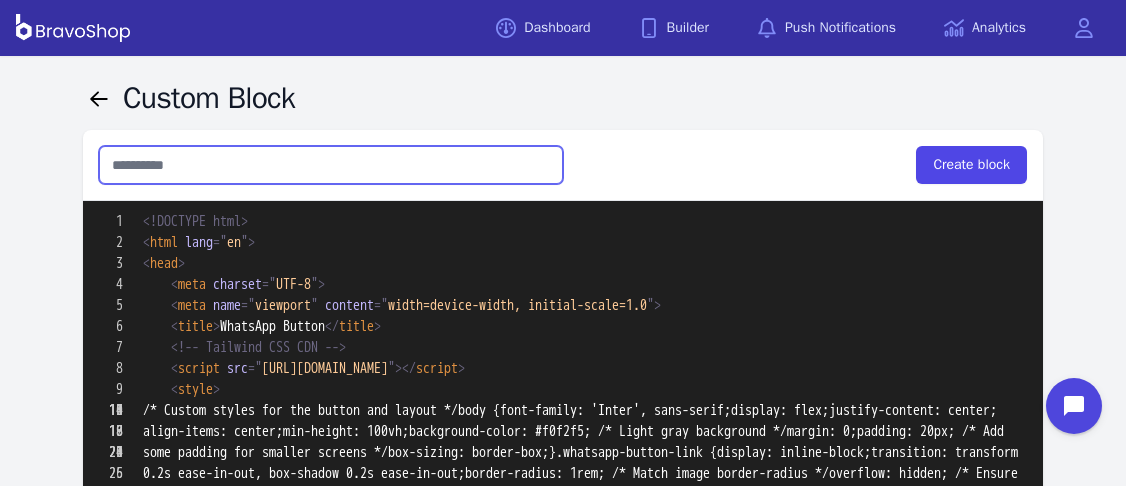 click at bounding box center [331, 165] 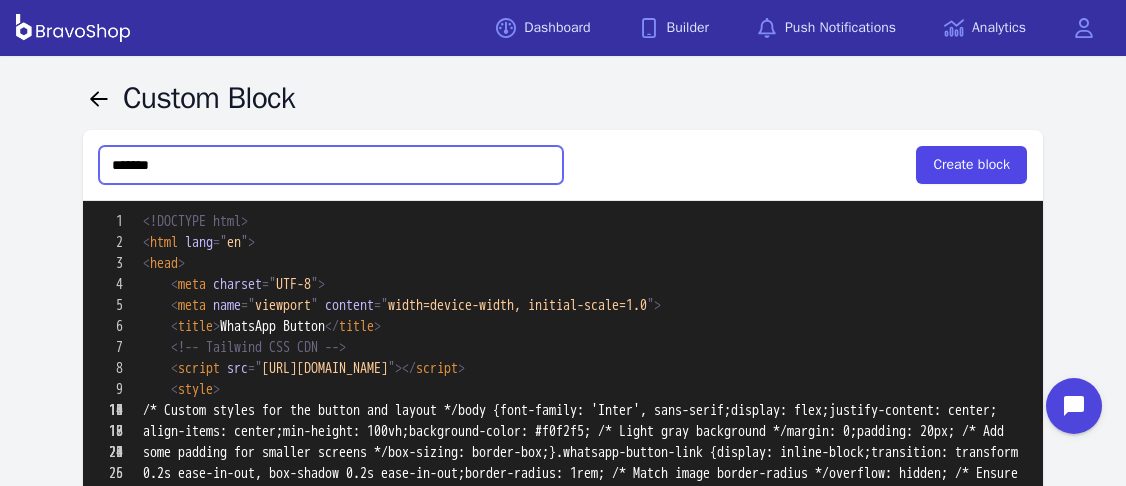 type on "********" 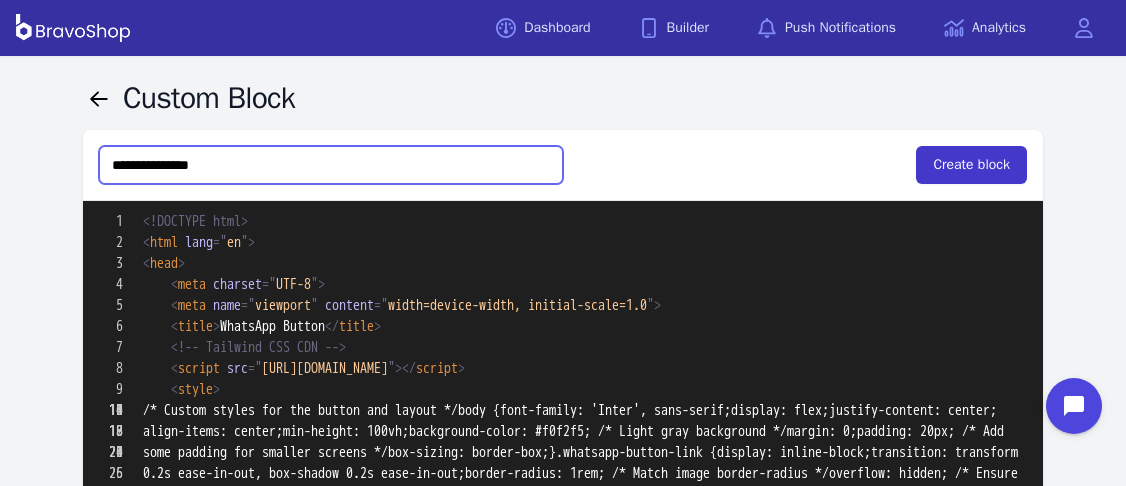 type on "**********" 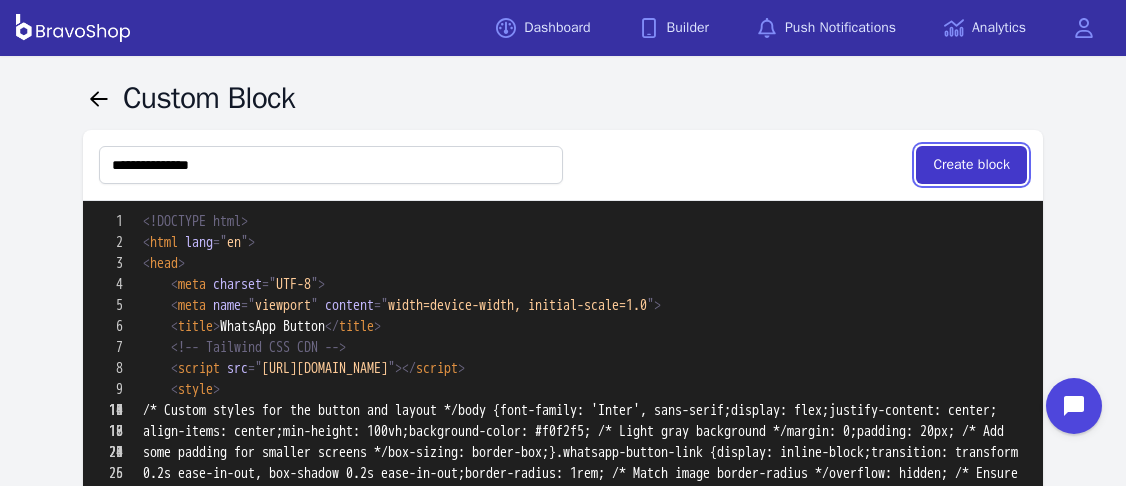click on "Create block" at bounding box center (971, 165) 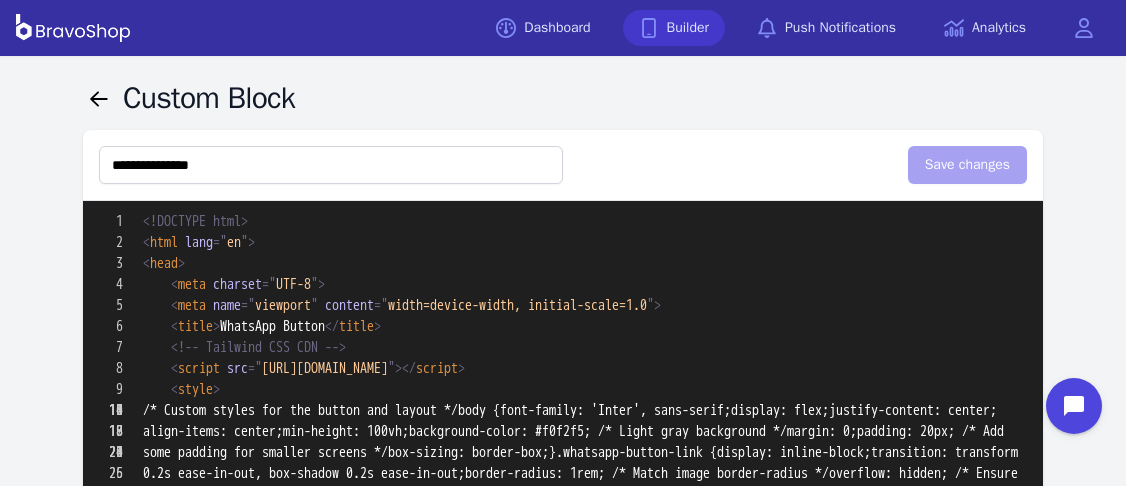 click on "Builder" at bounding box center [674, 28] 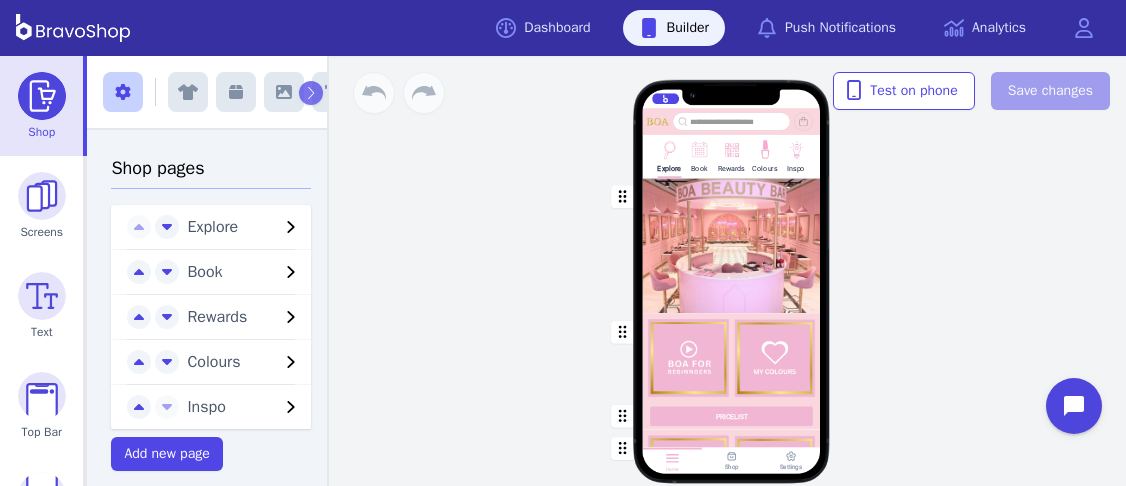 click at bounding box center (699, 148) 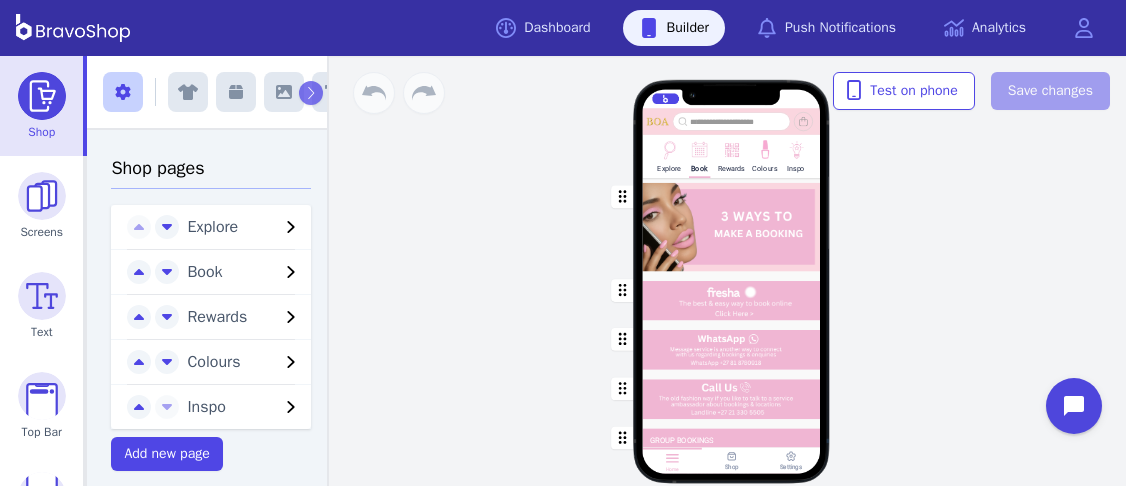 scroll, scrollTop: 285, scrollLeft: 0, axis: vertical 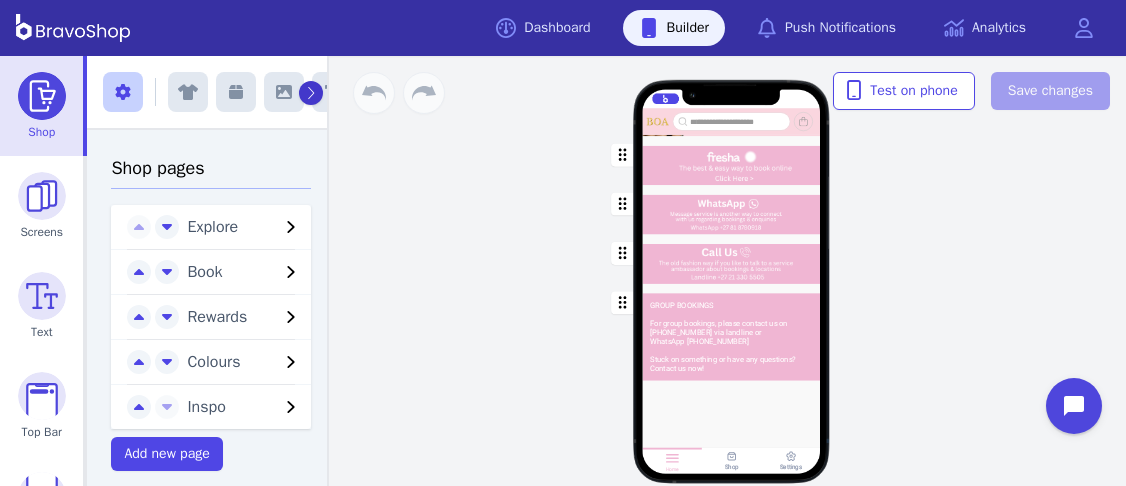 click at bounding box center [311, 93] 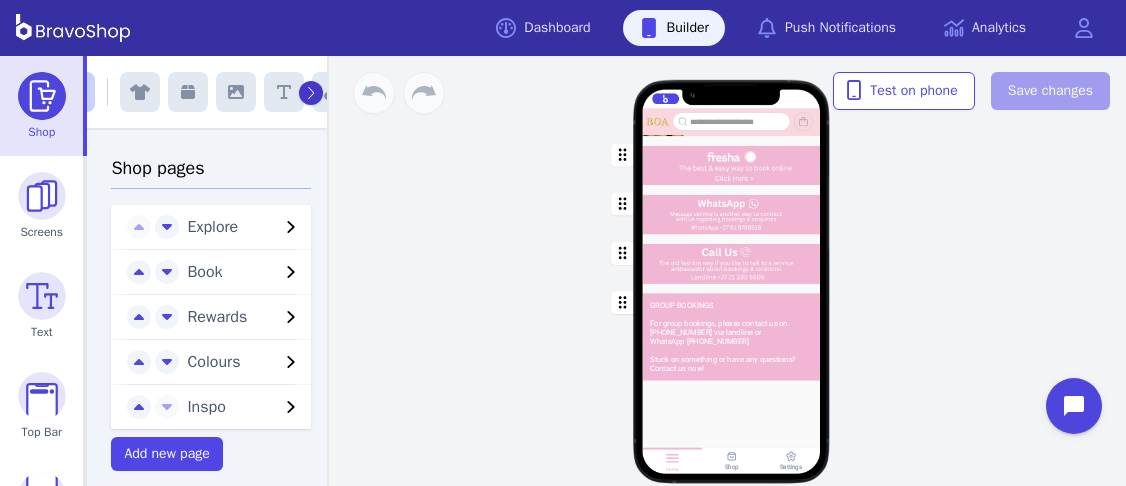 click at bounding box center (311, 93) 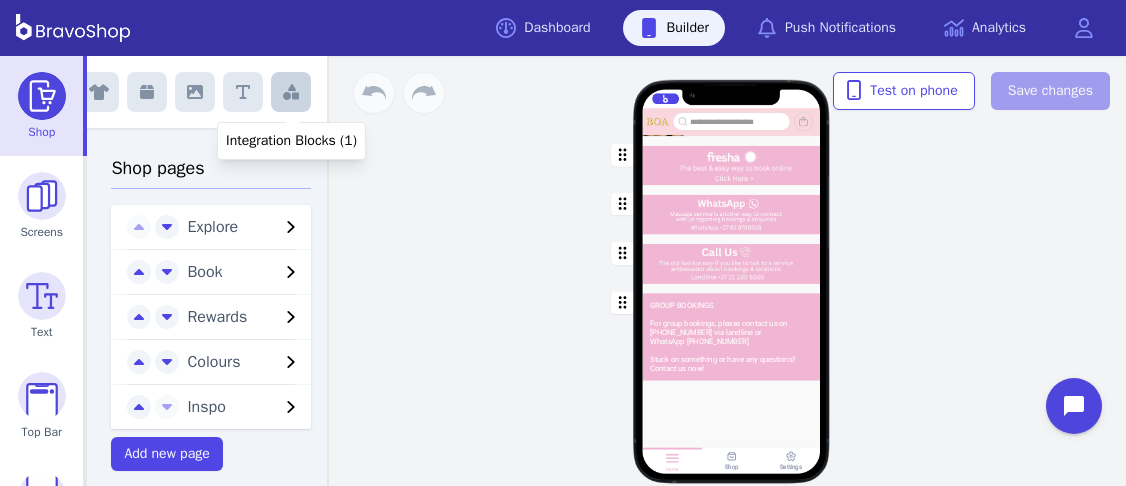 drag, startPoint x: 297, startPoint y: 90, endPoint x: 286, endPoint y: 80, distance: 14.866069 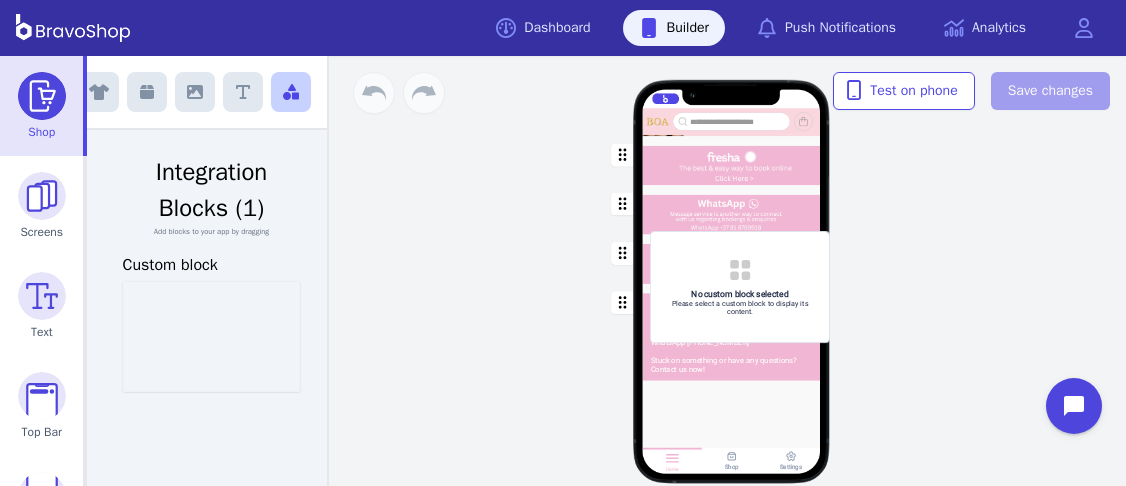 drag, startPoint x: 223, startPoint y: 324, endPoint x: 754, endPoint y: 274, distance: 533.3489 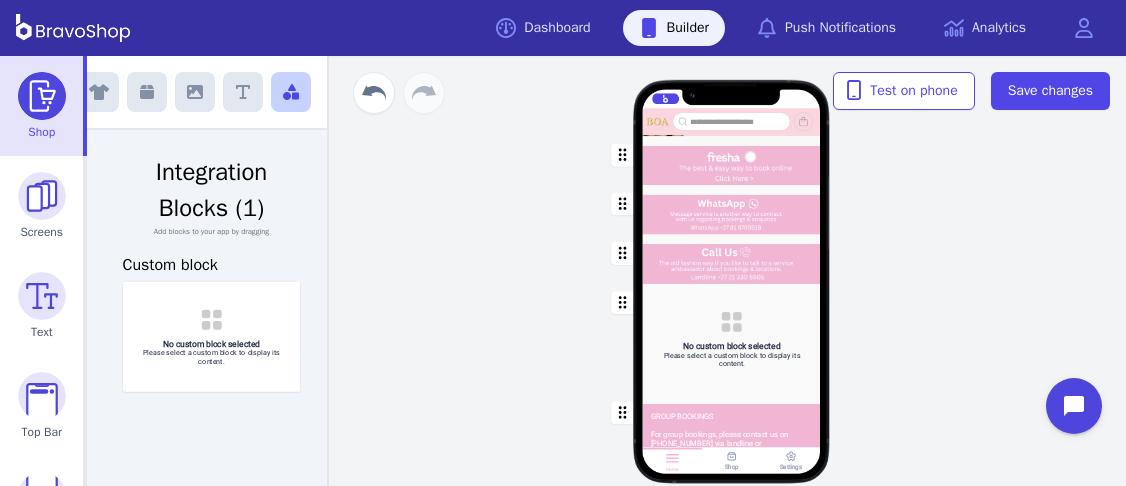 click at bounding box center [732, 339] 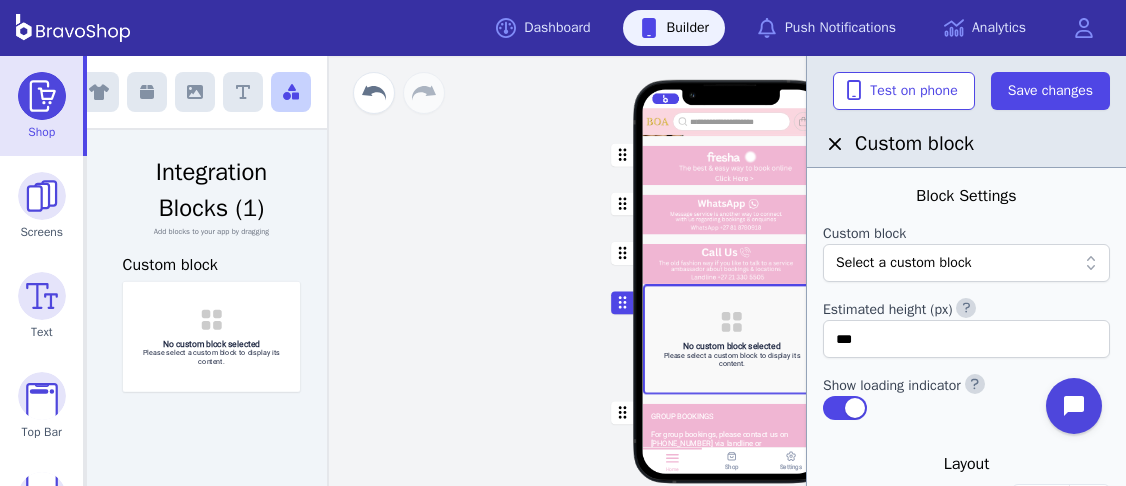 click 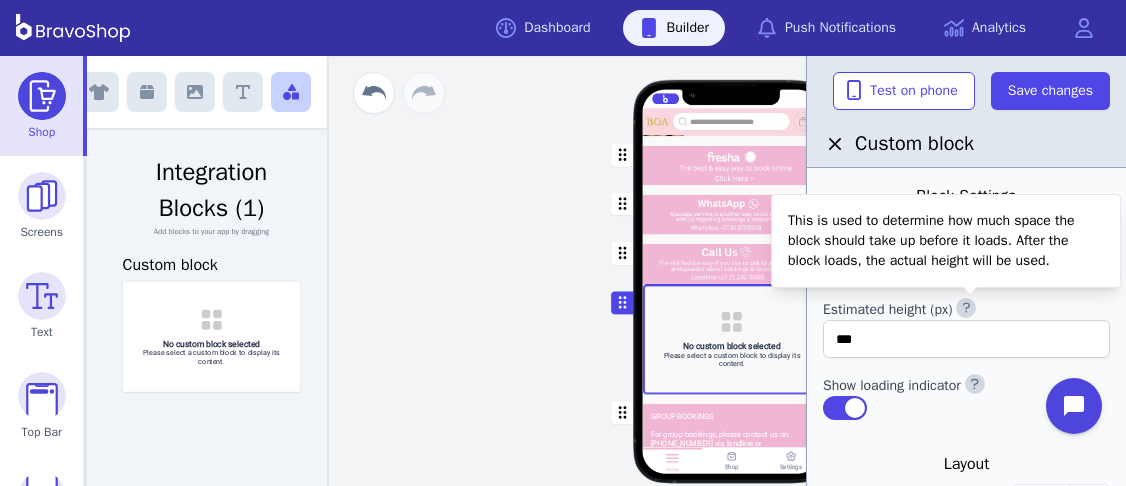 click 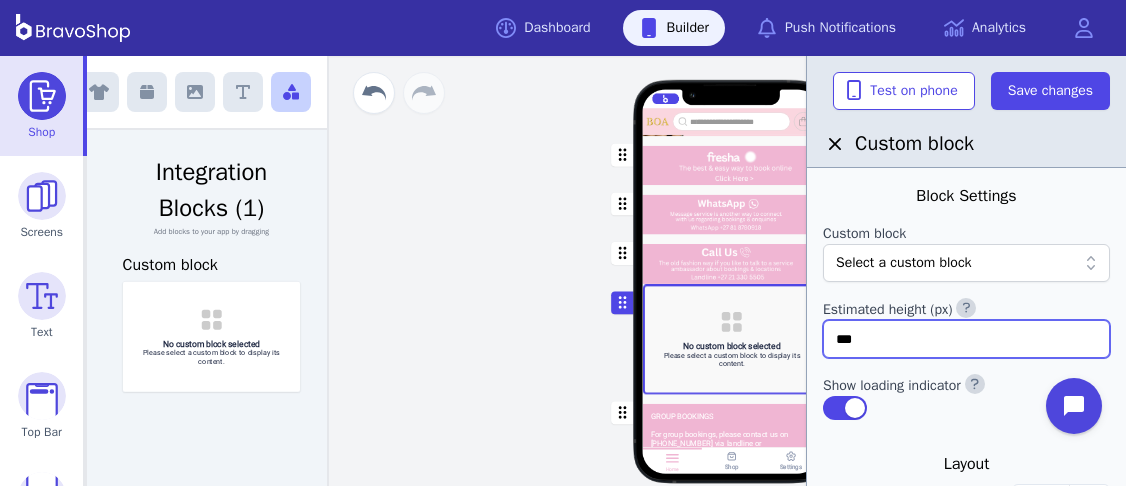 drag, startPoint x: 893, startPoint y: 336, endPoint x: 823, endPoint y: 339, distance: 70.064255 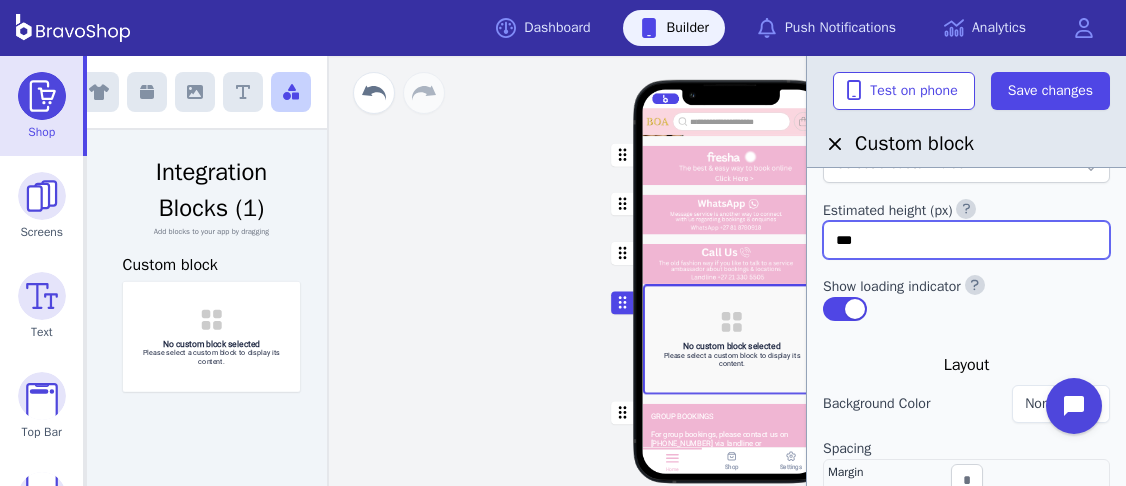 scroll, scrollTop: 0, scrollLeft: 0, axis: both 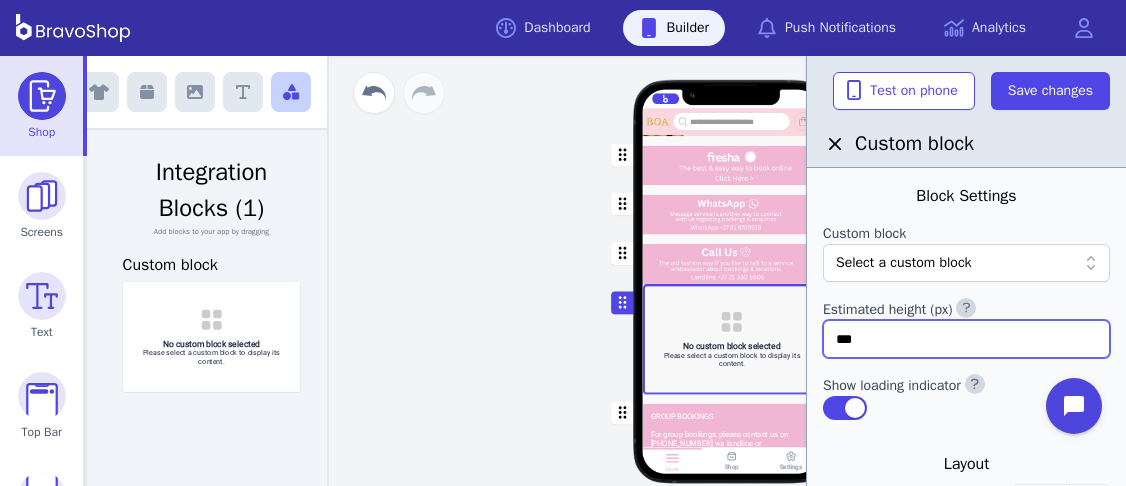 type on "***" 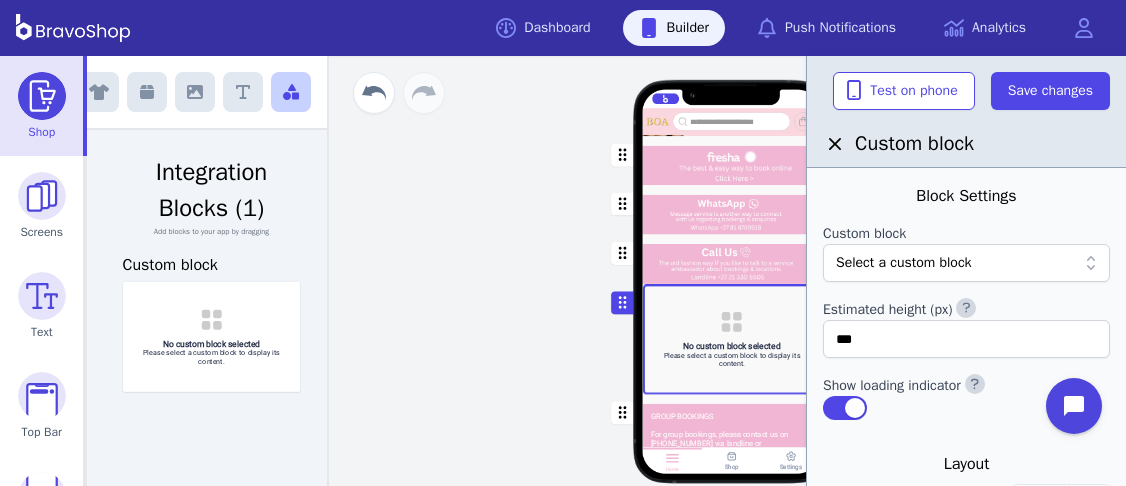 click on "Select a custom block" at bounding box center (956, 263) 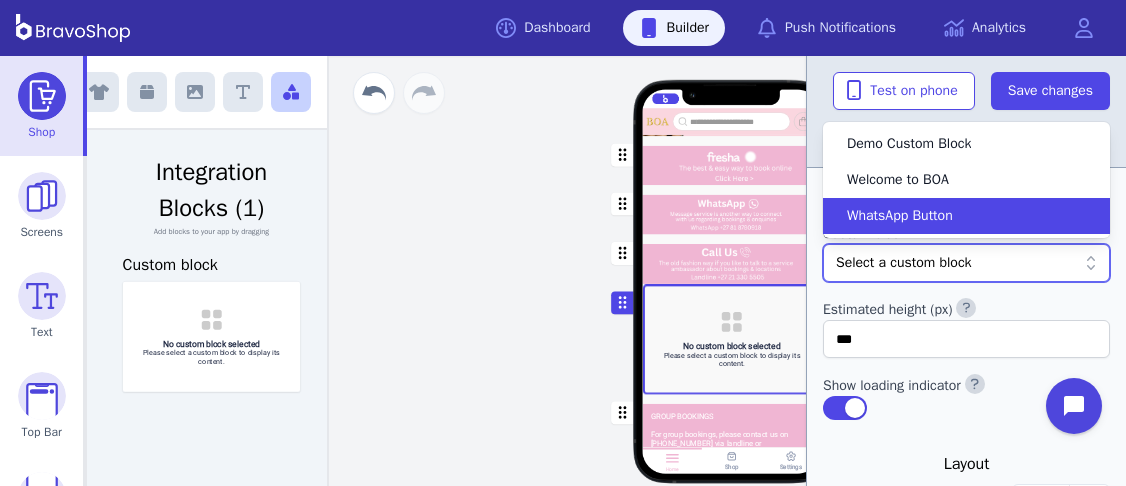 click on "WhatsApp Button" at bounding box center (954, 216) 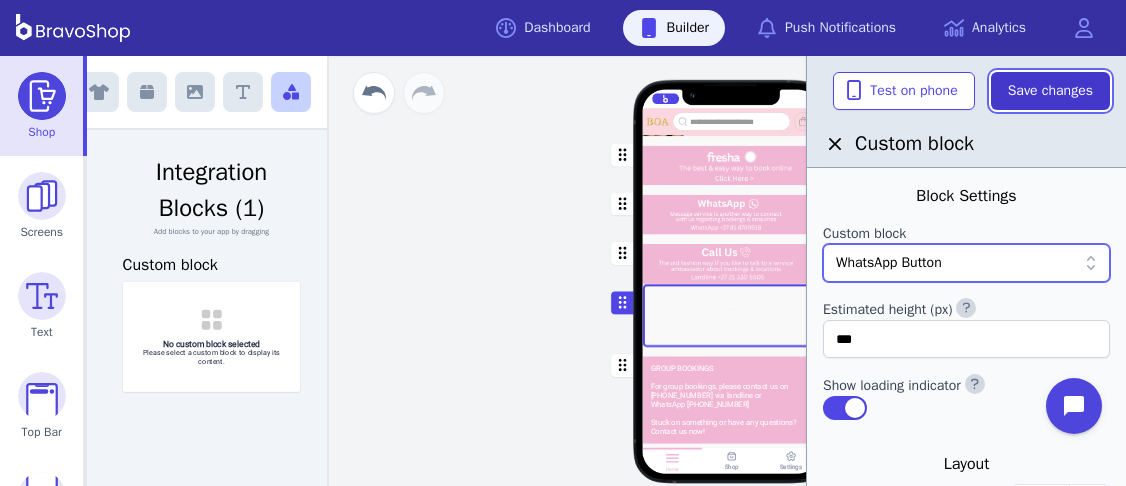 click on "Save changes" at bounding box center (1050, 91) 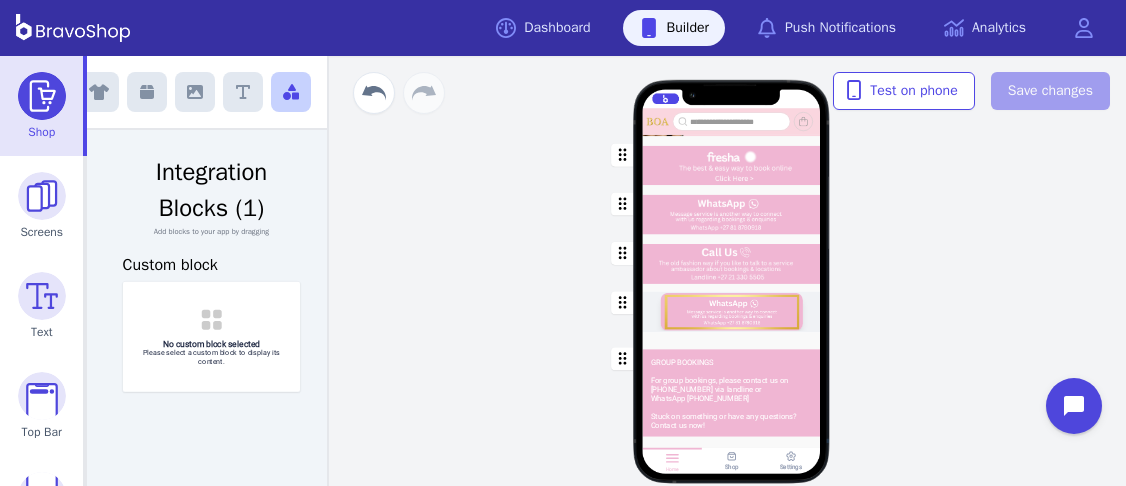 scroll, scrollTop: 0, scrollLeft: 0, axis: both 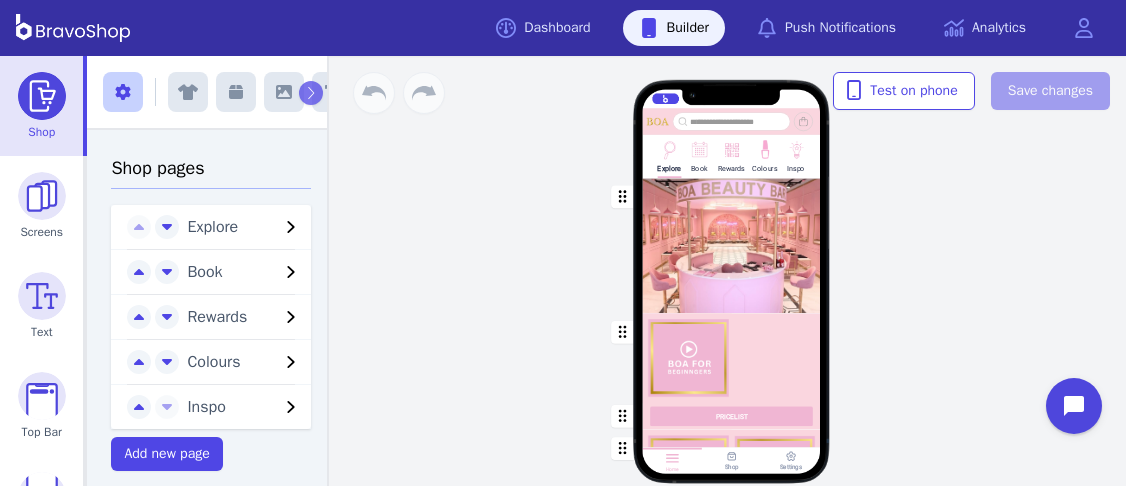 click at bounding box center [732, 358] 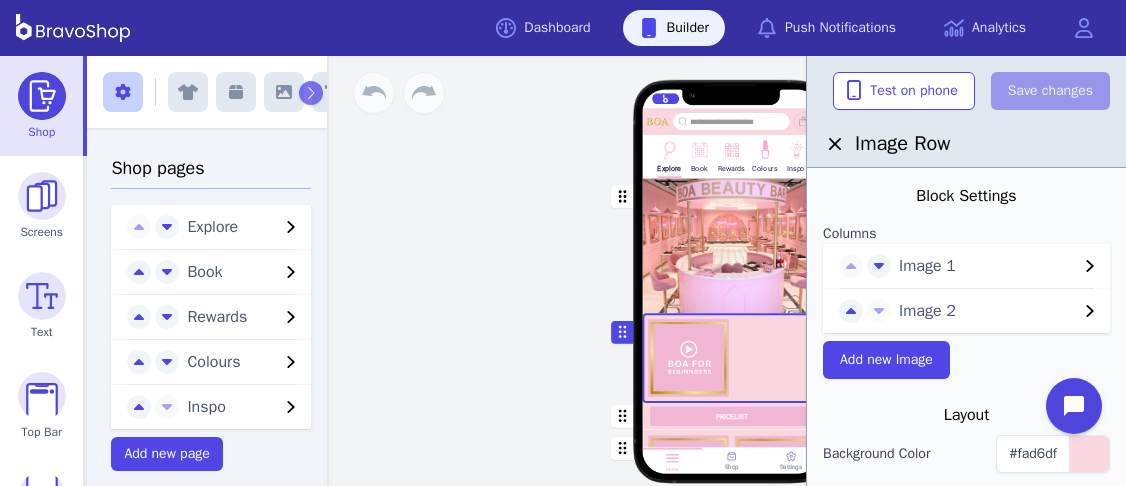 click on "Image 2" at bounding box center (988, 311) 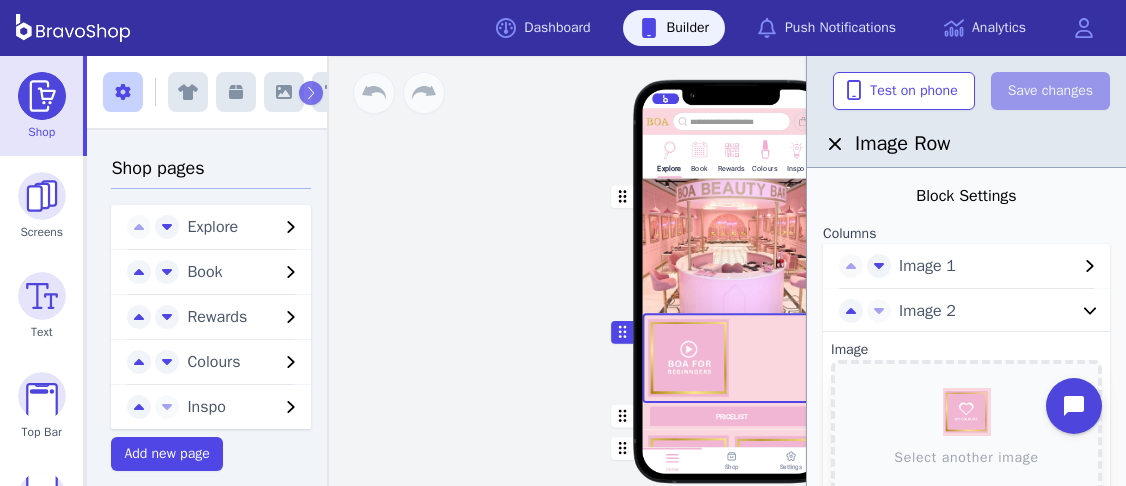 click on "Explore Book Rewards Colours Inspo PRICELIST Featured Products Gift Vouchers Various Denominations Drag a block here to get started Home Shop Settings" at bounding box center (731, 291) 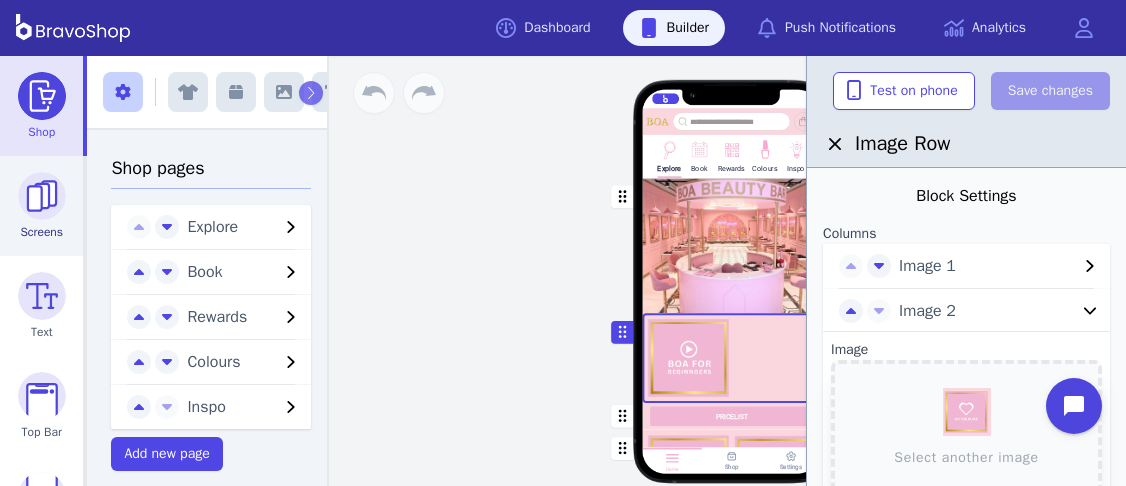 click at bounding box center [42, 196] 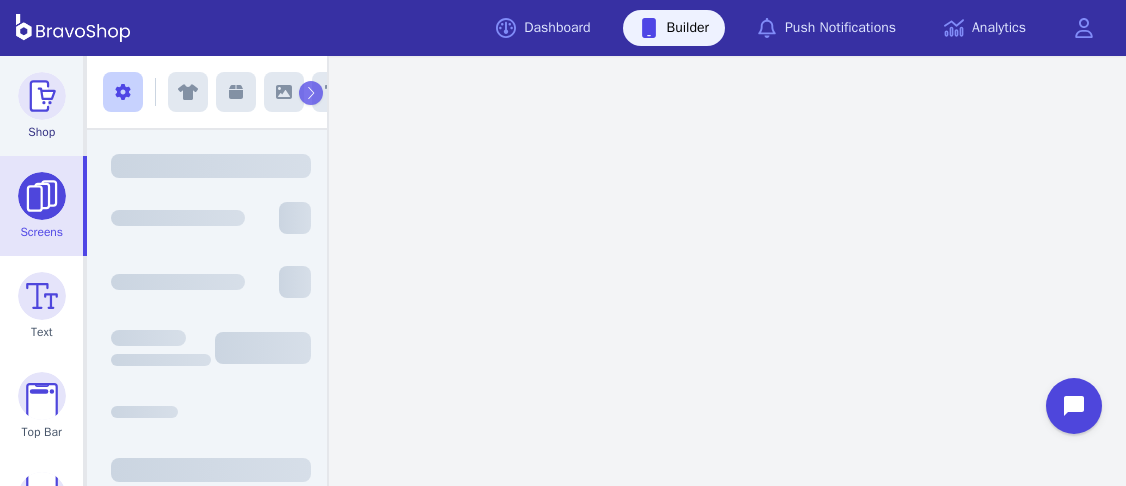 click at bounding box center (42, 96) 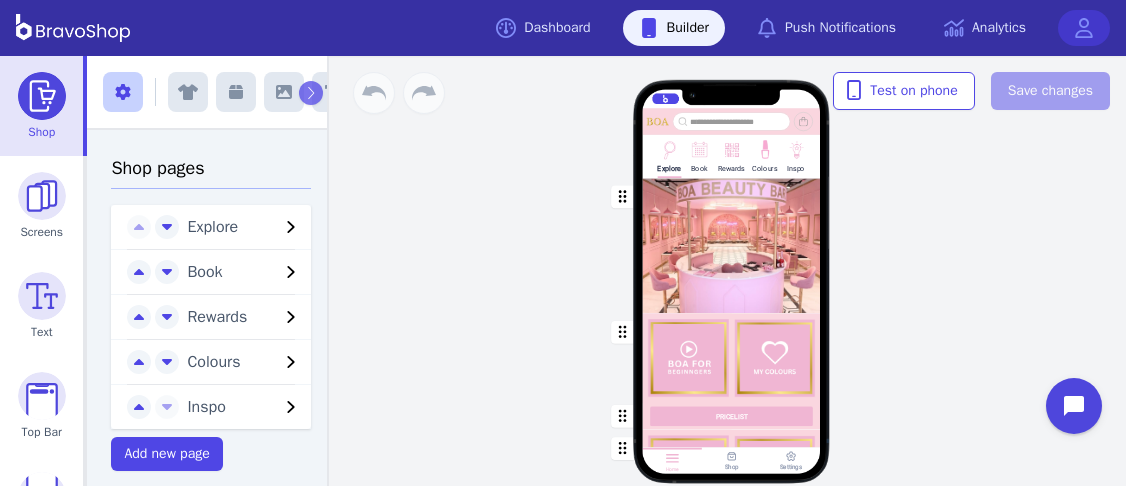 click 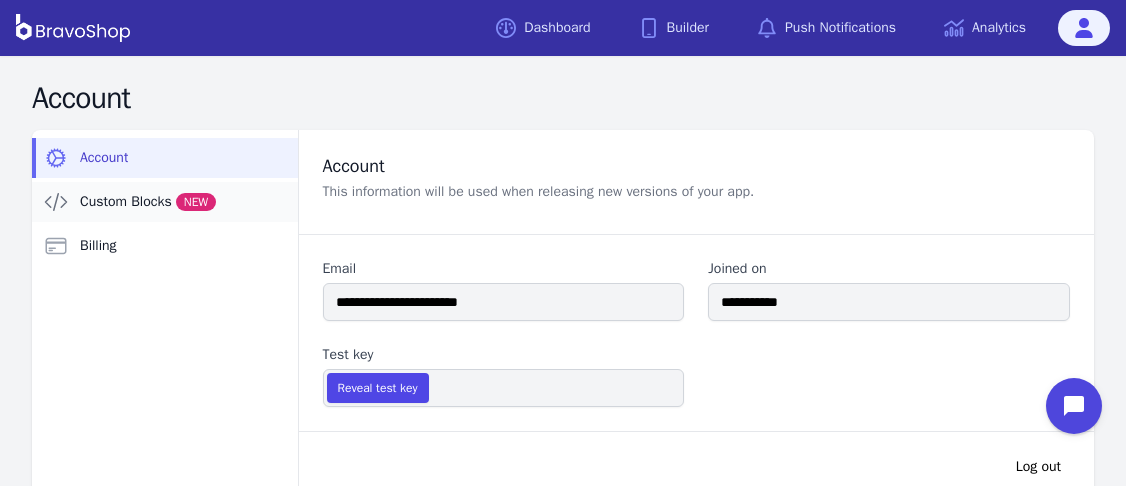 click on "Custom Blocks NEW" at bounding box center (148, 202) 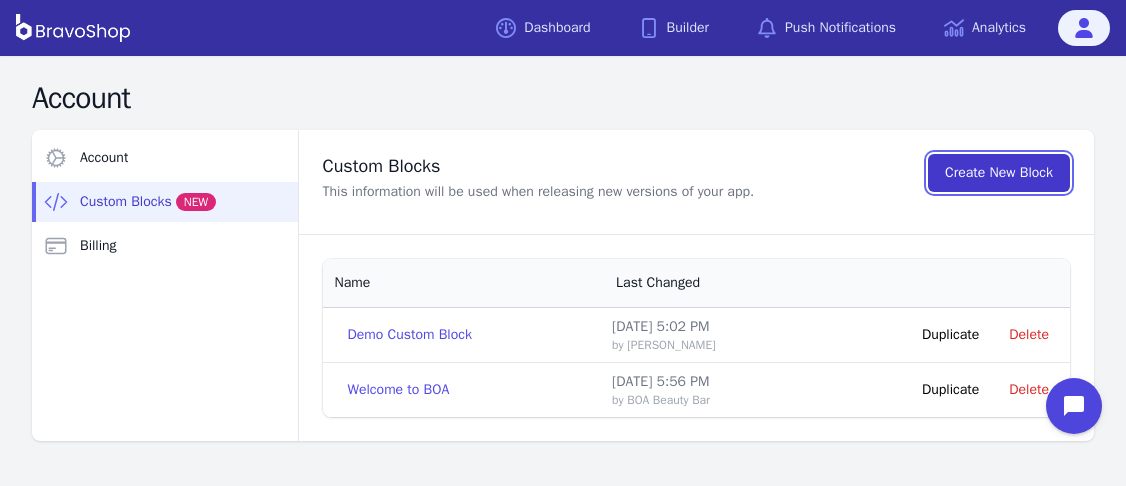 click on "Create New Block" at bounding box center [999, 173] 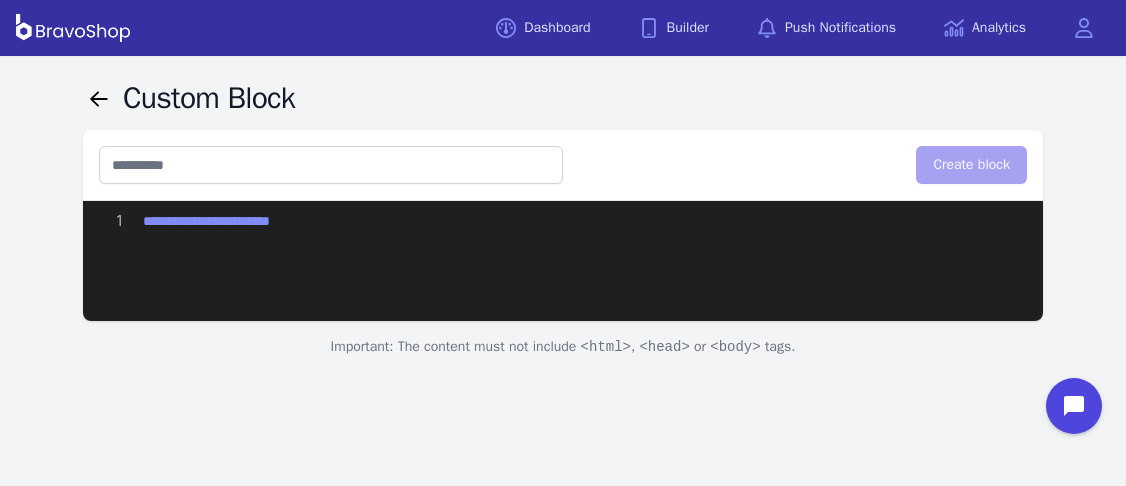 drag, startPoint x: 140, startPoint y: 221, endPoint x: 382, endPoint y: 233, distance: 242.29733 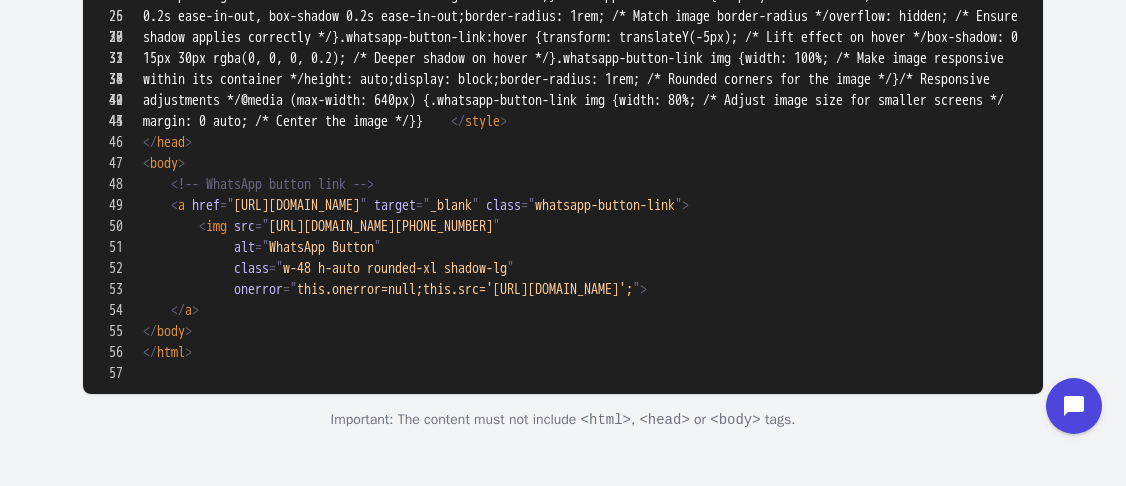 scroll, scrollTop: 0, scrollLeft: 0, axis: both 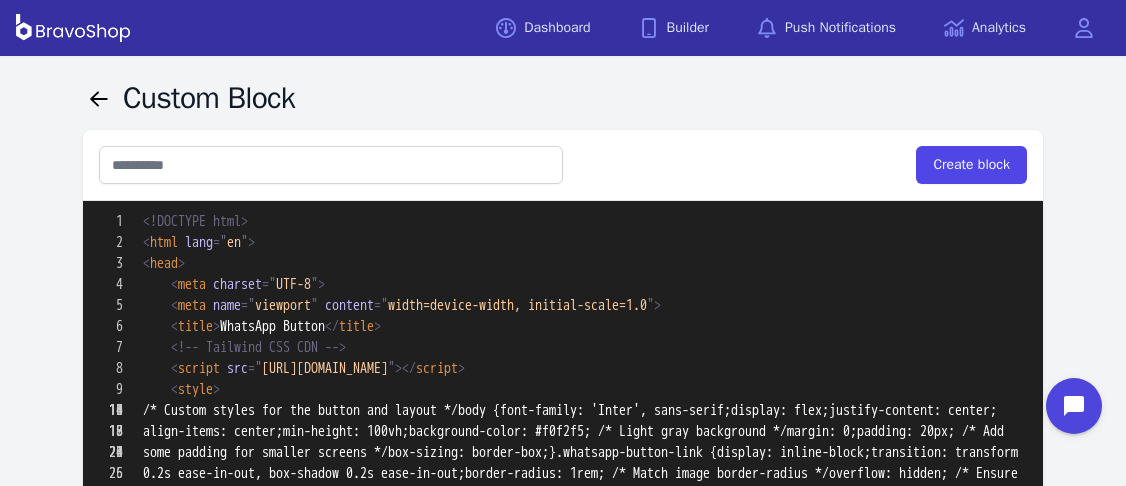 type on "**********" 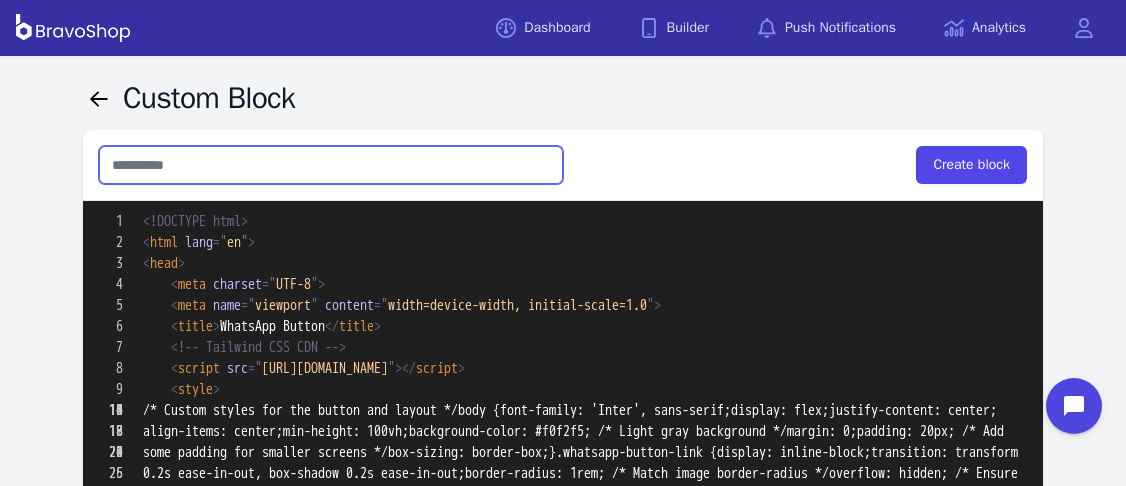 click at bounding box center [331, 165] 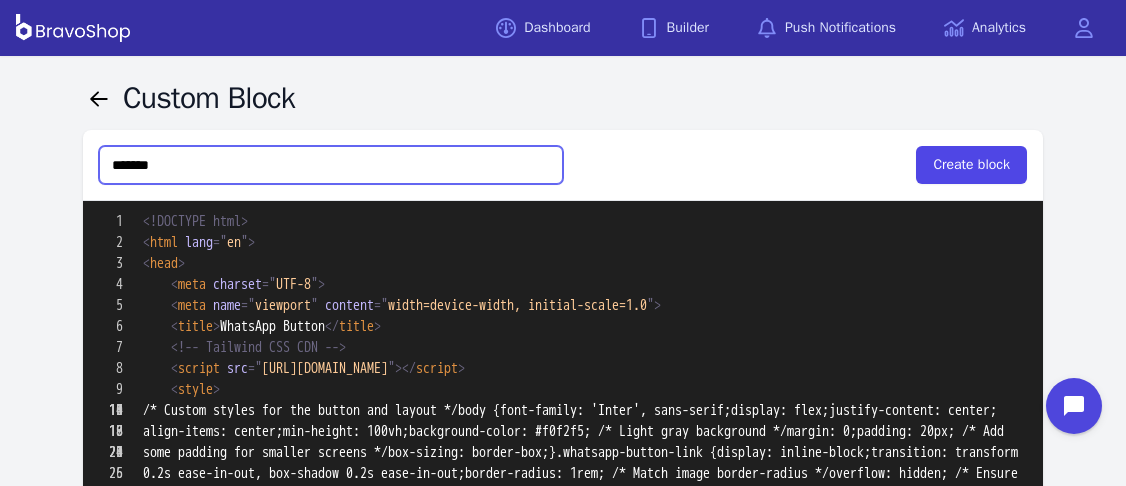 type on "********" 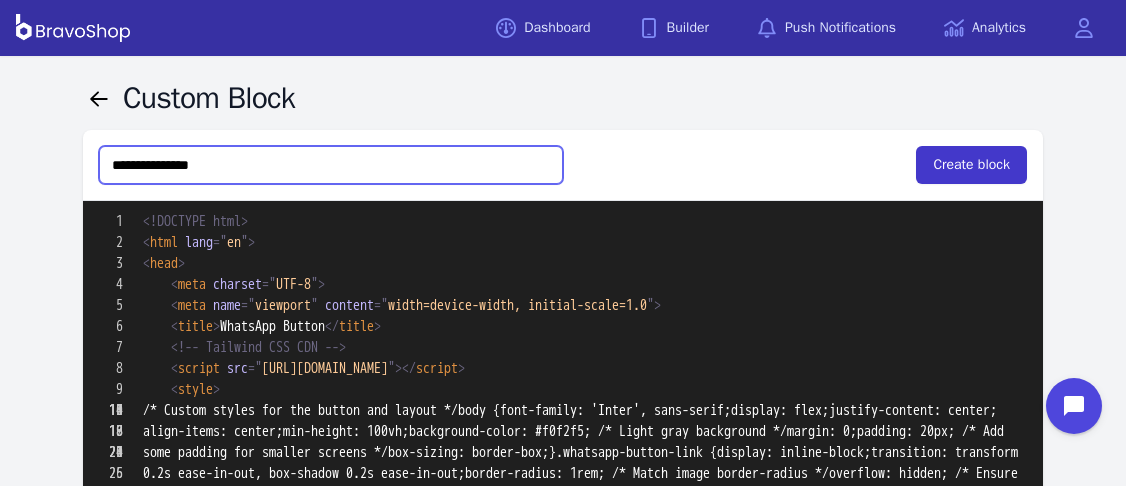 type on "**********" 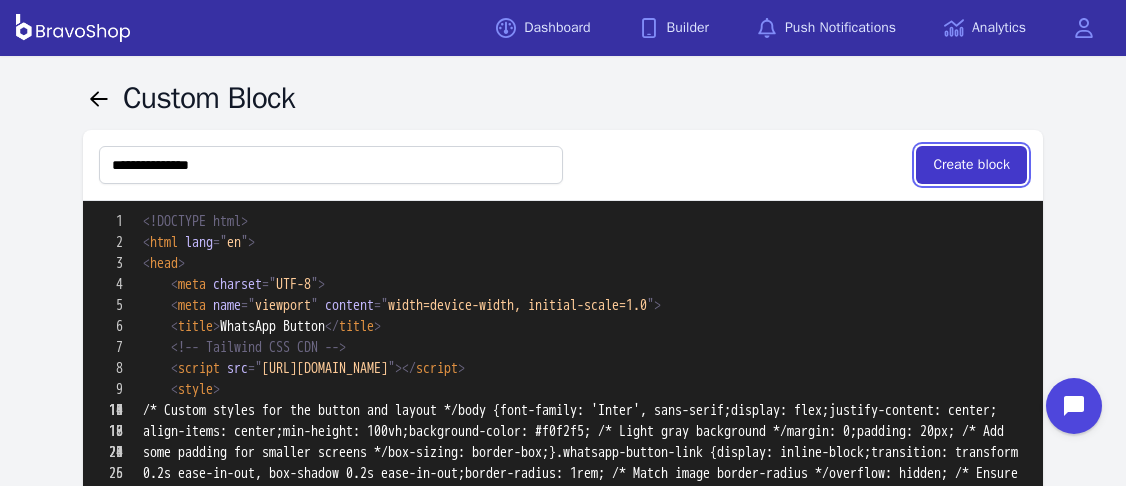 click on "Create block" at bounding box center [971, 165] 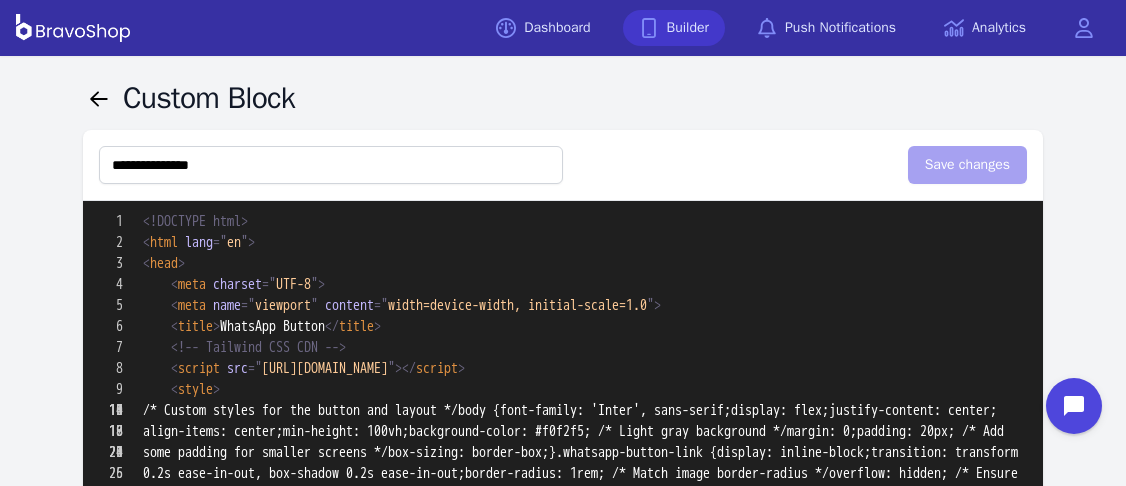 click on "Builder" at bounding box center [674, 28] 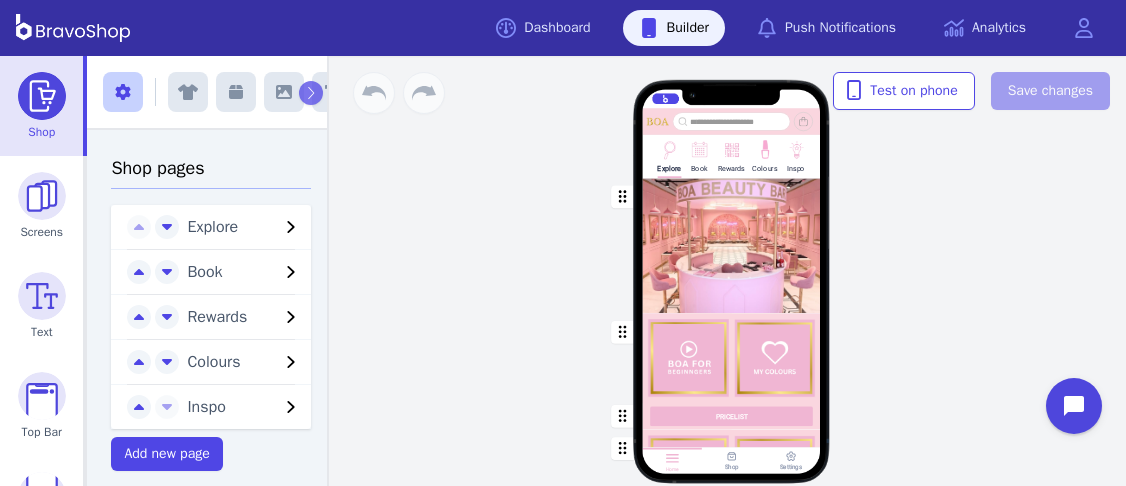 click at bounding box center [699, 148] 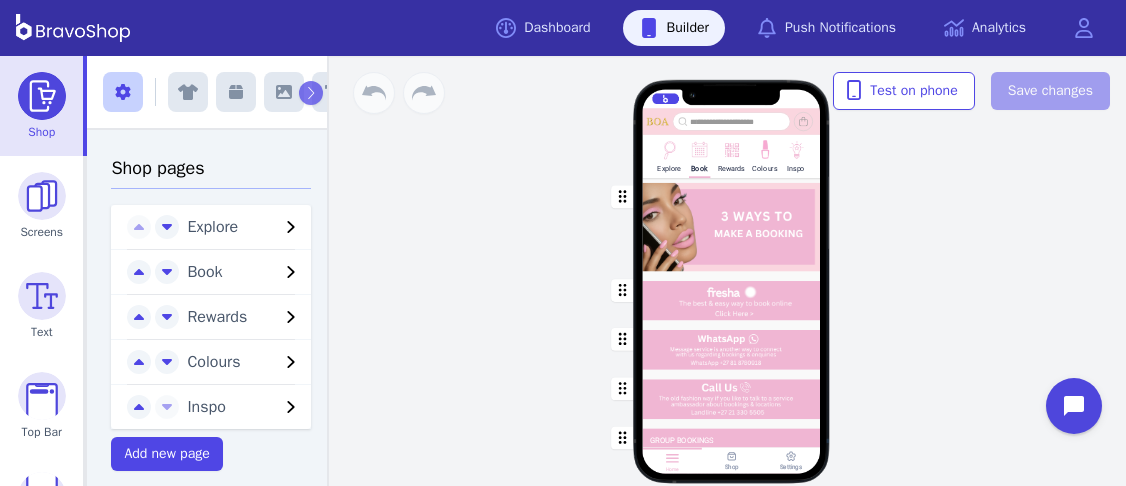 scroll, scrollTop: 285, scrollLeft: 0, axis: vertical 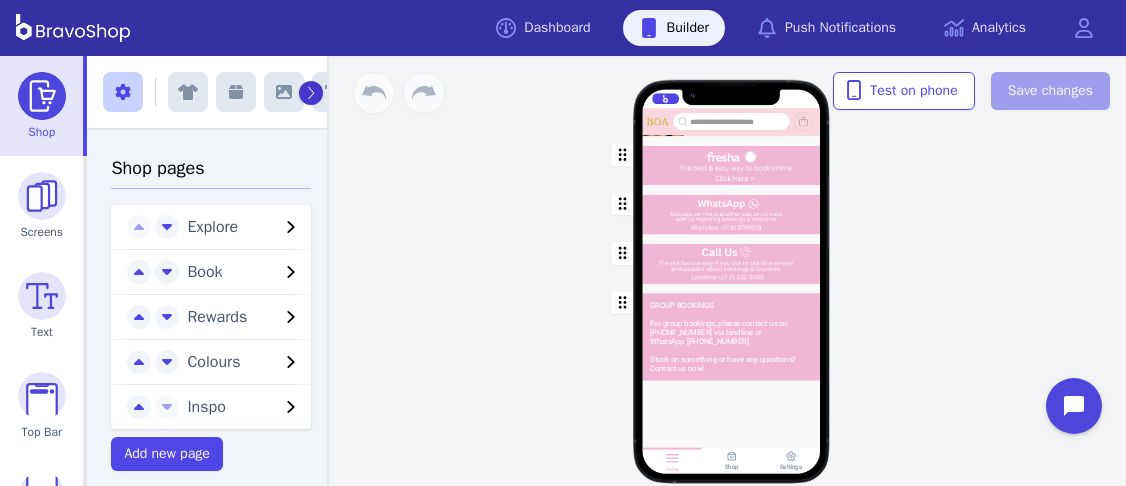 click at bounding box center (311, 93) 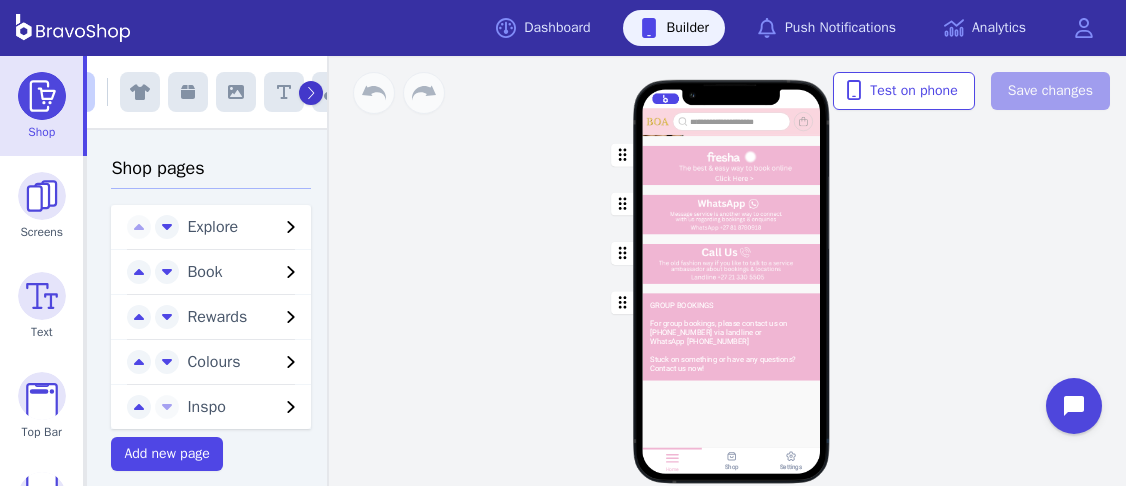 click at bounding box center [311, 93] 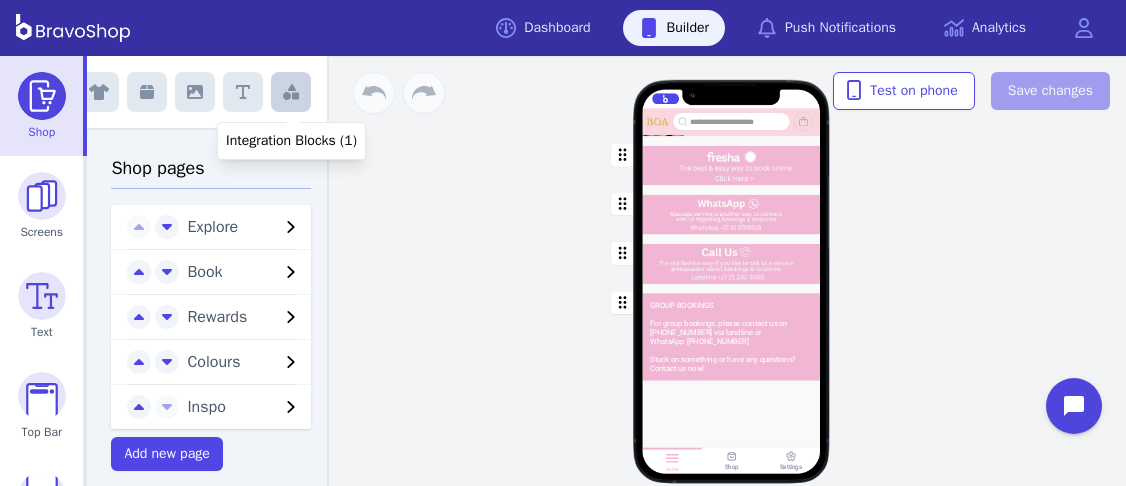 drag, startPoint x: 297, startPoint y: 90, endPoint x: 286, endPoint y: 80, distance: 14.866069 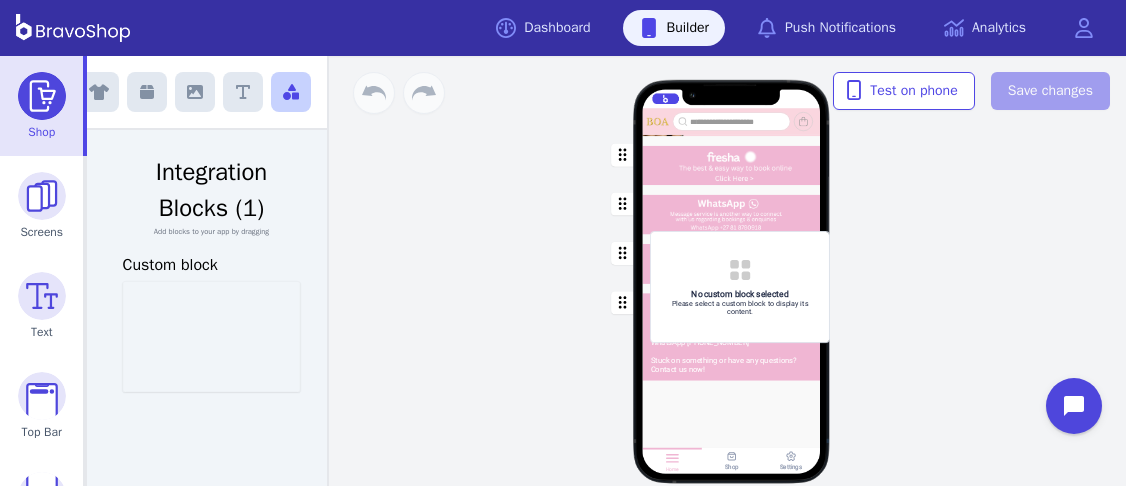 drag, startPoint x: 223, startPoint y: 324, endPoint x: 754, endPoint y: 274, distance: 533.3489 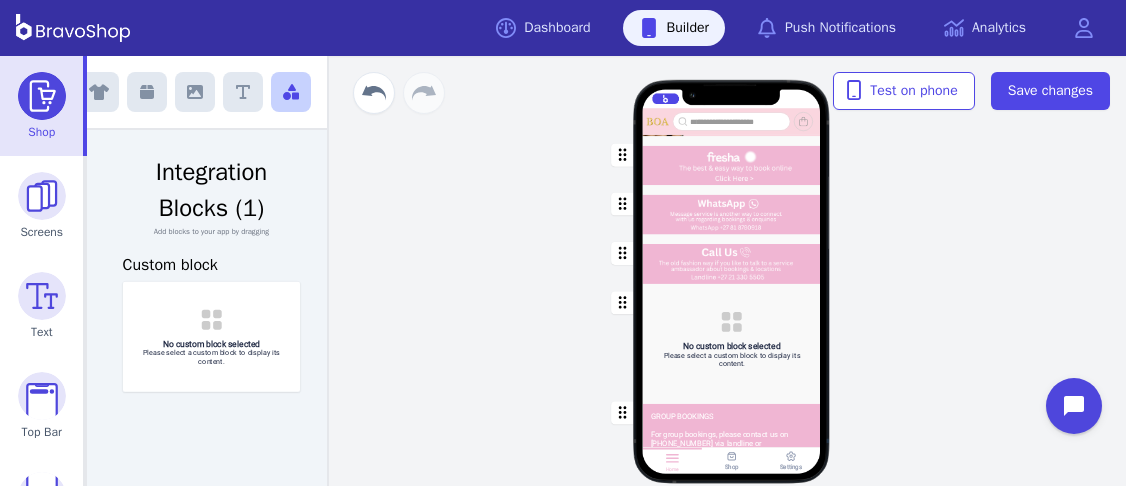 click at bounding box center (732, 339) 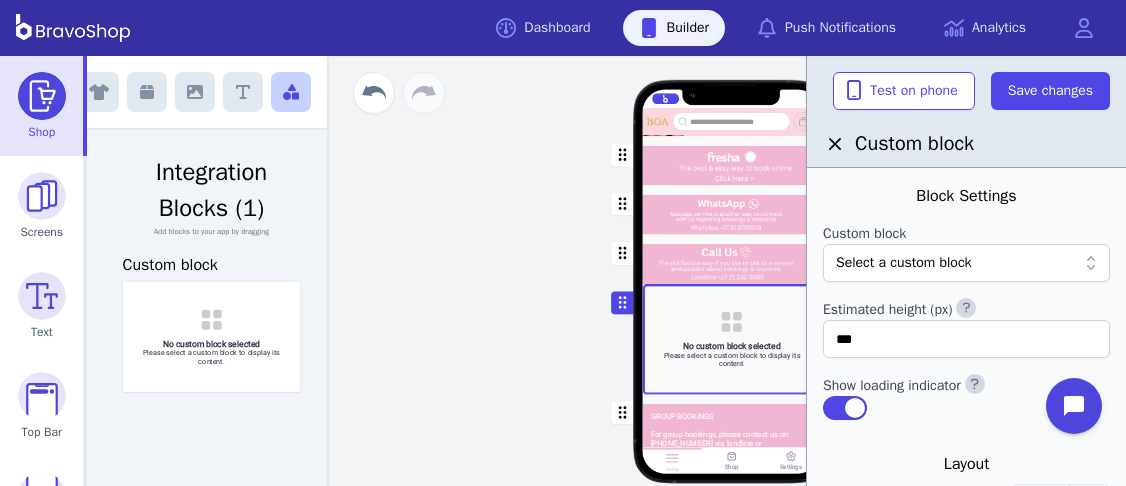 click 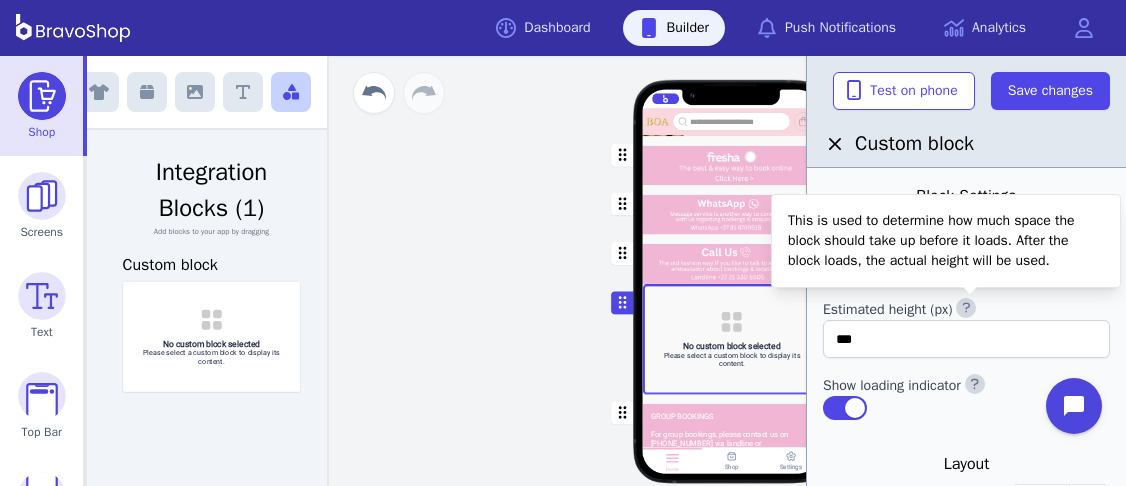 click 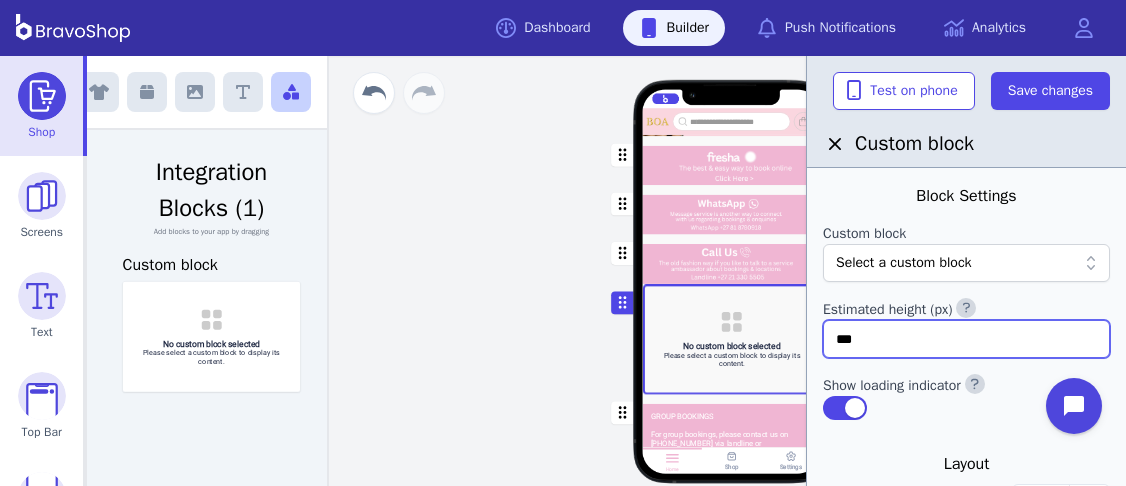 drag, startPoint x: 893, startPoint y: 336, endPoint x: 823, endPoint y: 339, distance: 70.064255 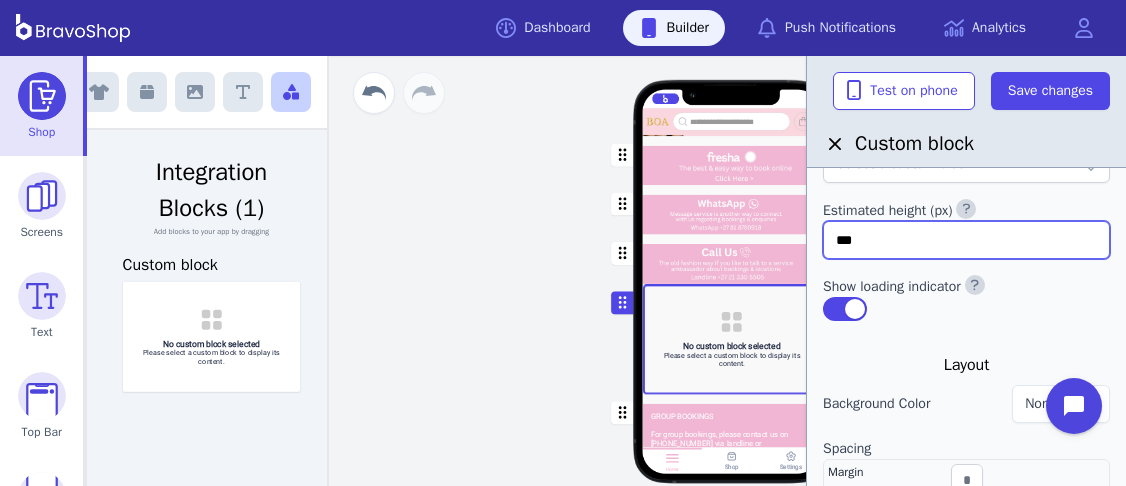 scroll, scrollTop: 0, scrollLeft: 0, axis: both 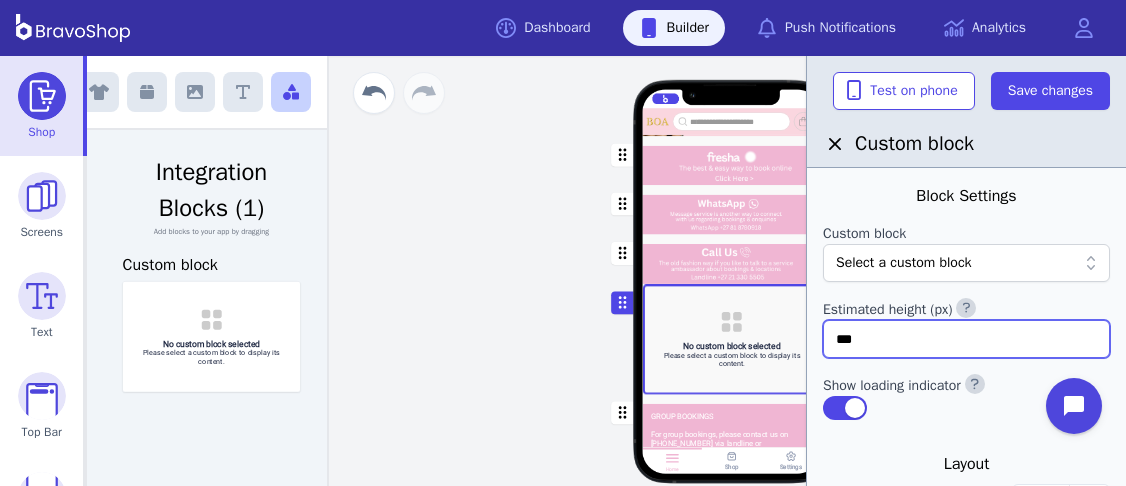 type on "***" 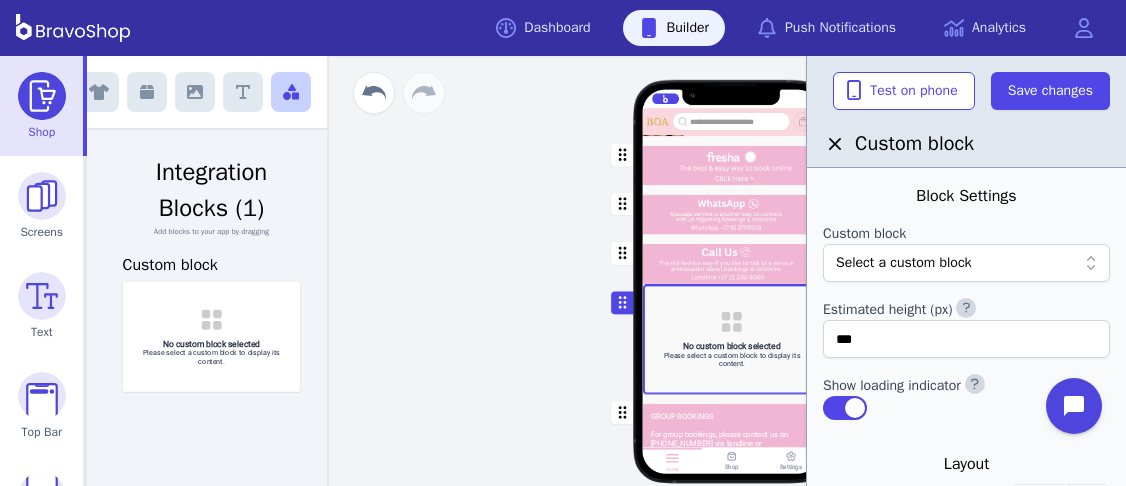 click on "Select a custom block" at bounding box center [956, 263] 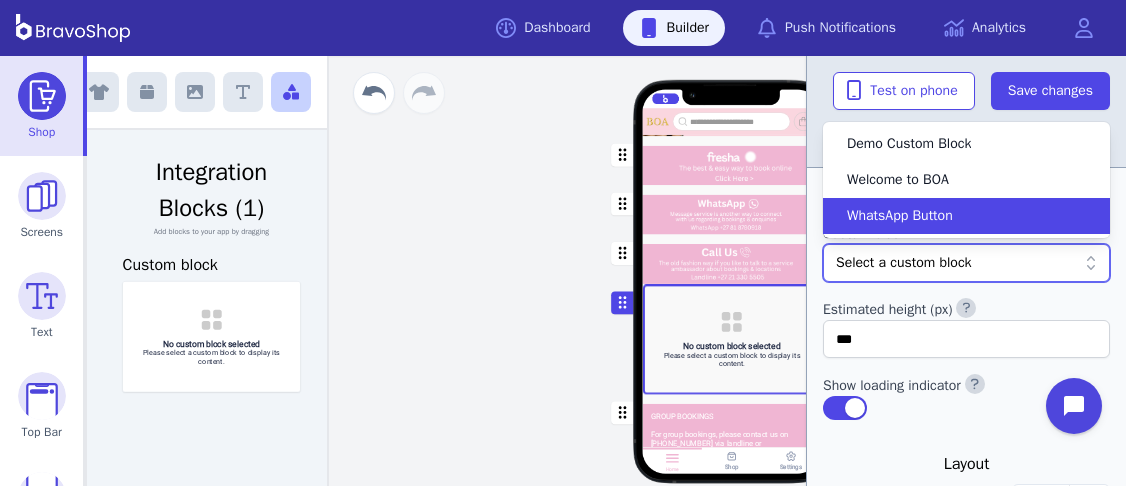 click on "WhatsApp Button" at bounding box center [954, 216] 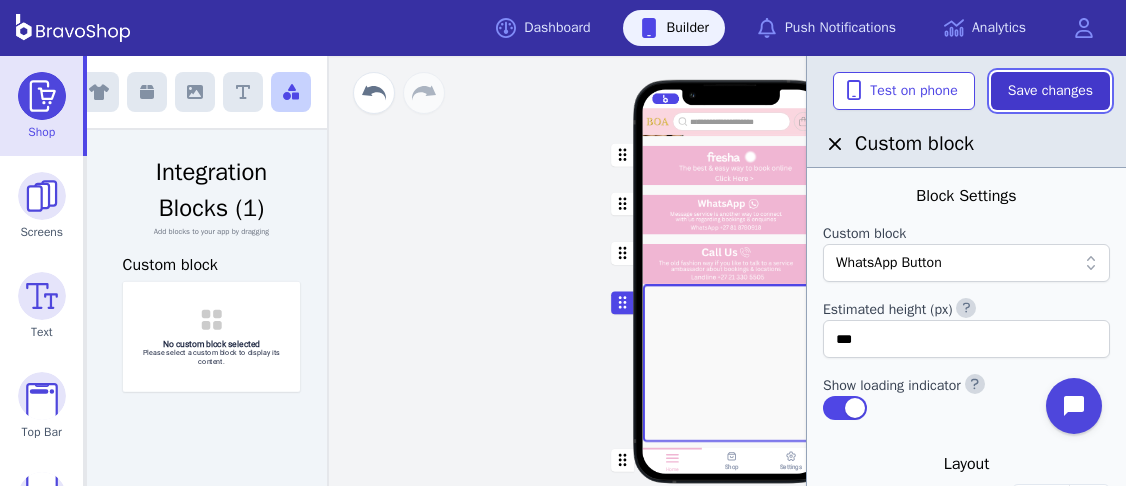 click on "Save changes" at bounding box center (1050, 91) 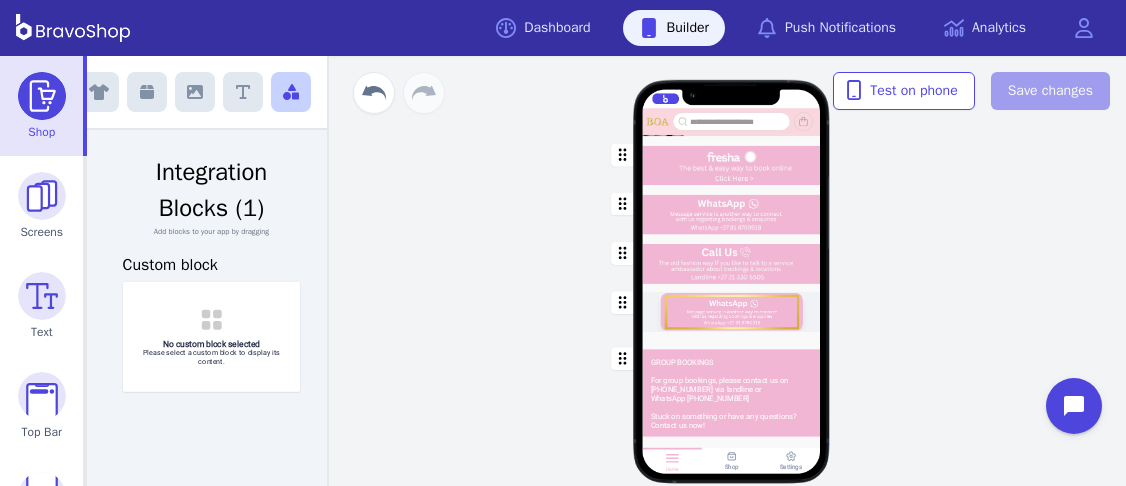 scroll, scrollTop: 0, scrollLeft: 0, axis: both 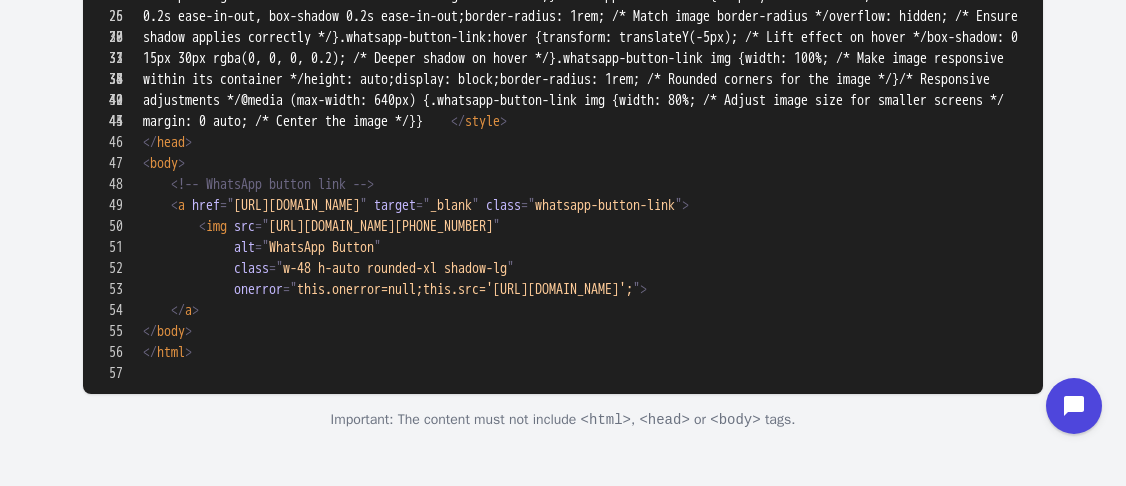 drag, startPoint x: 139, startPoint y: 222, endPoint x: 489, endPoint y: 532, distance: 467.54678 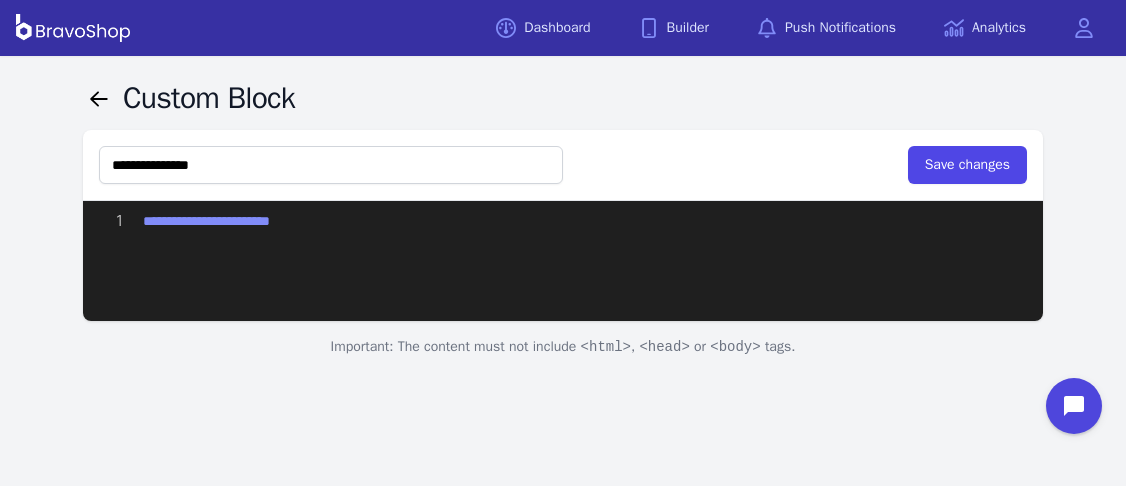 scroll, scrollTop: 0, scrollLeft: 0, axis: both 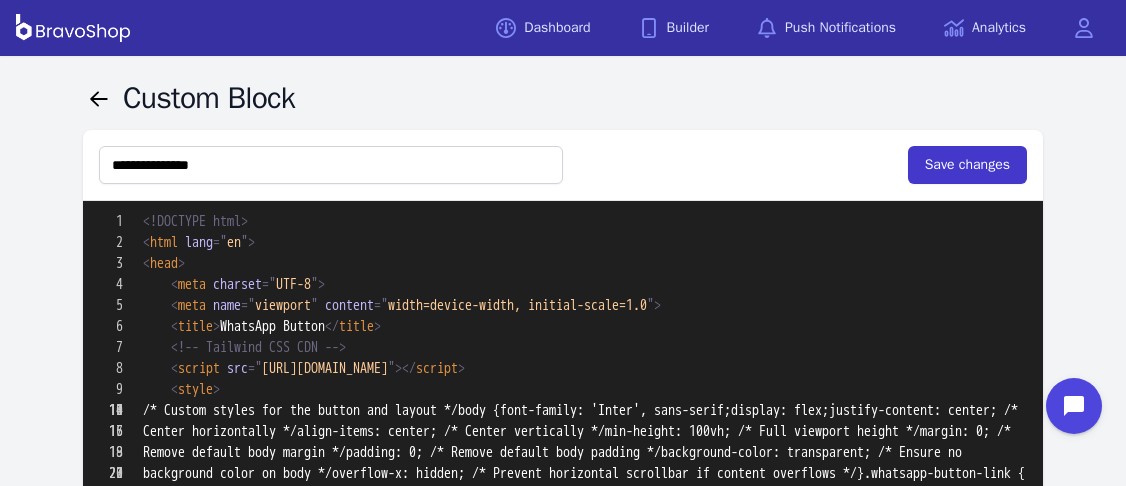 type on "**********" 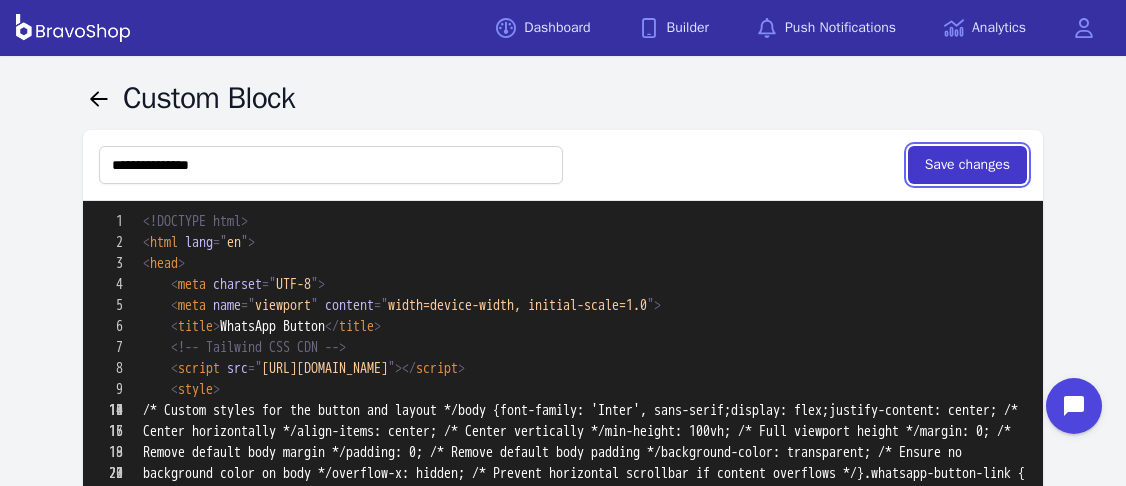 click on "Save changes" at bounding box center (967, 165) 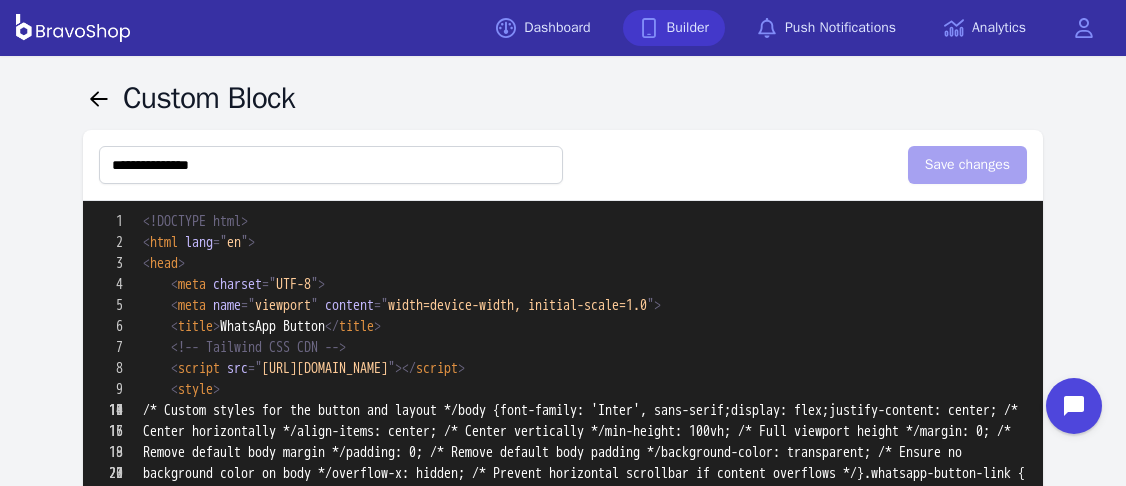 click on "Builder" at bounding box center [674, 28] 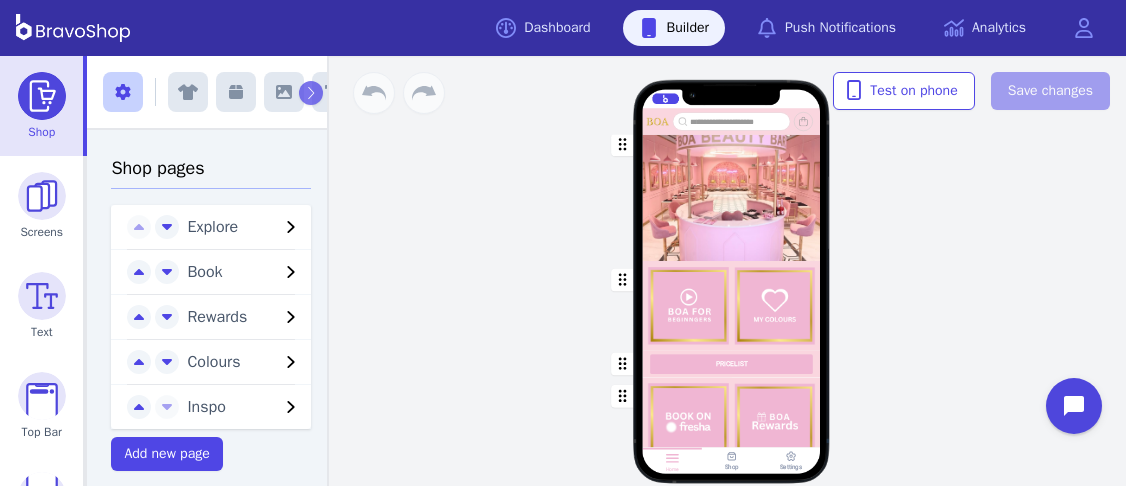 scroll, scrollTop: 0, scrollLeft: 0, axis: both 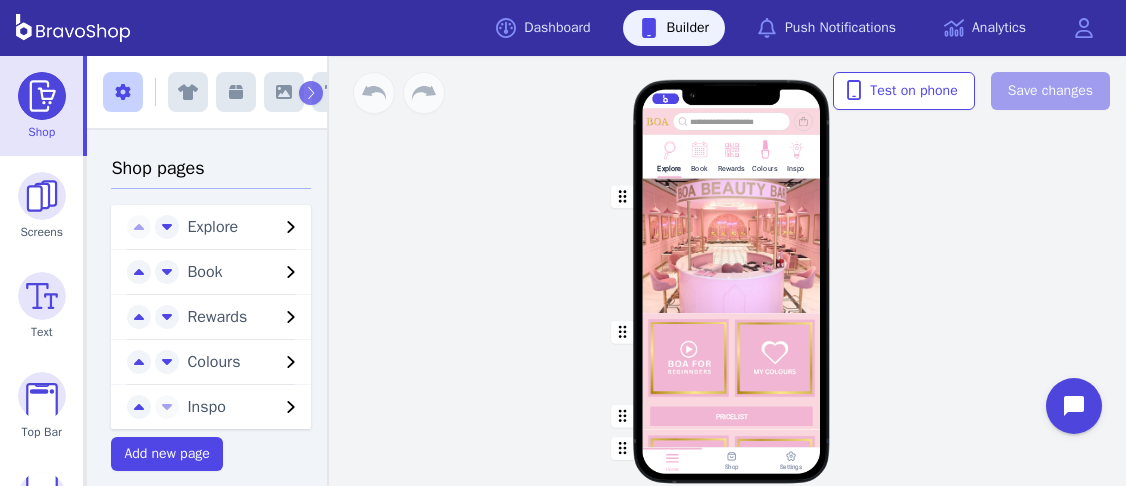 click at bounding box center (699, 162) 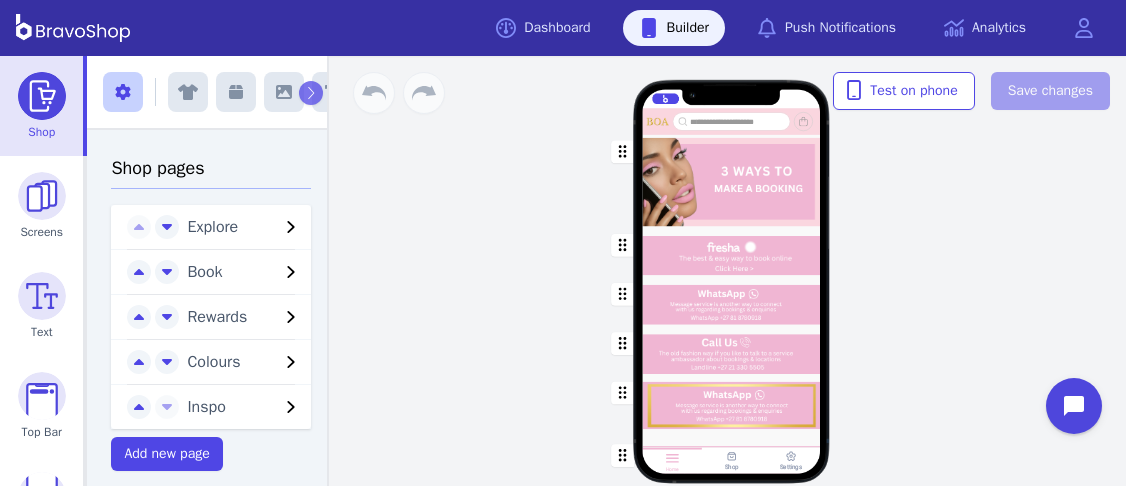 scroll, scrollTop: 0, scrollLeft: 0, axis: both 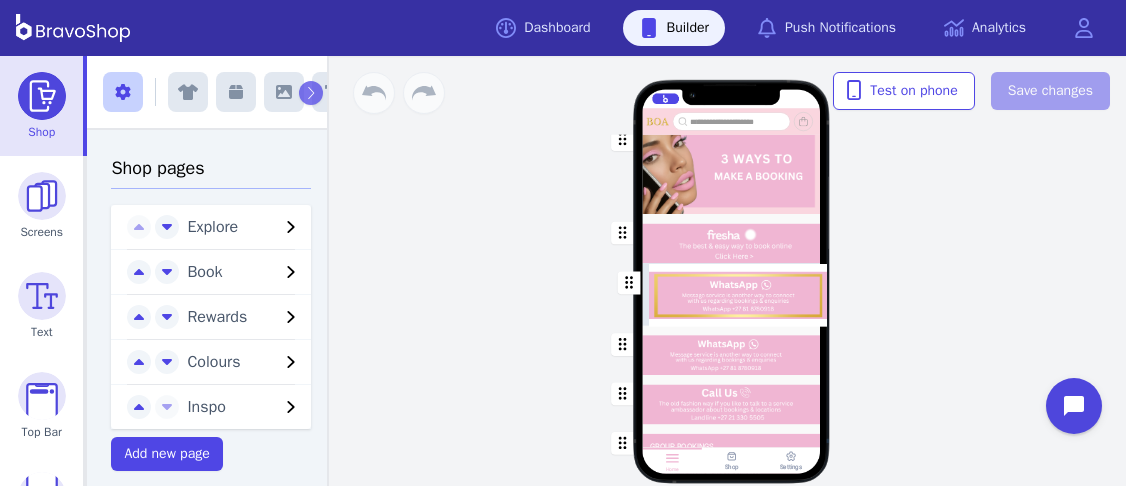 drag, startPoint x: 622, startPoint y: 377, endPoint x: 628, endPoint y: 281, distance: 96.18732 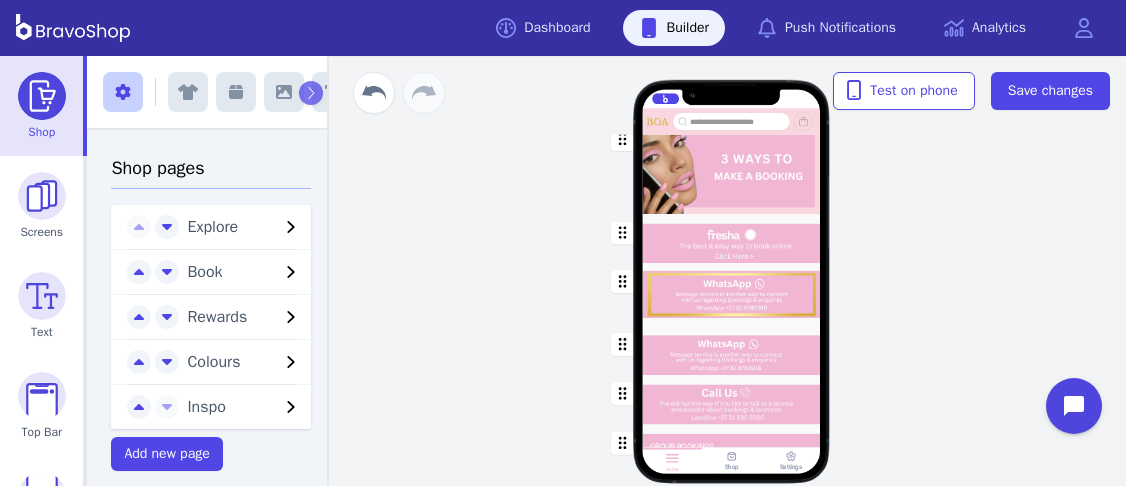 click at bounding box center [732, 349] 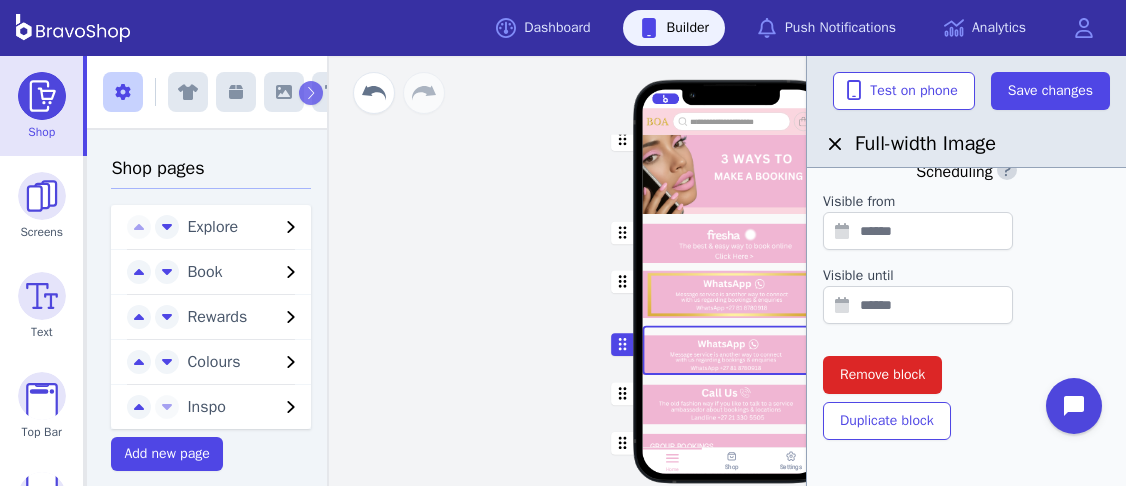 scroll, scrollTop: 768, scrollLeft: 0, axis: vertical 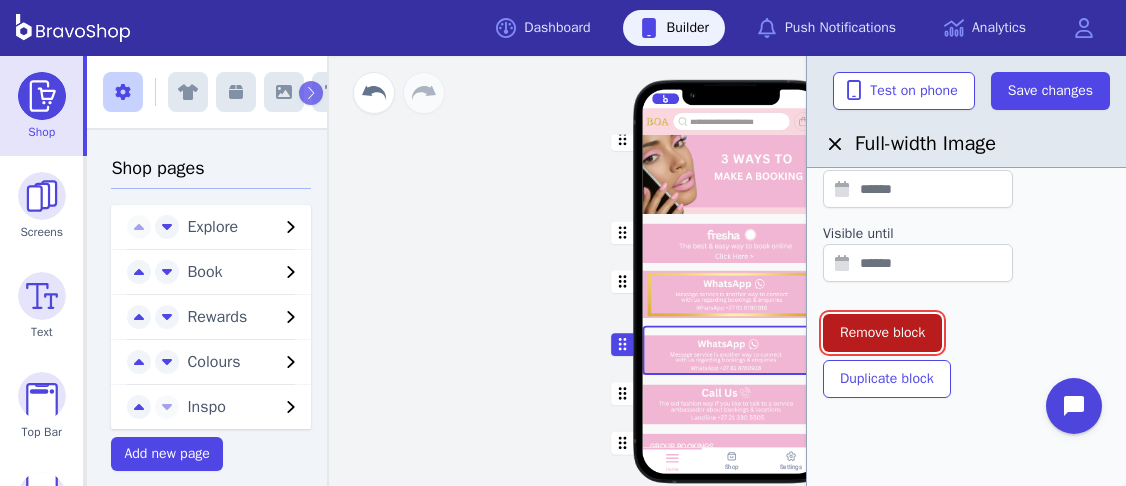 click on "Remove block" at bounding box center (882, 333) 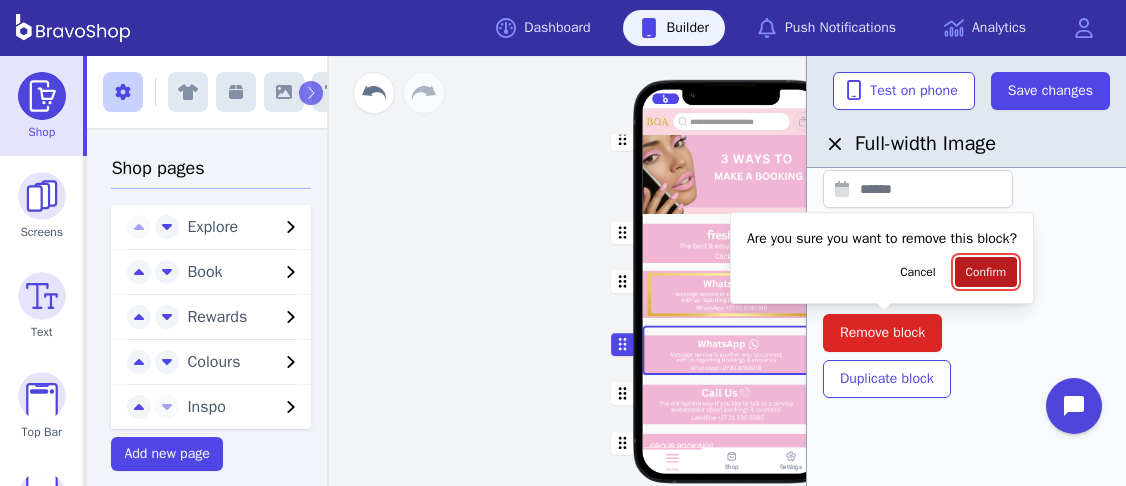 click on "Confirm" at bounding box center [986, 272] 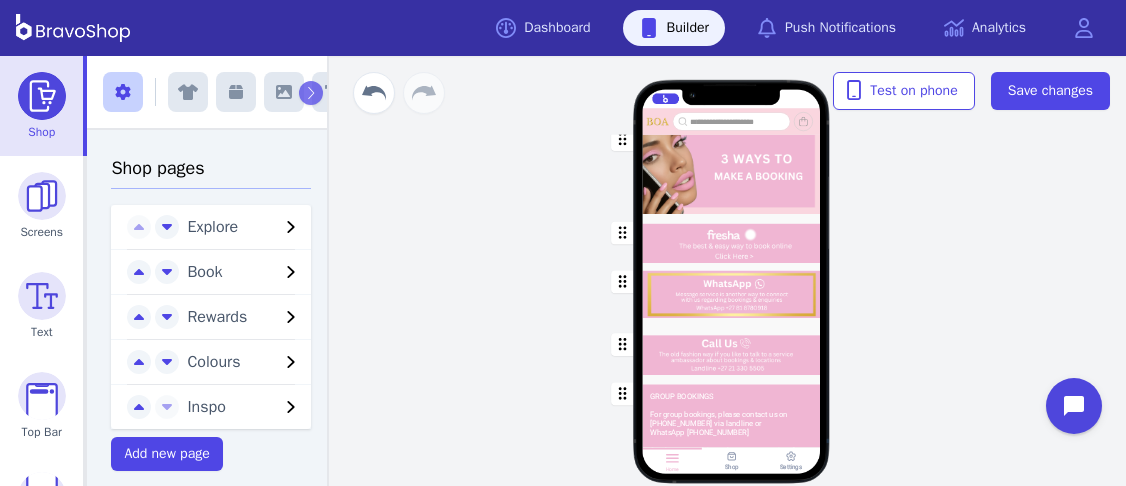 click at bounding box center [732, 238] 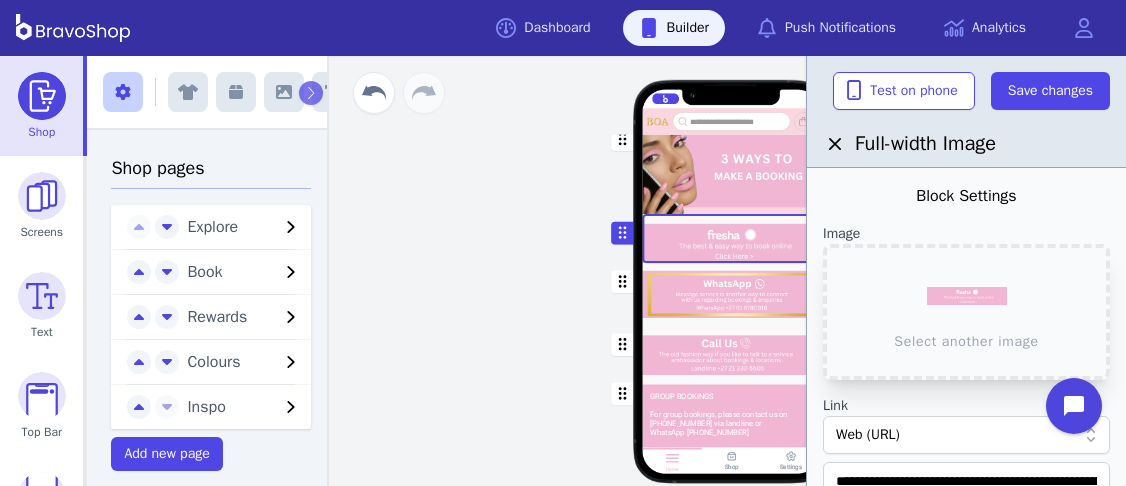 click at bounding box center [732, 294] 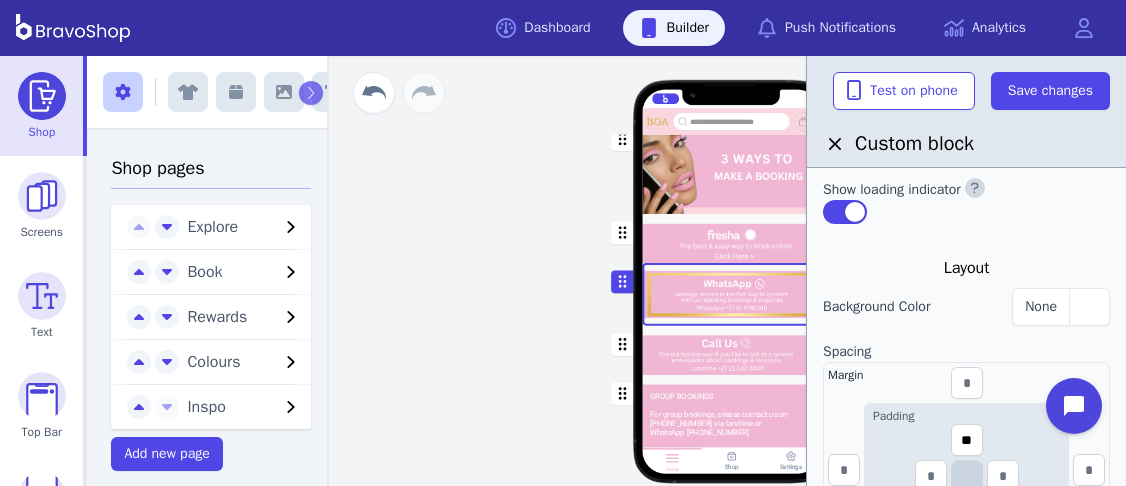 scroll, scrollTop: 194, scrollLeft: 0, axis: vertical 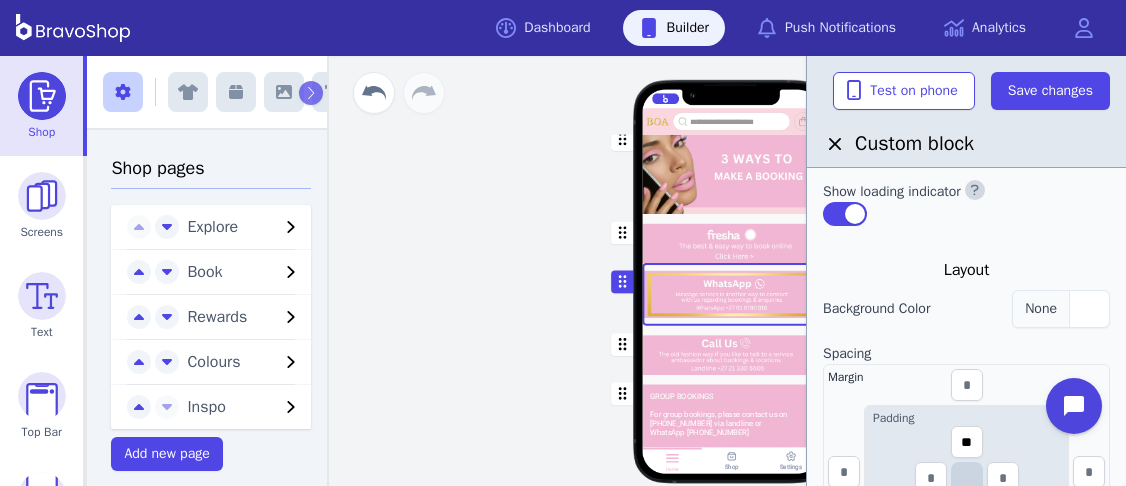 click at bounding box center (1089, 309) 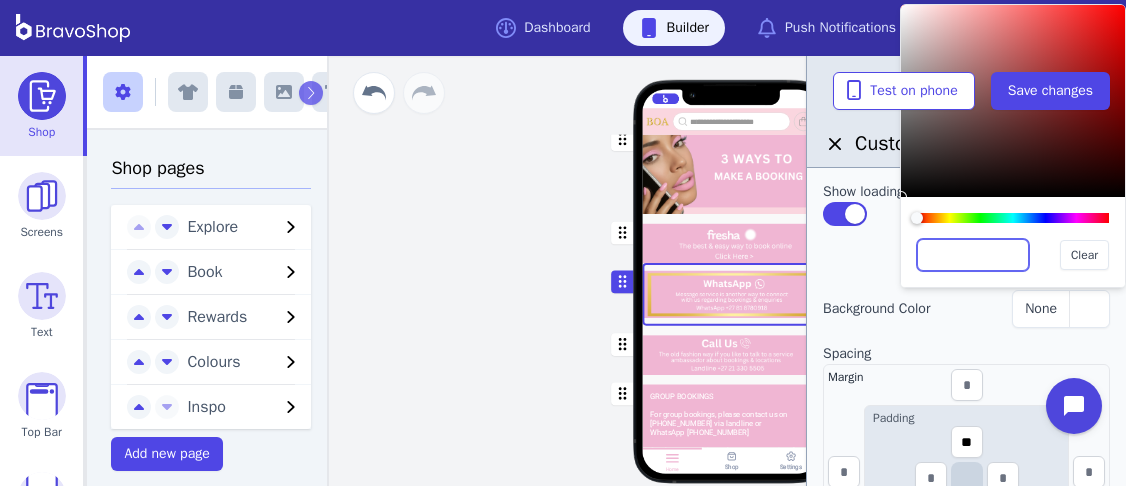 click at bounding box center (973, 255) 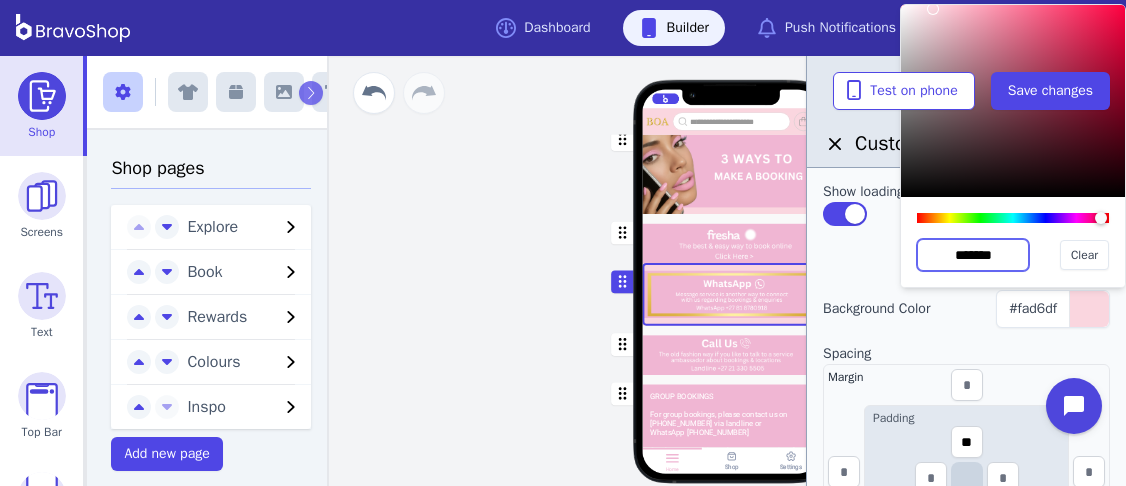 type on "*******" 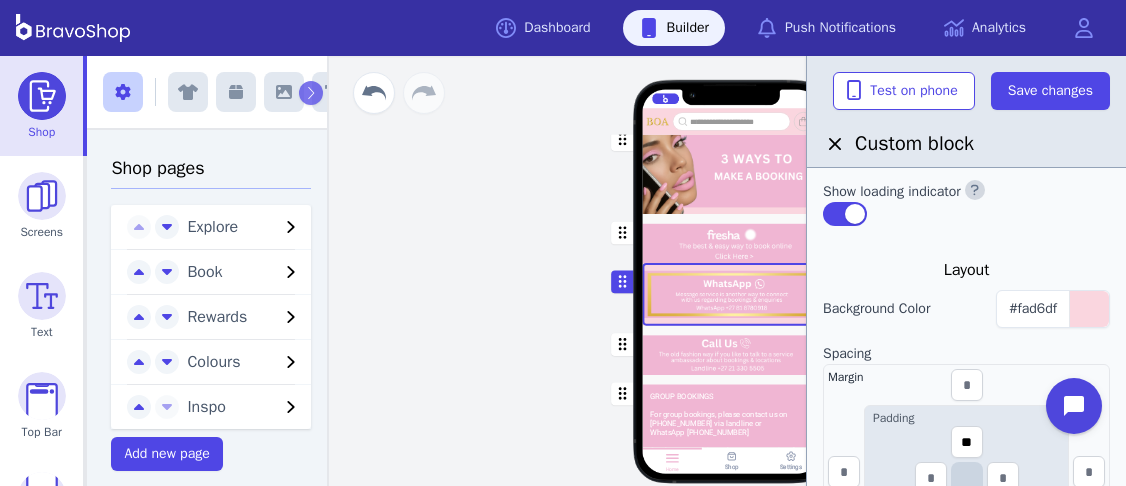 click at bounding box center [732, 238] 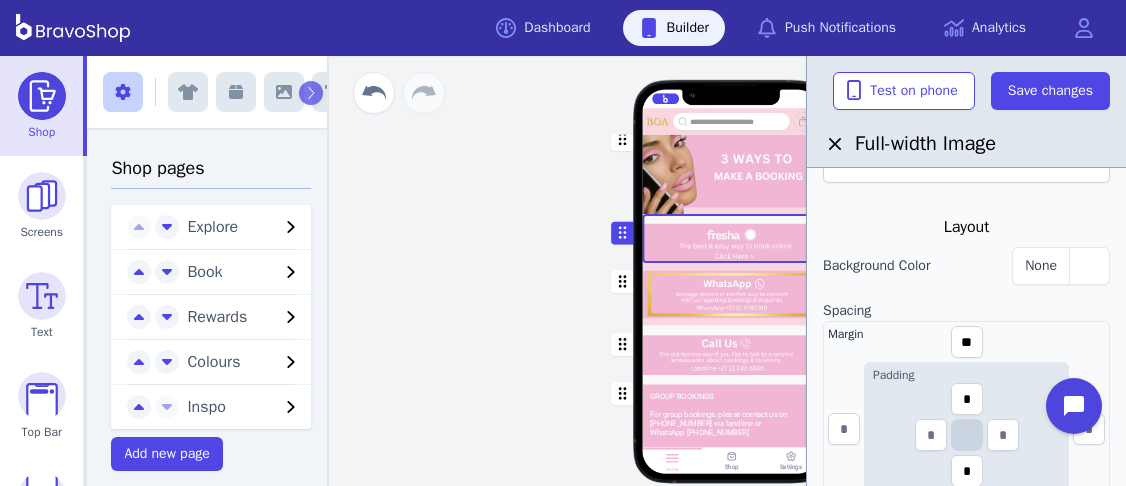scroll, scrollTop: 322, scrollLeft: 0, axis: vertical 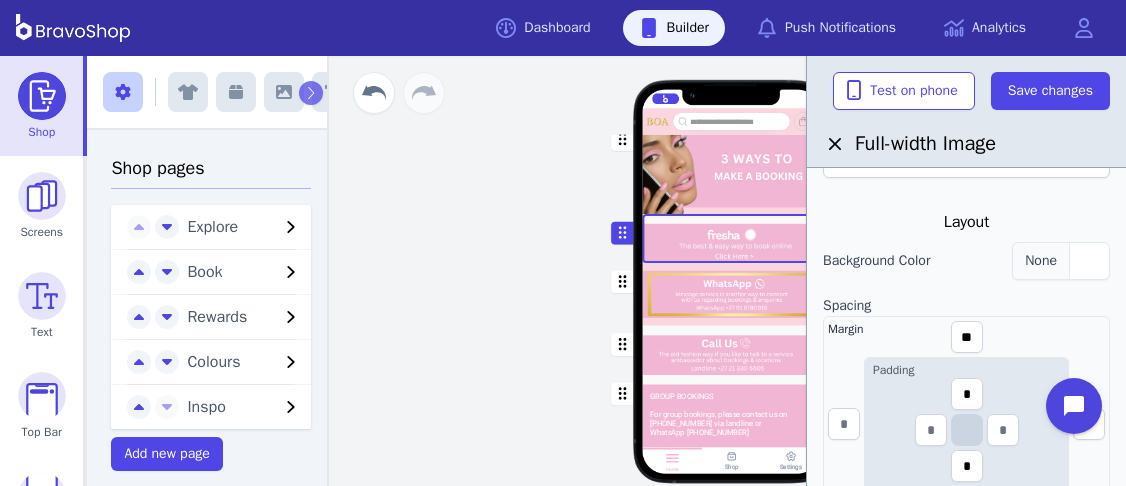click at bounding box center (1089, 261) 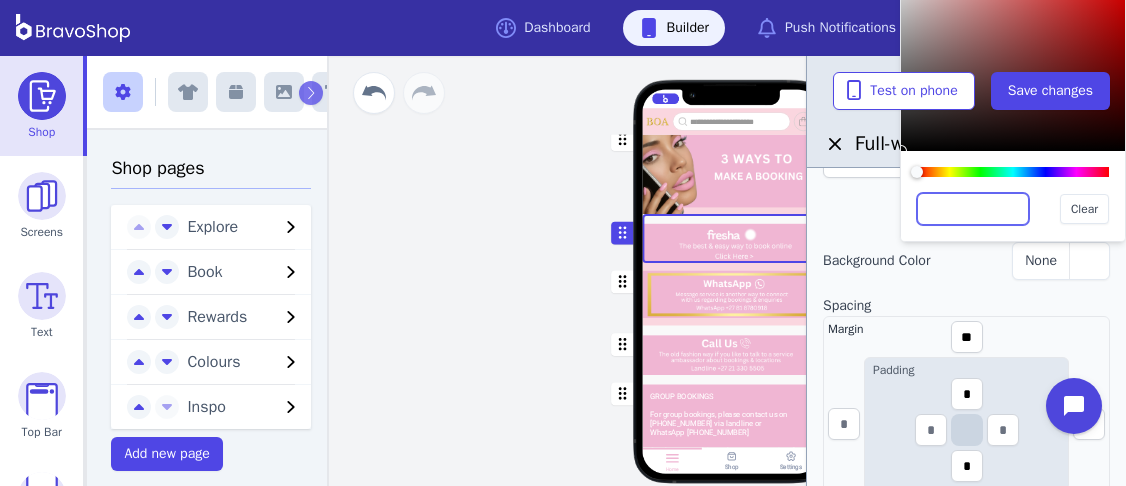 click at bounding box center (973, 209) 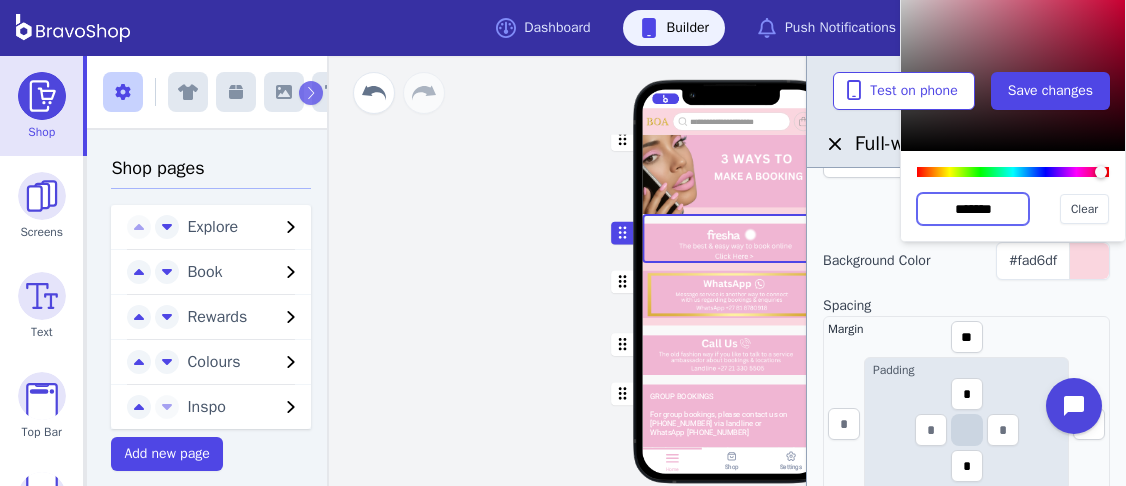 type on "*******" 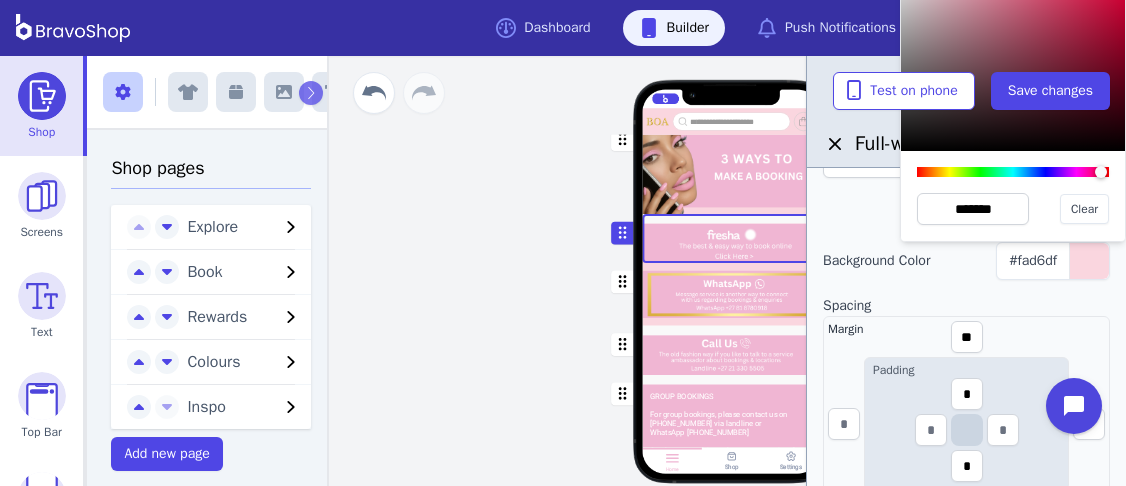 click at bounding box center [732, 238] 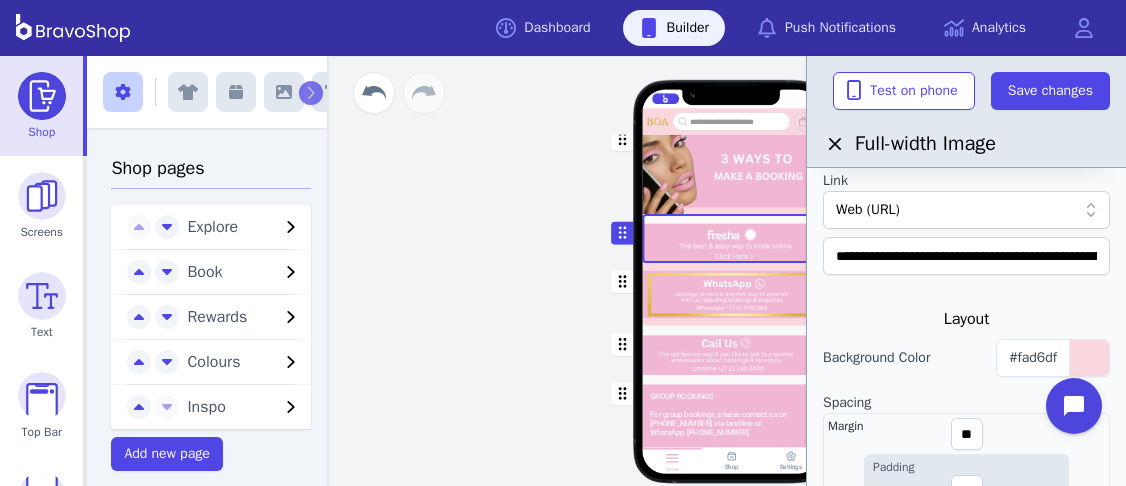 scroll, scrollTop: 224, scrollLeft: 0, axis: vertical 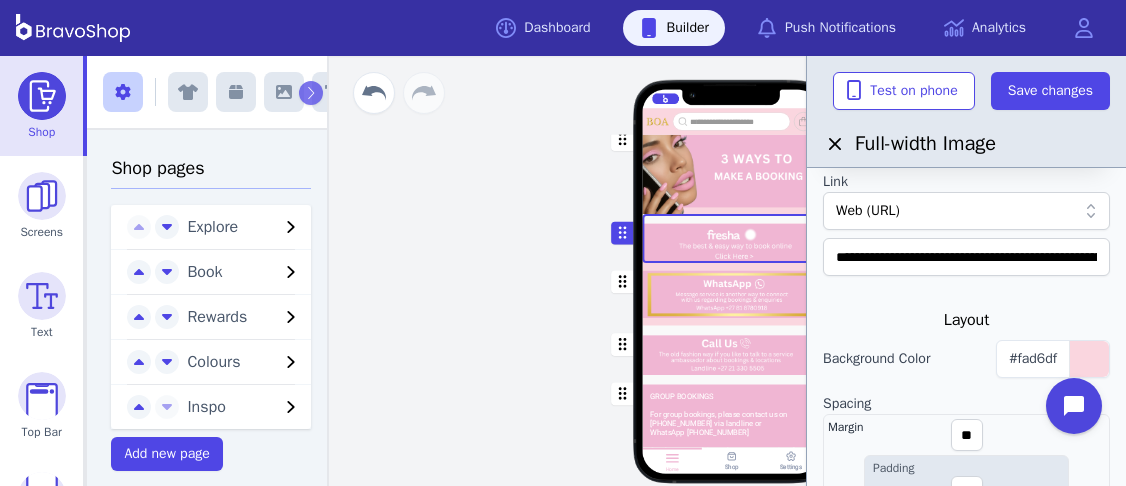 click at bounding box center [732, 350] 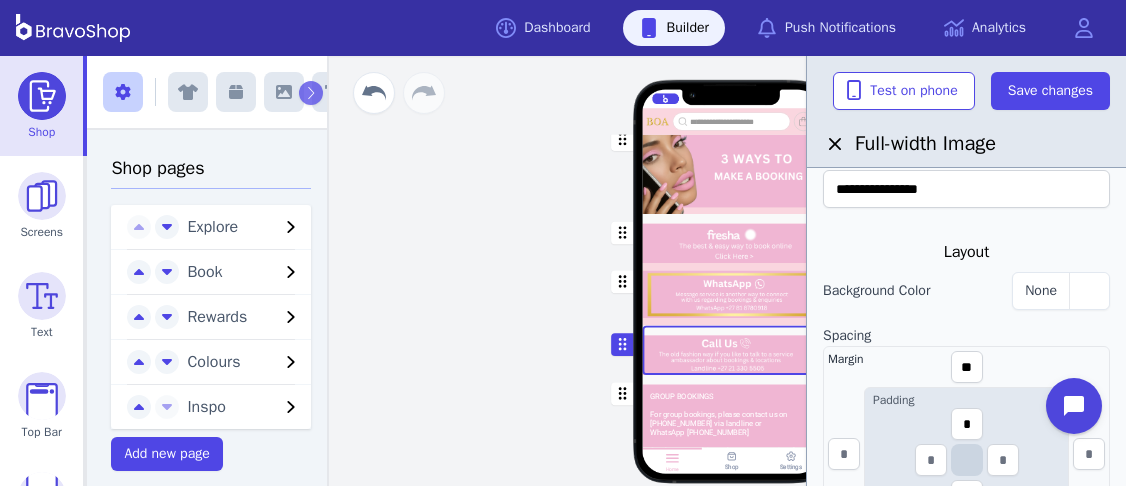 scroll, scrollTop: 308, scrollLeft: 0, axis: vertical 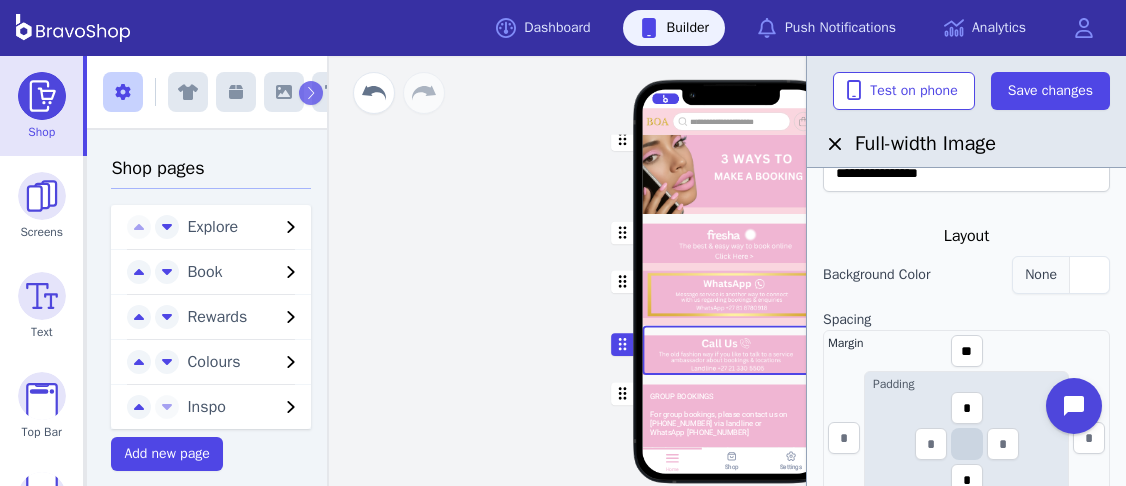 click at bounding box center [1089, 275] 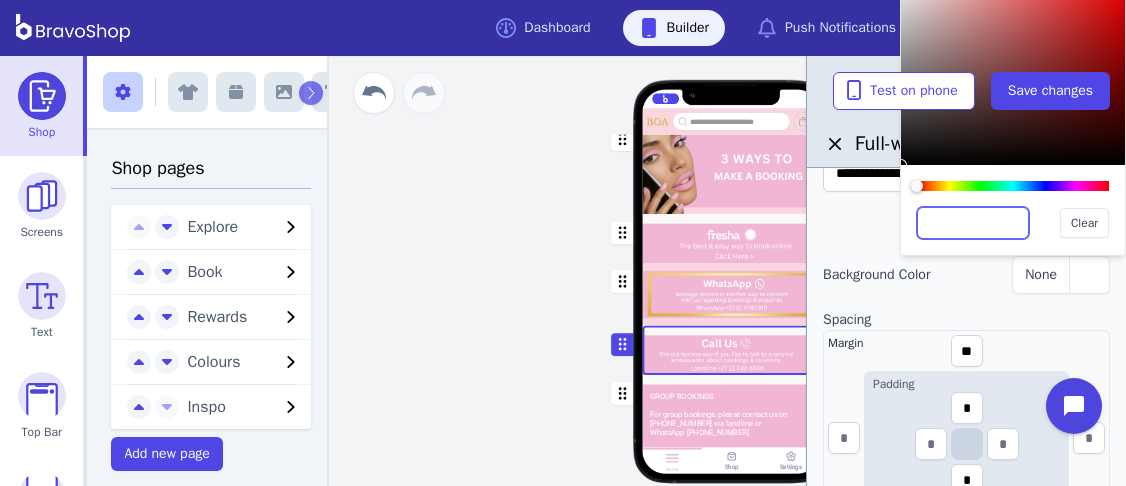 click at bounding box center (973, 223) 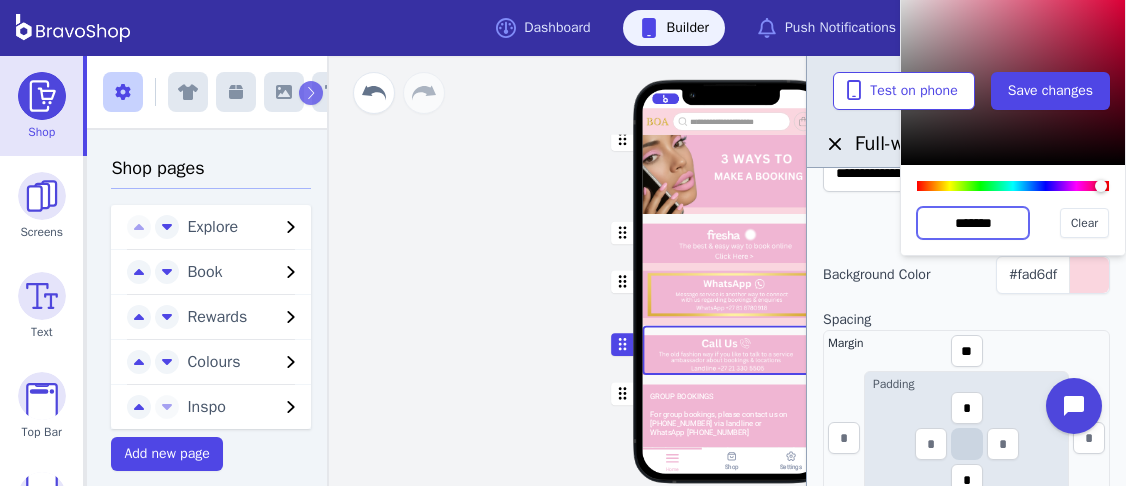 type on "*******" 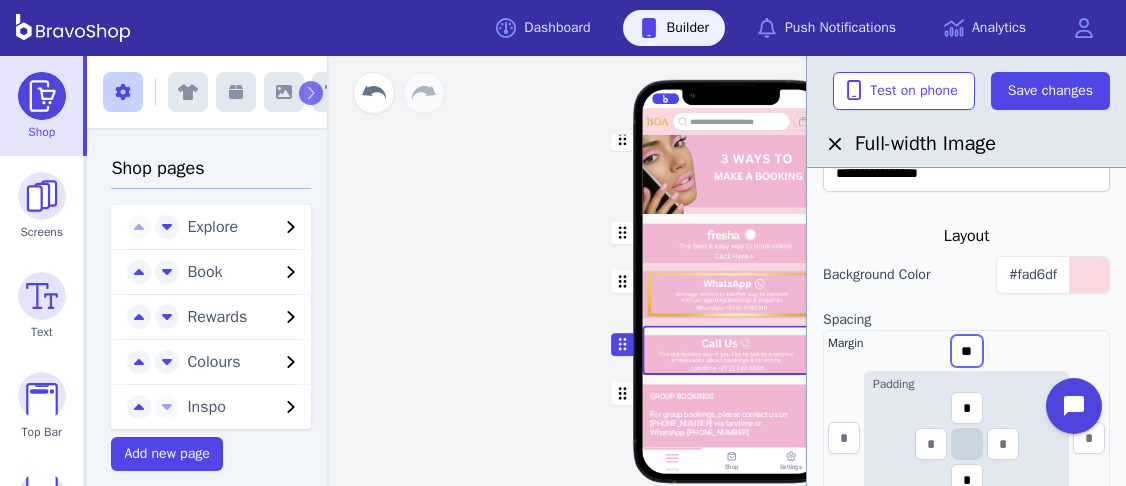 click on "**" at bounding box center (967, 351) 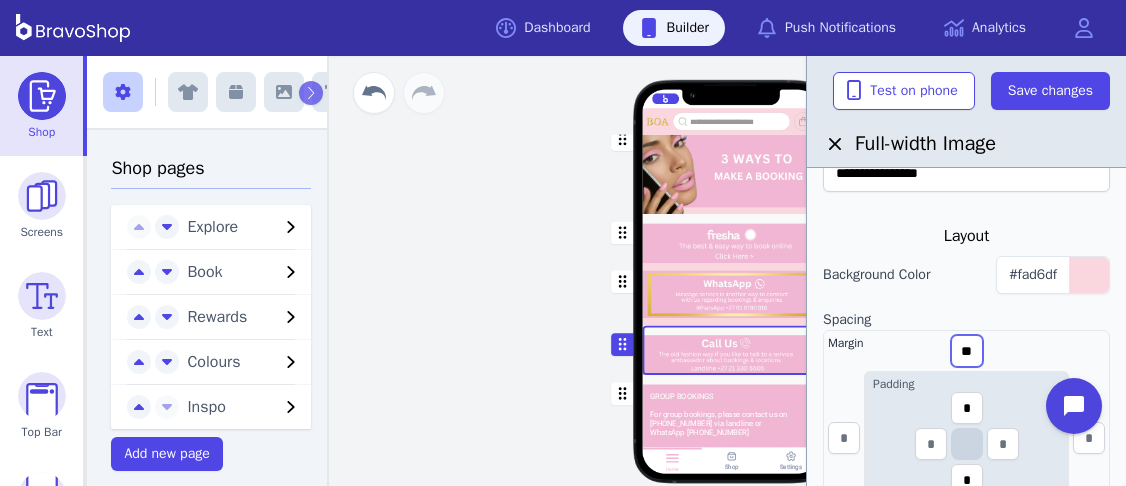 drag, startPoint x: 972, startPoint y: 350, endPoint x: 953, endPoint y: 348, distance: 19.104973 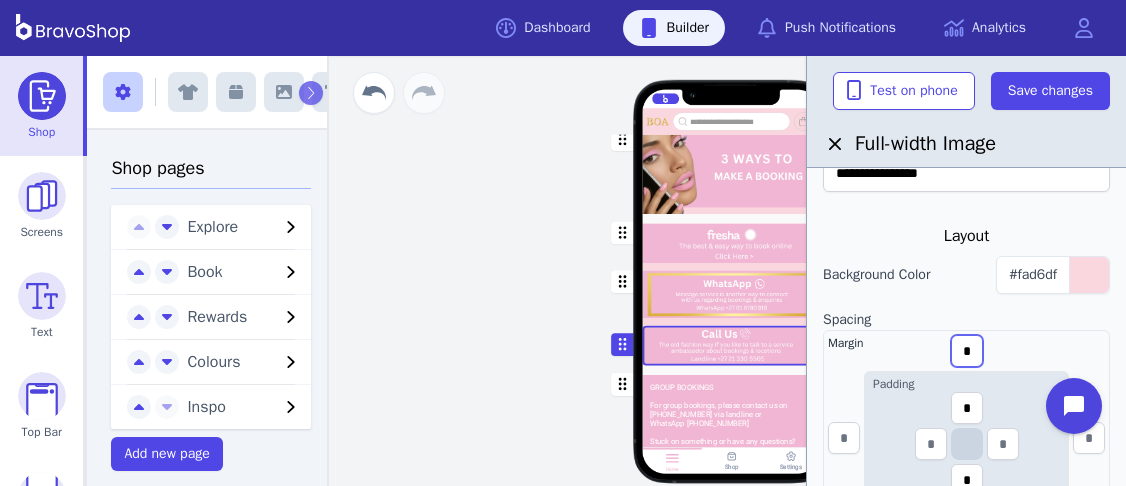 type on "*" 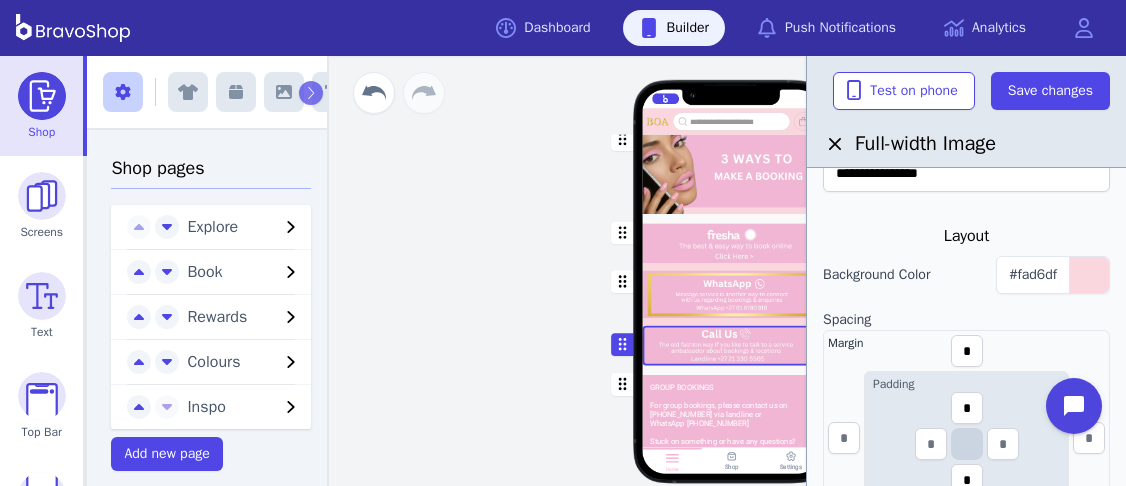 click at bounding box center (732, 238) 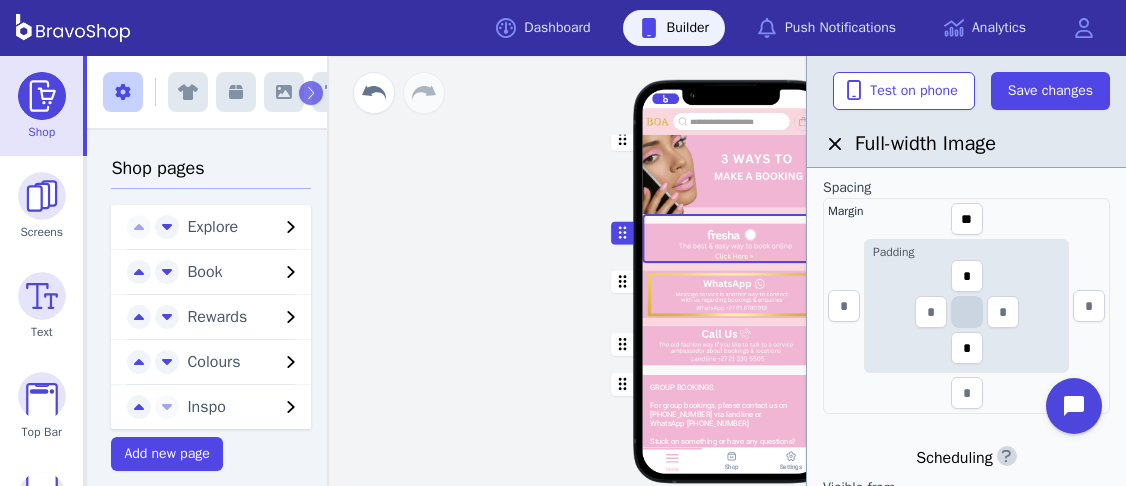 scroll, scrollTop: 337, scrollLeft: 0, axis: vertical 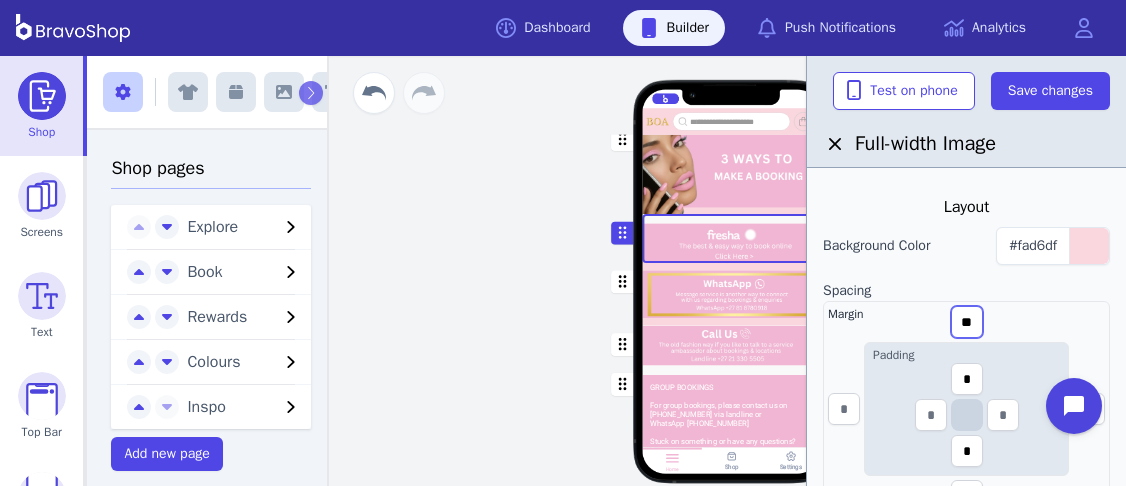 drag, startPoint x: 981, startPoint y: 321, endPoint x: 952, endPoint y: 316, distance: 29.427877 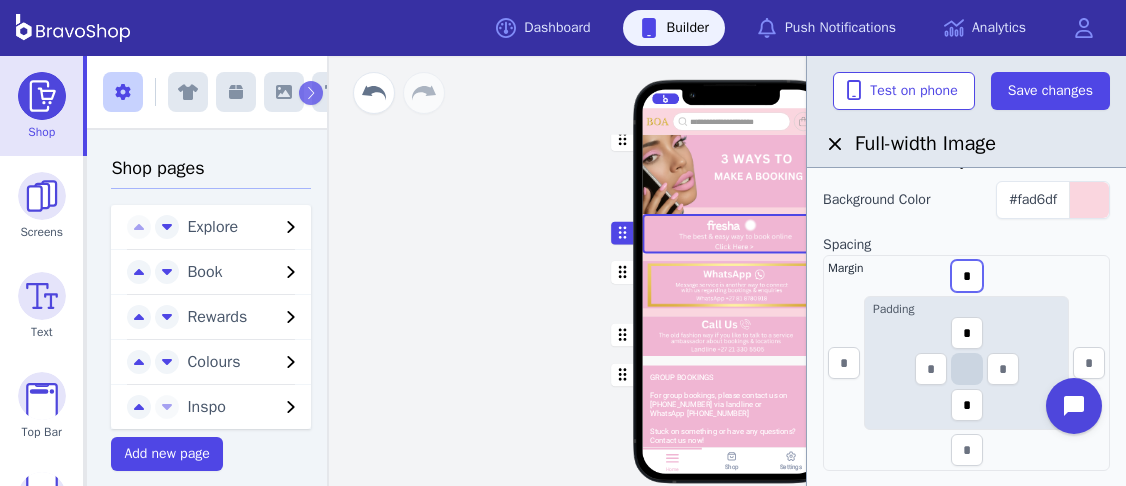 scroll, scrollTop: 387, scrollLeft: 0, axis: vertical 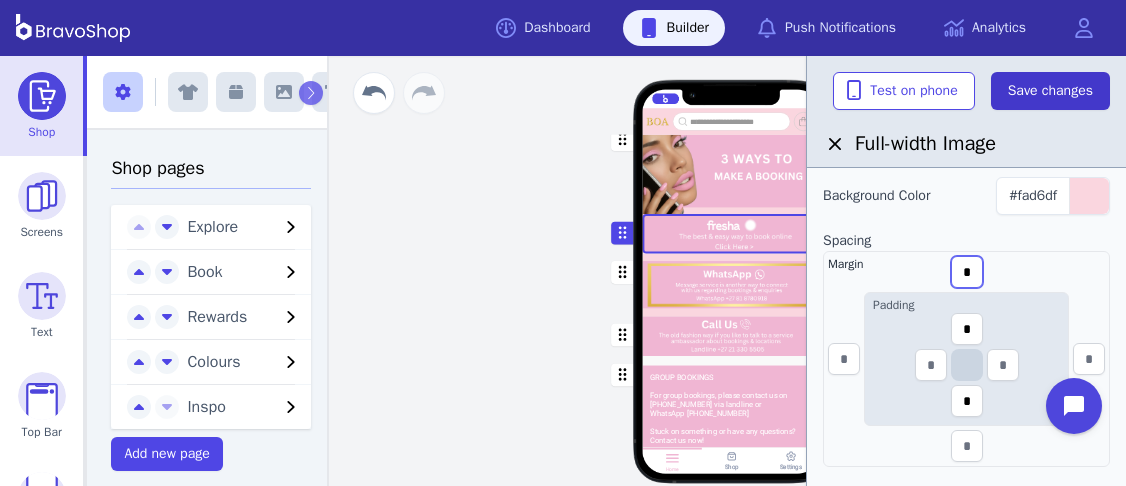 type on "*" 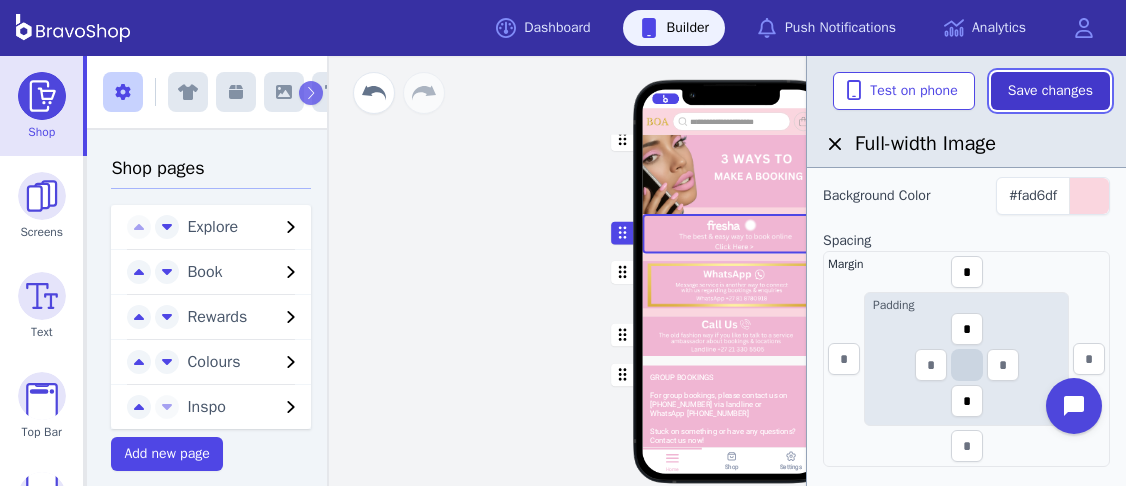 click on "Save changes" at bounding box center [1050, 91] 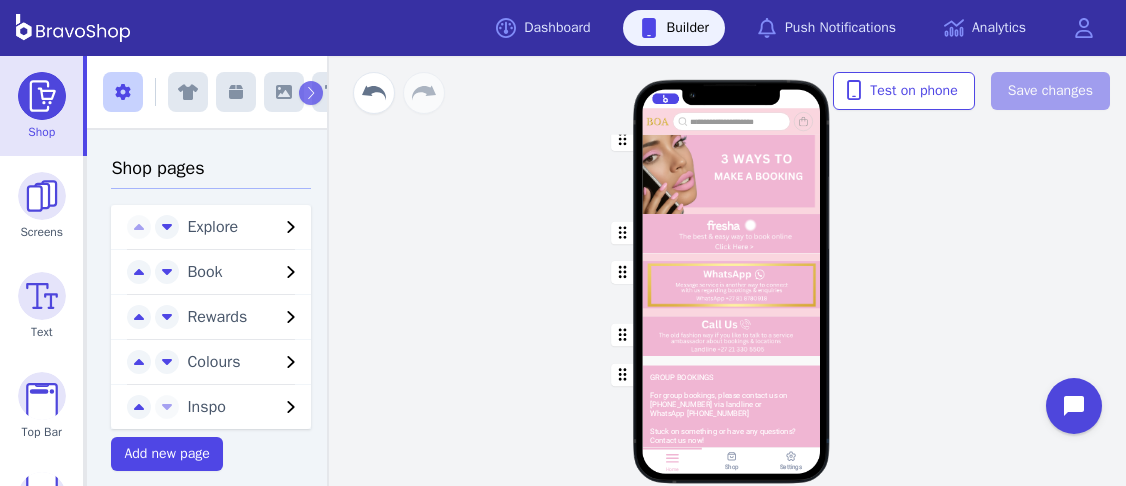 click on "Explore Book Rewards Colours Inspo GROUP BOOKINGS
For group bookings, please contact us on
+27 21 330 5505 via landline or
WhatsApp (081) 878-0918
Stuck on something or have any questions?
Contact us now! Drag a block here to get started Home Shop Settings" at bounding box center [731, 271] 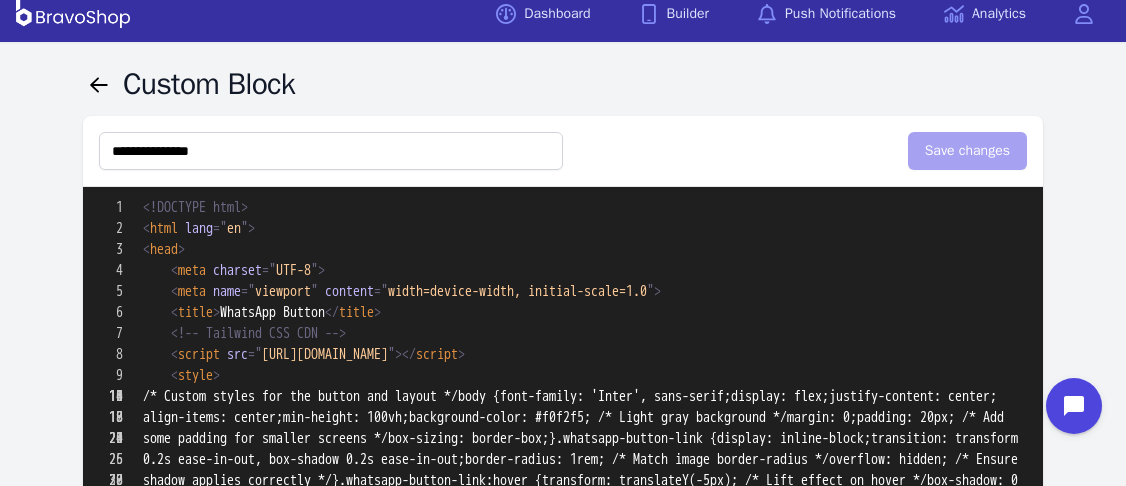 scroll, scrollTop: 0, scrollLeft: 0, axis: both 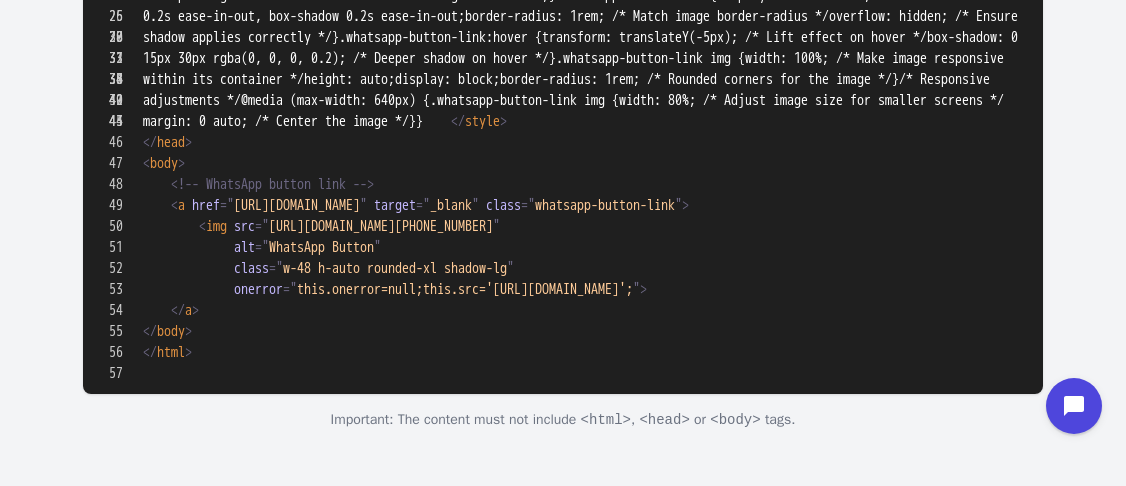 drag, startPoint x: 139, startPoint y: 222, endPoint x: 489, endPoint y: 532, distance: 467.54678 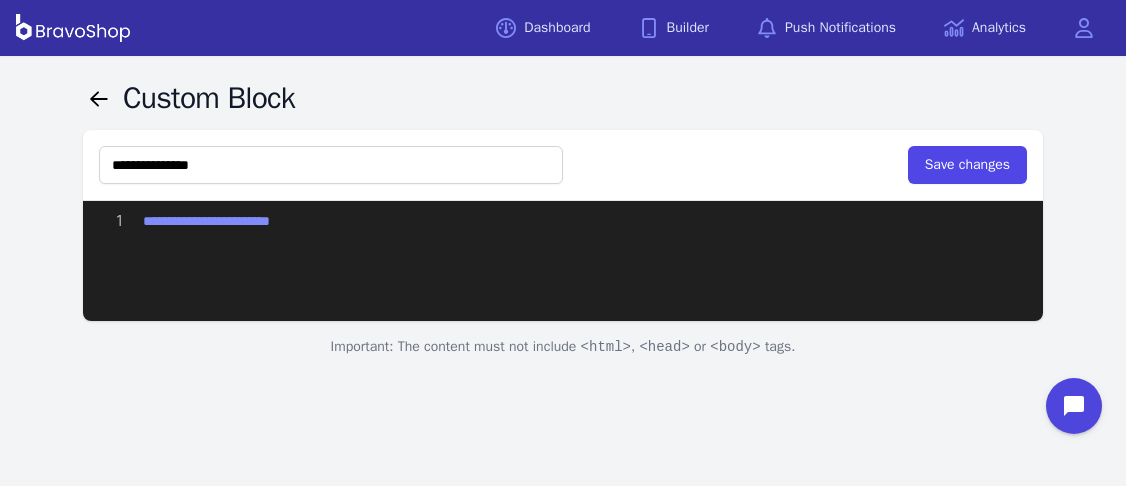 scroll, scrollTop: 0, scrollLeft: 0, axis: both 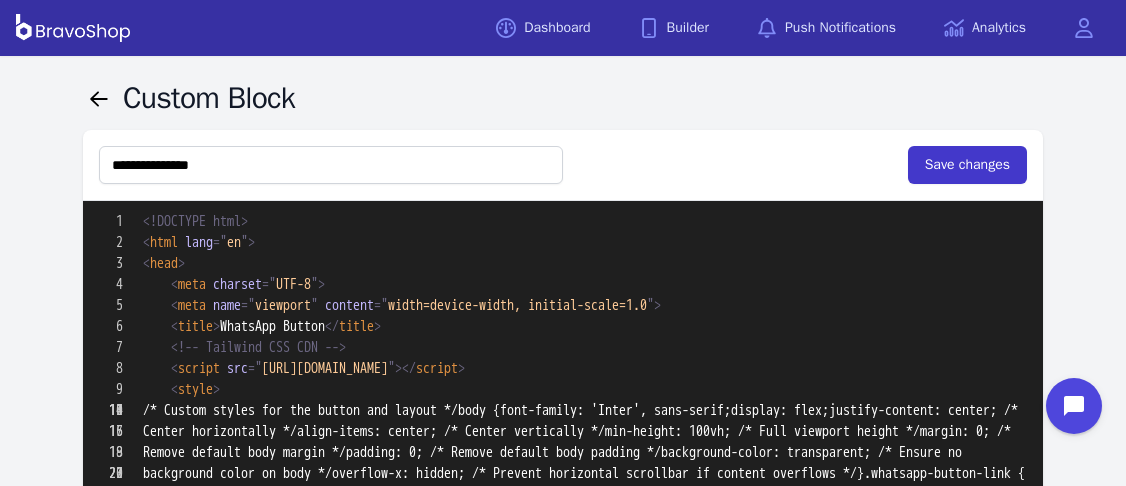 type on "**********" 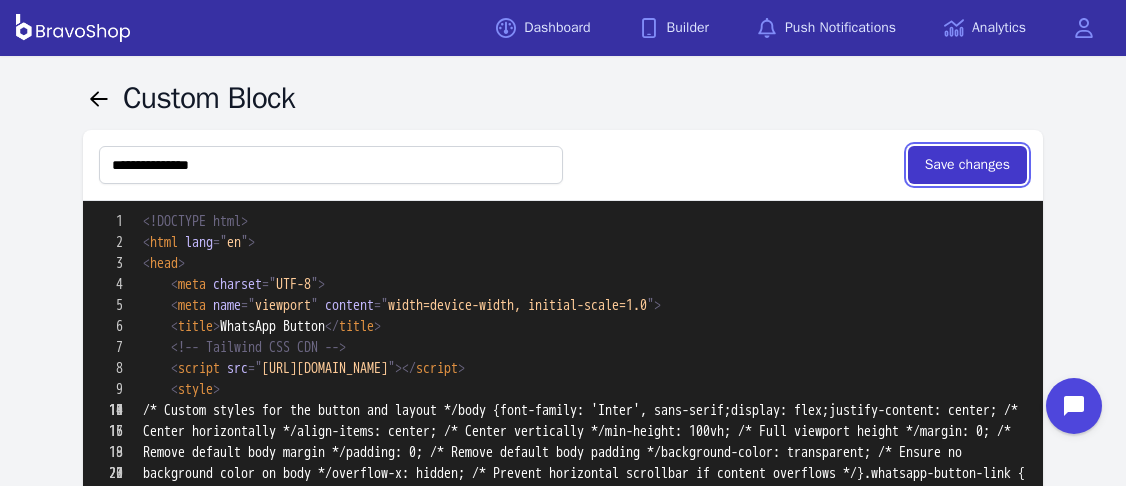 click on "Save changes" at bounding box center (967, 165) 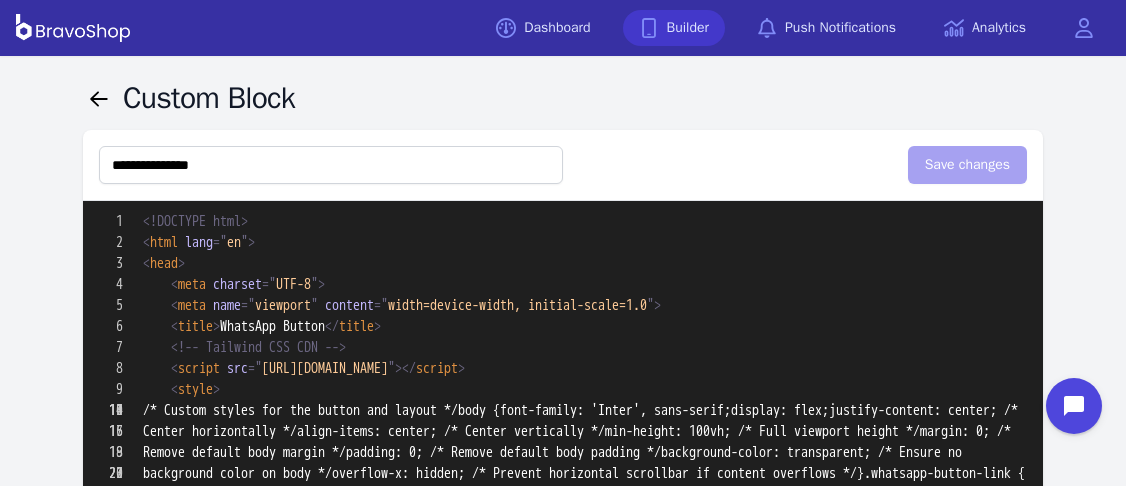 click on "Builder" at bounding box center [674, 28] 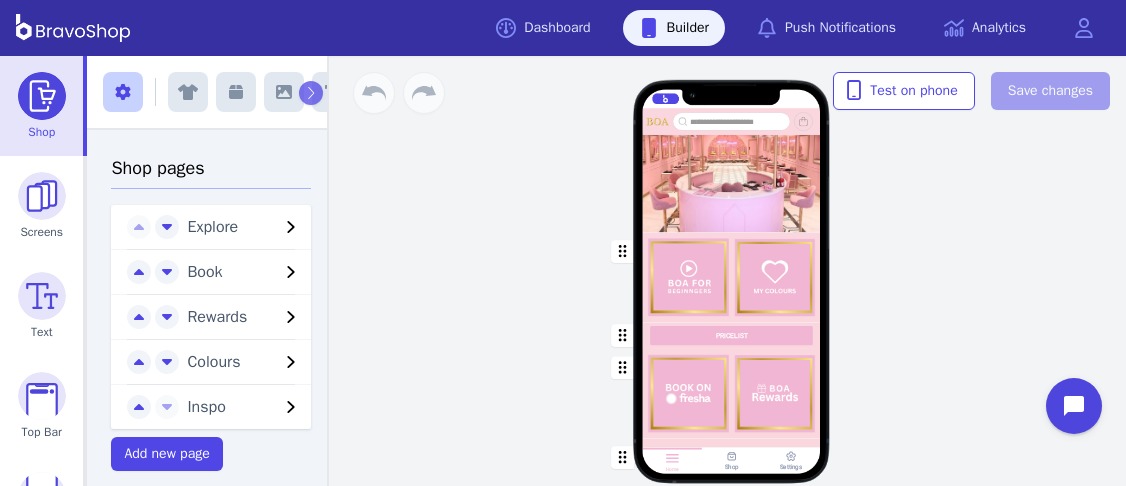 scroll, scrollTop: 0, scrollLeft: 0, axis: both 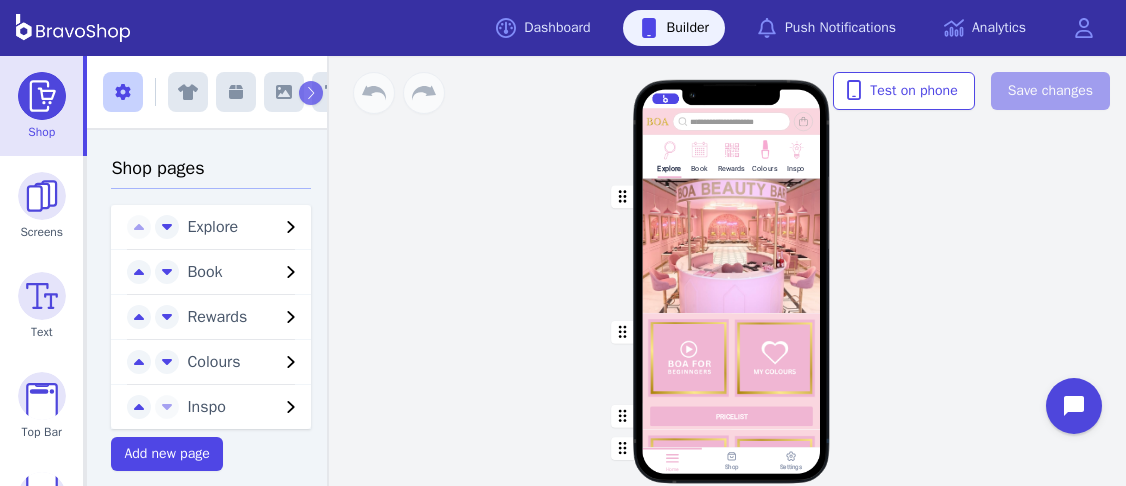 click at bounding box center (699, 162) 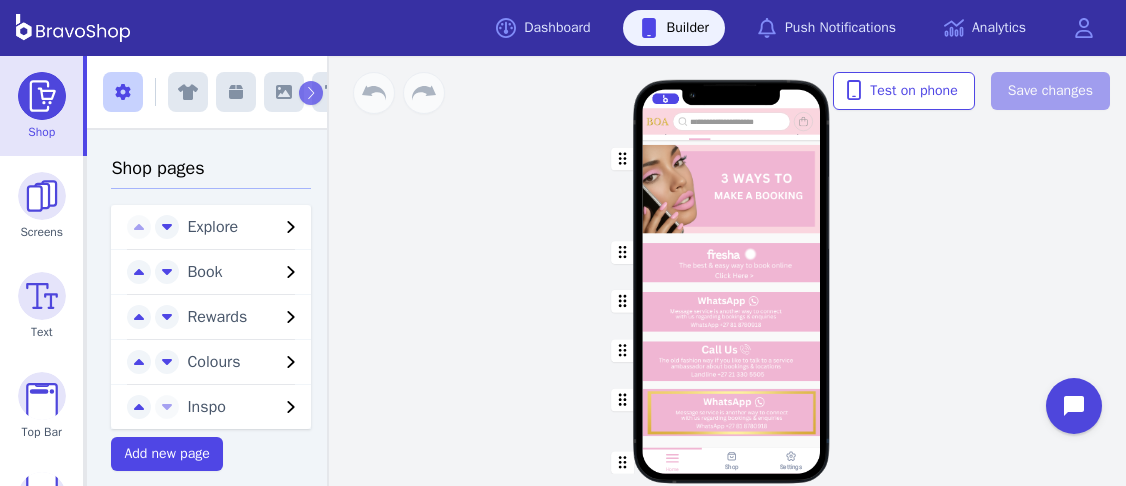scroll, scrollTop: 0, scrollLeft: 0, axis: both 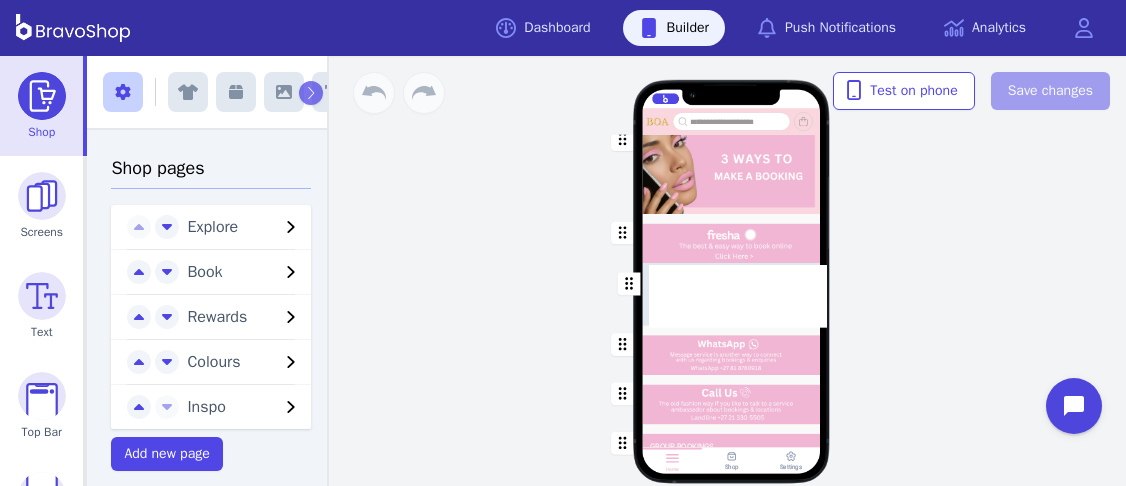 drag, startPoint x: 622, startPoint y: 377, endPoint x: 628, endPoint y: 281, distance: 96.18732 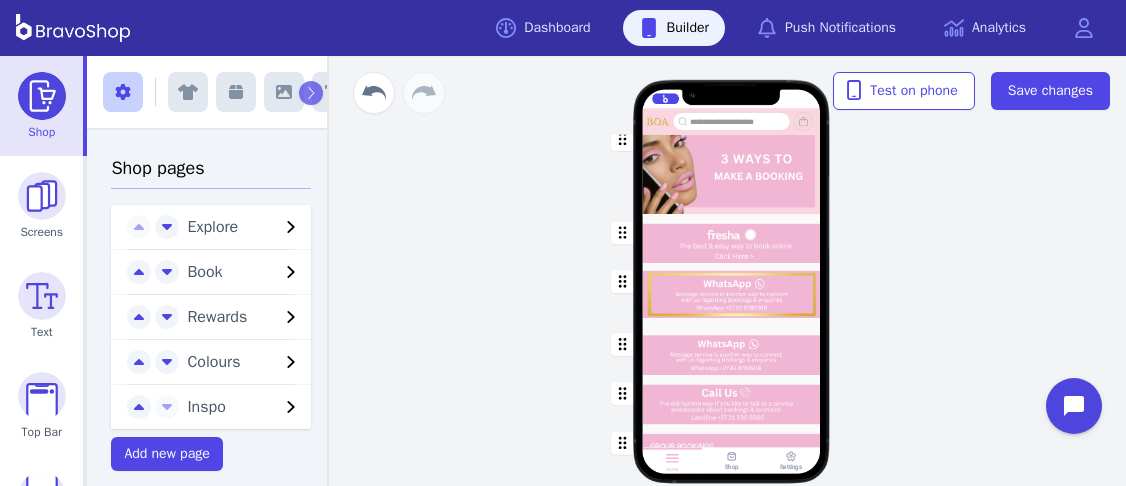 click at bounding box center [732, 349] 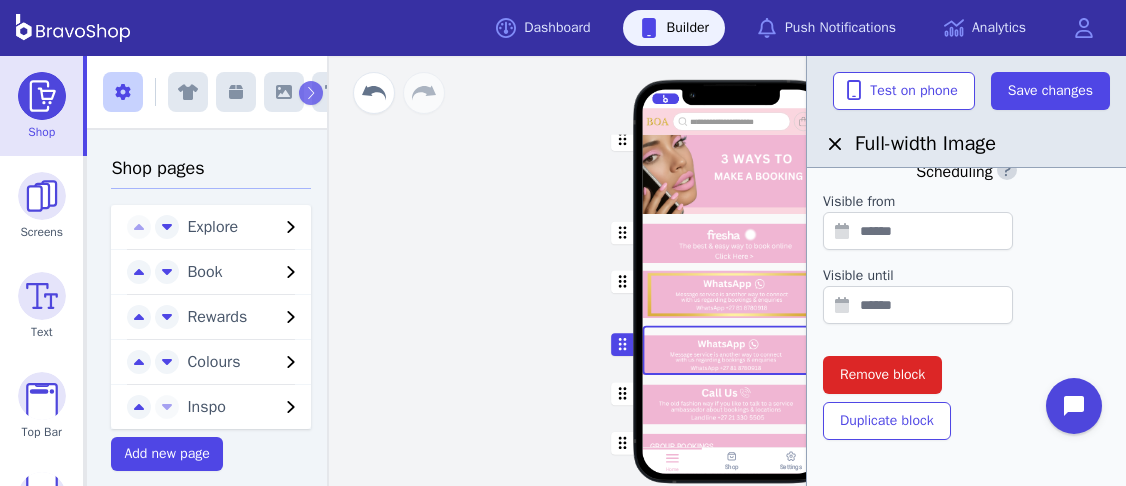 scroll, scrollTop: 768, scrollLeft: 0, axis: vertical 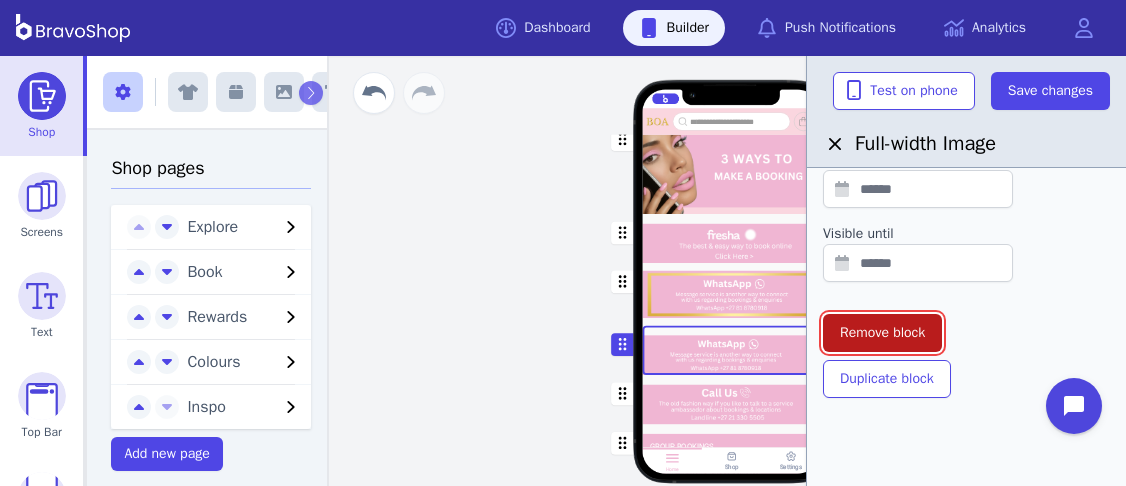 click on "Remove block" at bounding box center [882, 333] 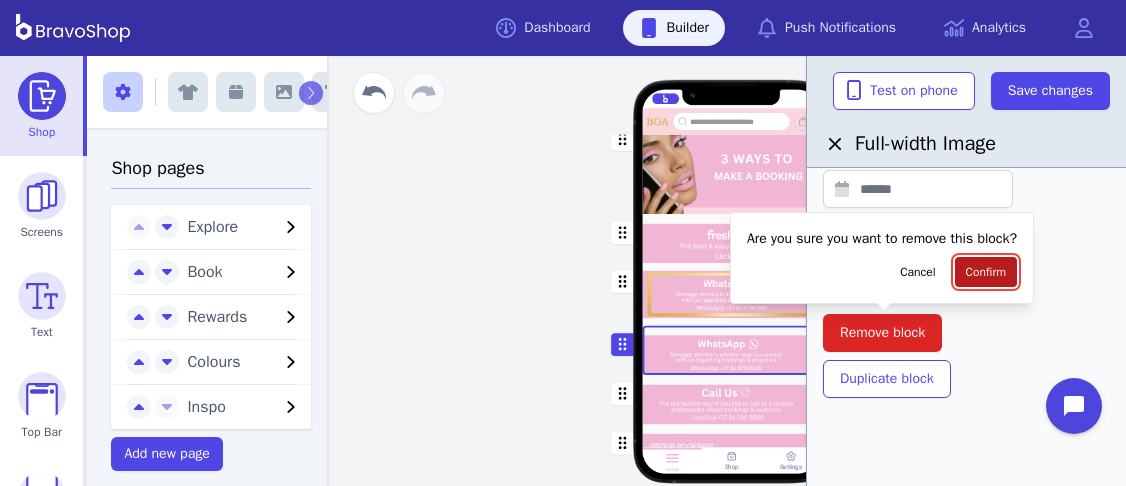 click on "Confirm" at bounding box center [986, 272] 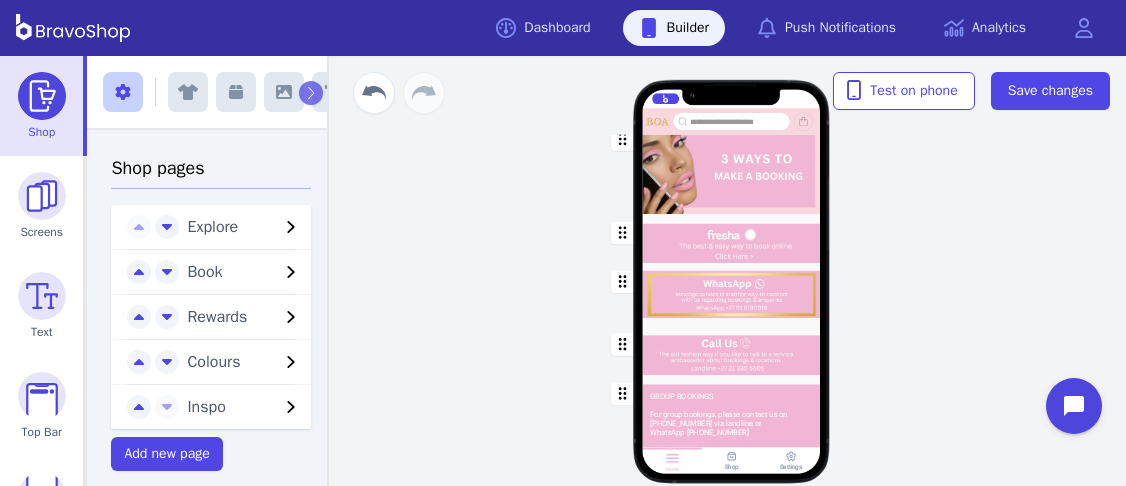 click at bounding box center [732, 238] 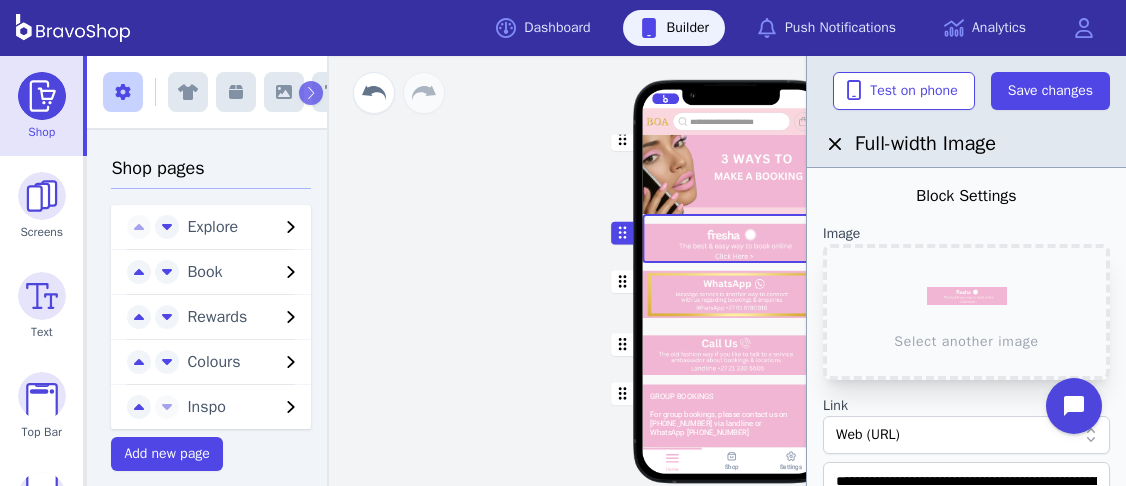 click at bounding box center [732, 294] 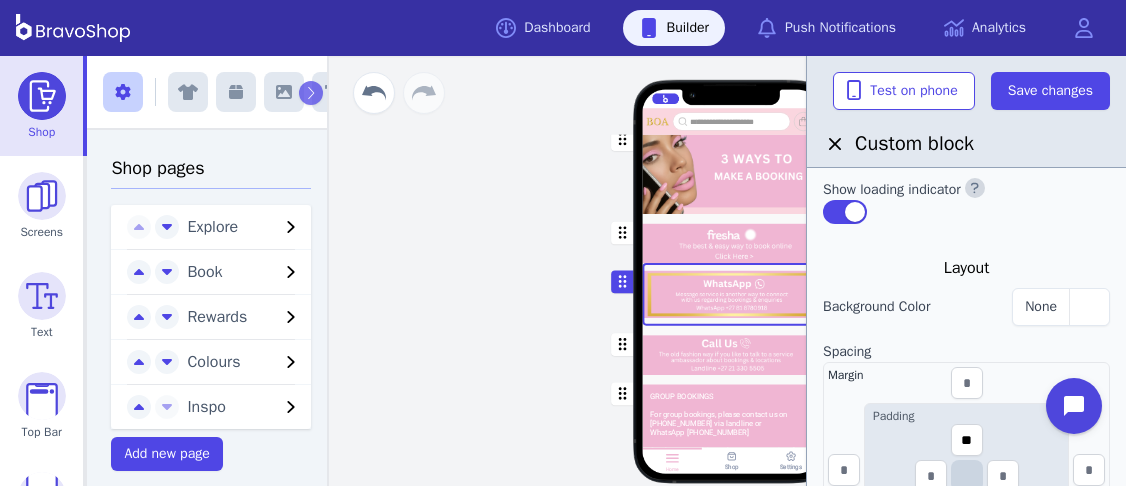 scroll, scrollTop: 194, scrollLeft: 0, axis: vertical 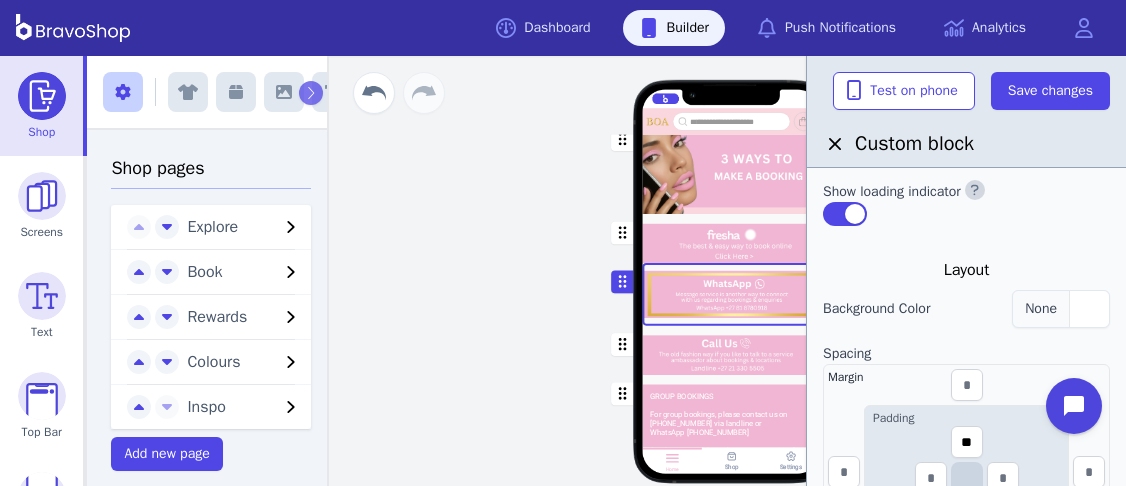 click at bounding box center (1089, 309) 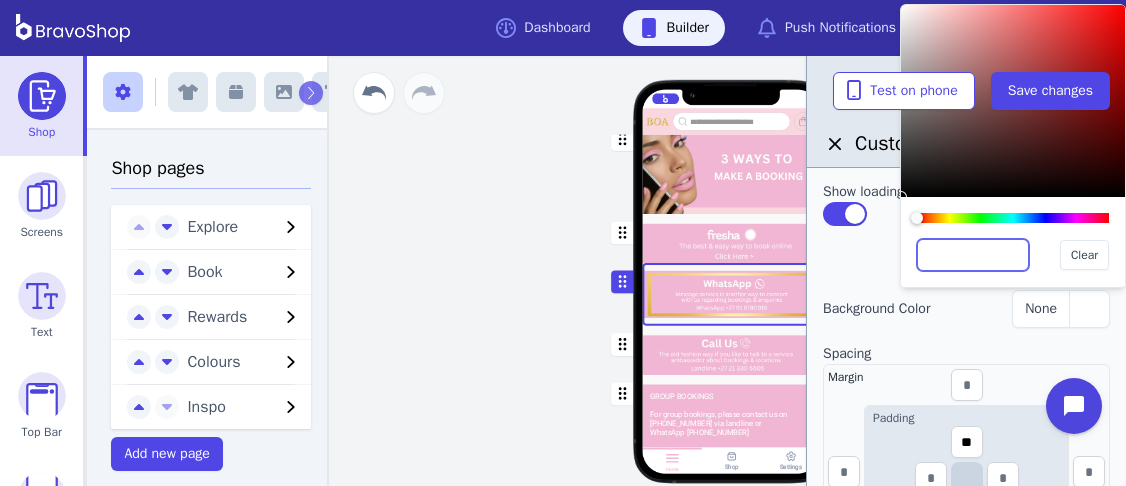 click at bounding box center [973, 255] 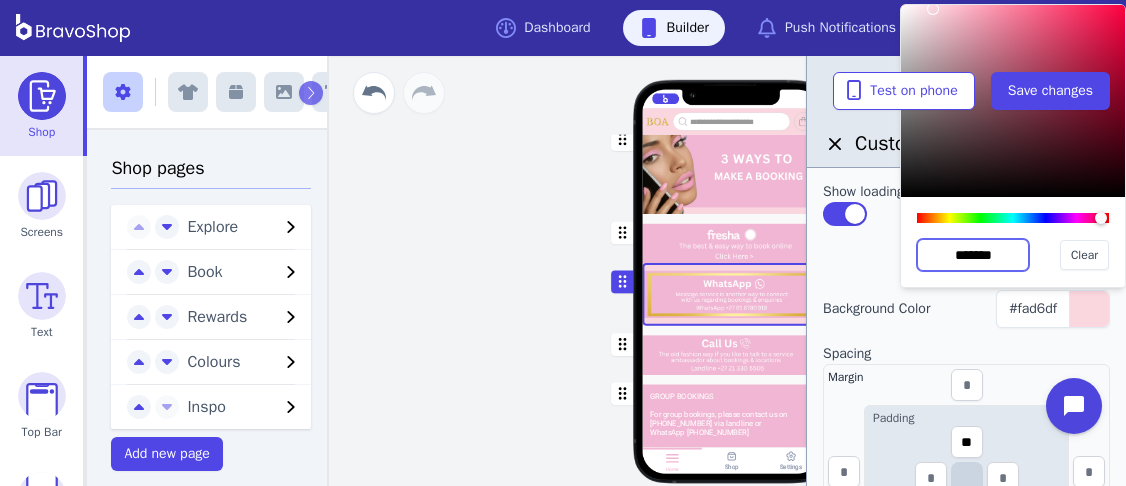 type on "*******" 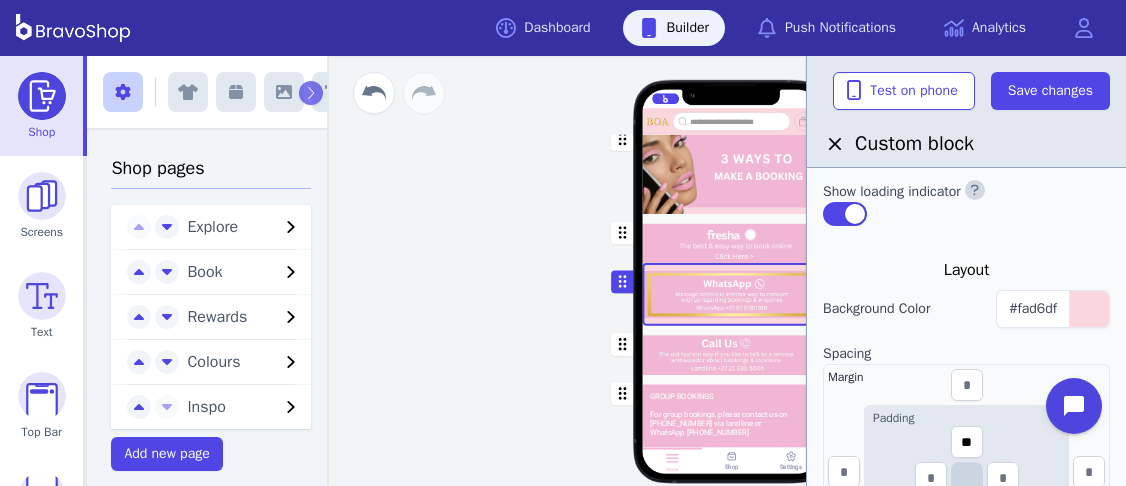 click at bounding box center (732, 238) 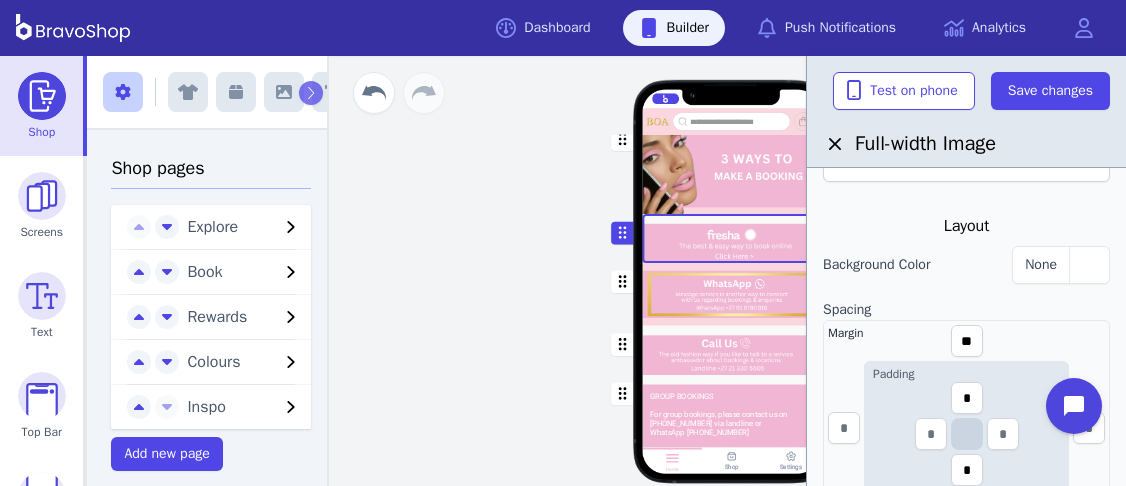 scroll, scrollTop: 322, scrollLeft: 0, axis: vertical 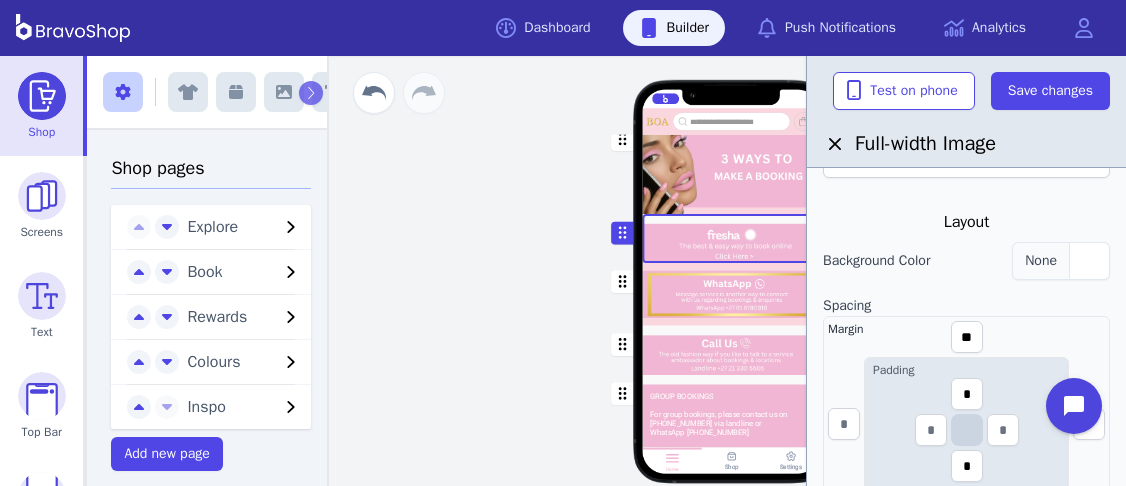 click at bounding box center (1089, 261) 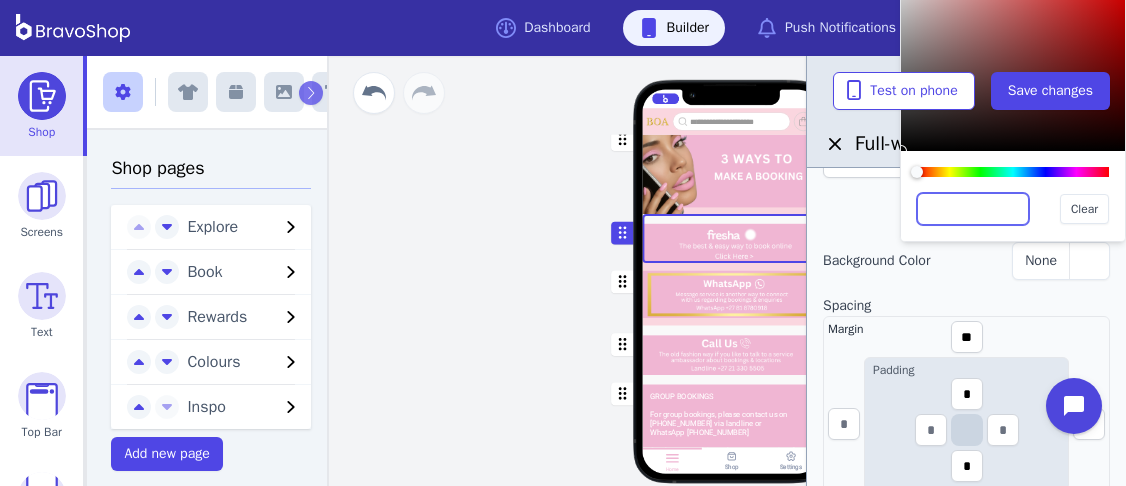 click at bounding box center [973, 209] 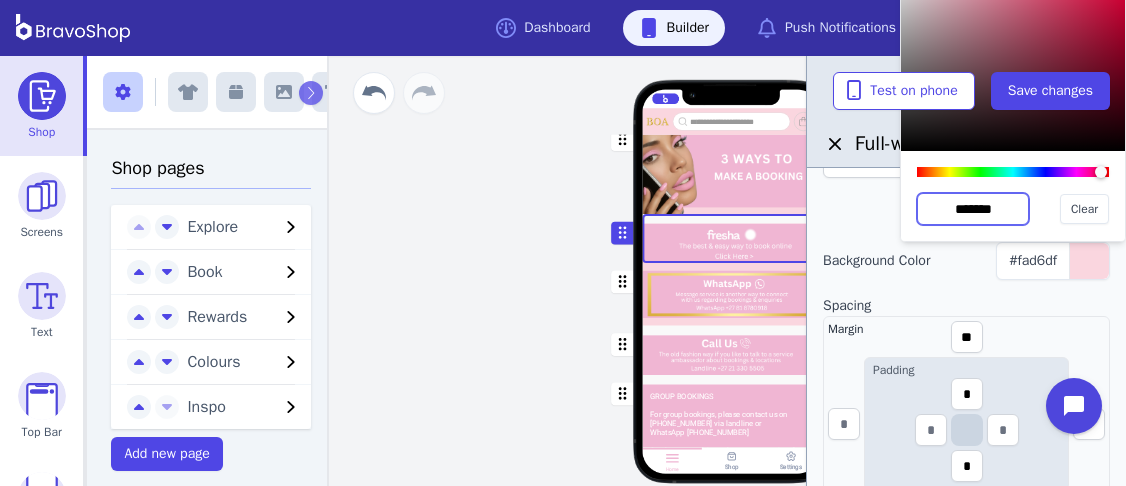 type on "*******" 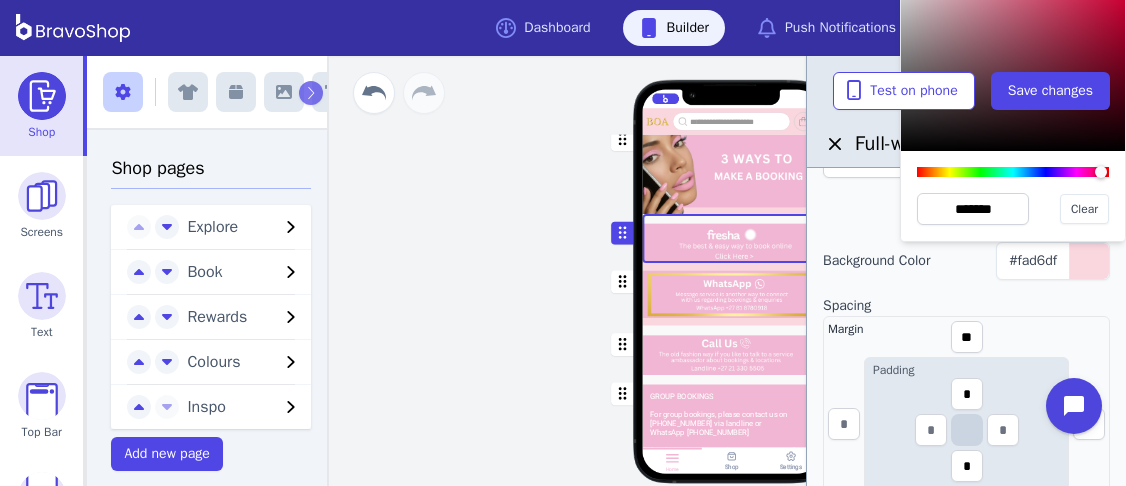 click at bounding box center (732, 238) 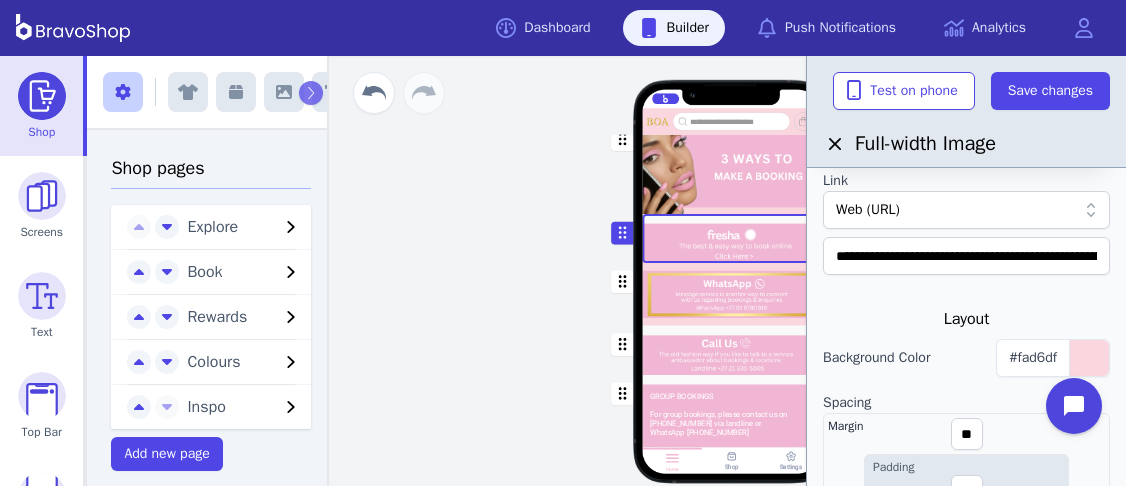 scroll, scrollTop: 224, scrollLeft: 0, axis: vertical 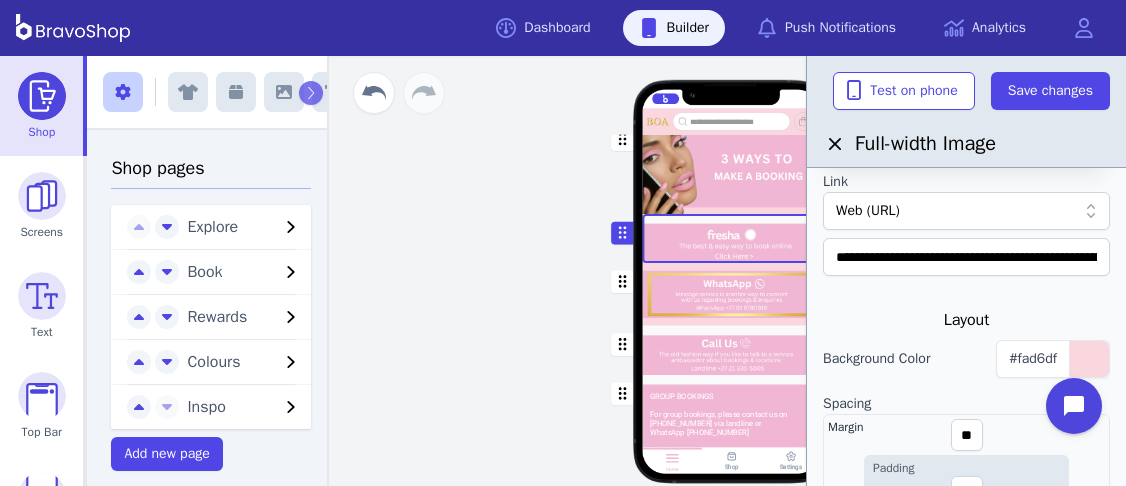 click at bounding box center (732, 350) 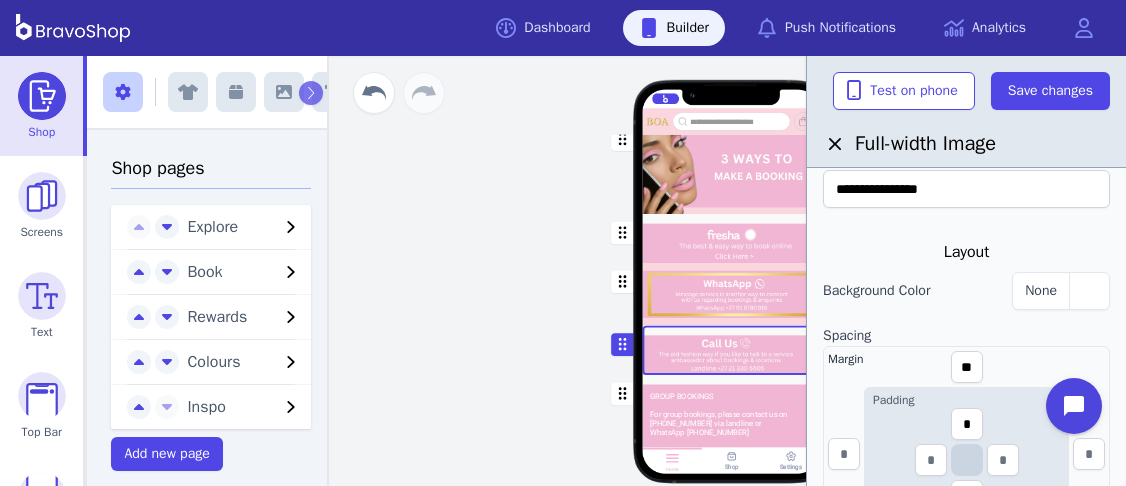 scroll, scrollTop: 308, scrollLeft: 0, axis: vertical 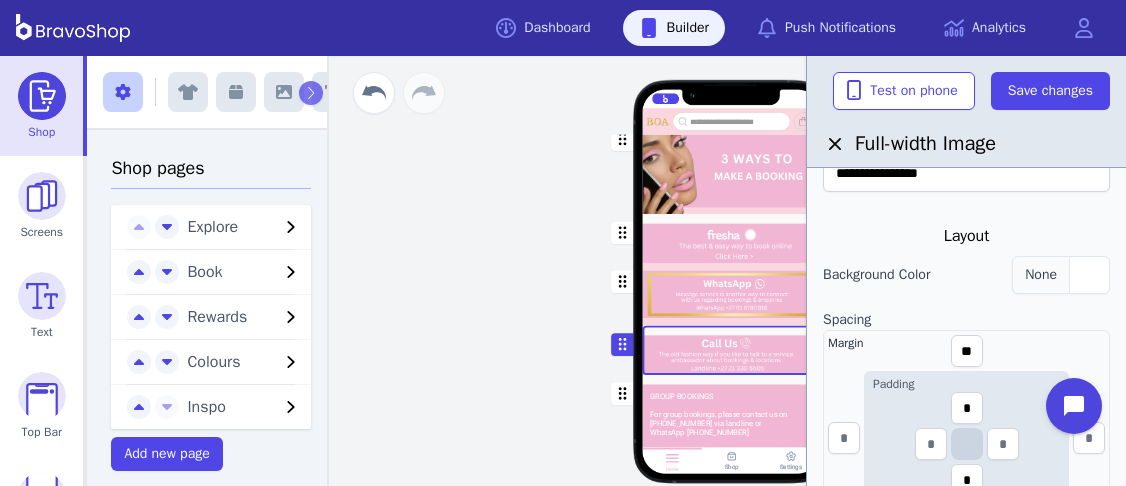click at bounding box center (1089, 275) 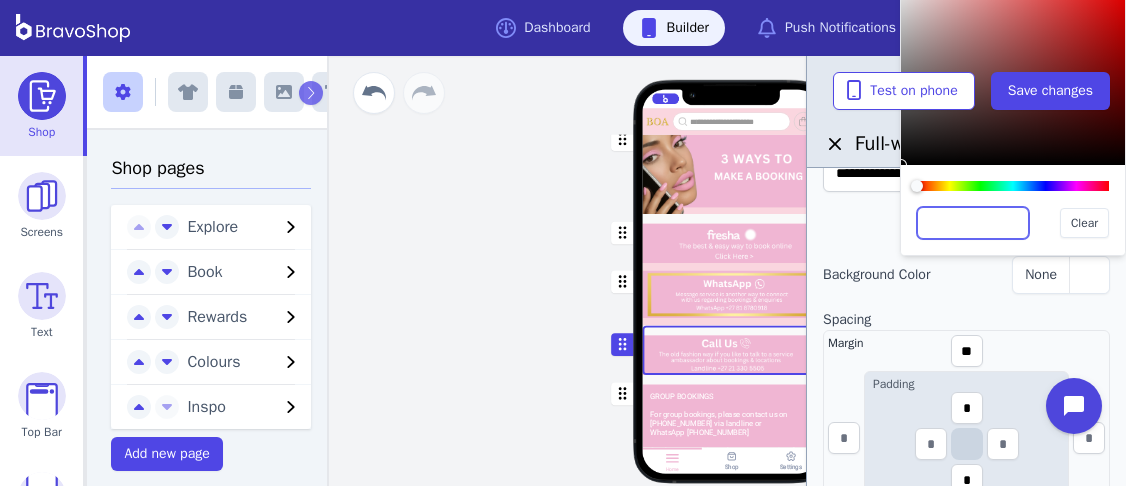 click at bounding box center [973, 223] 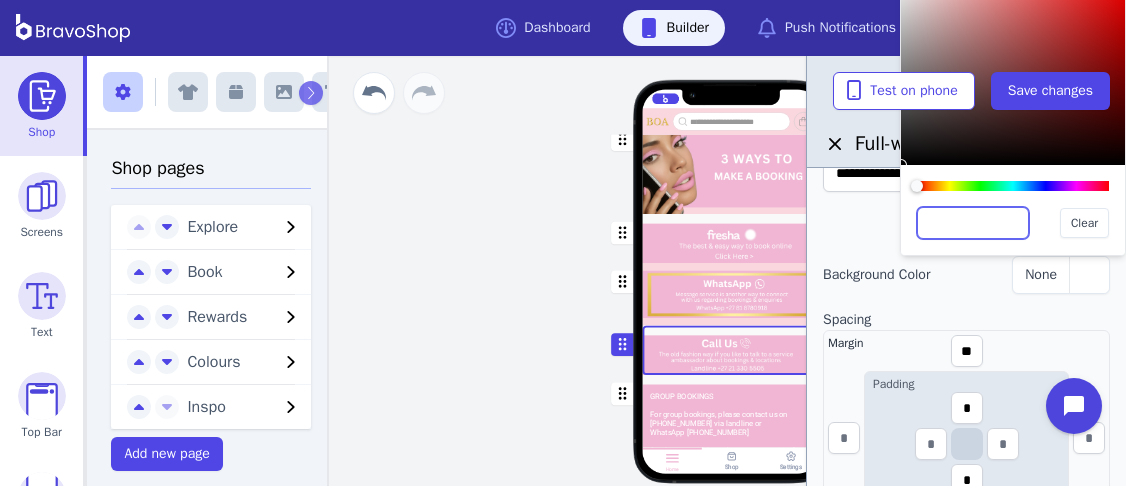 paste on "*******" 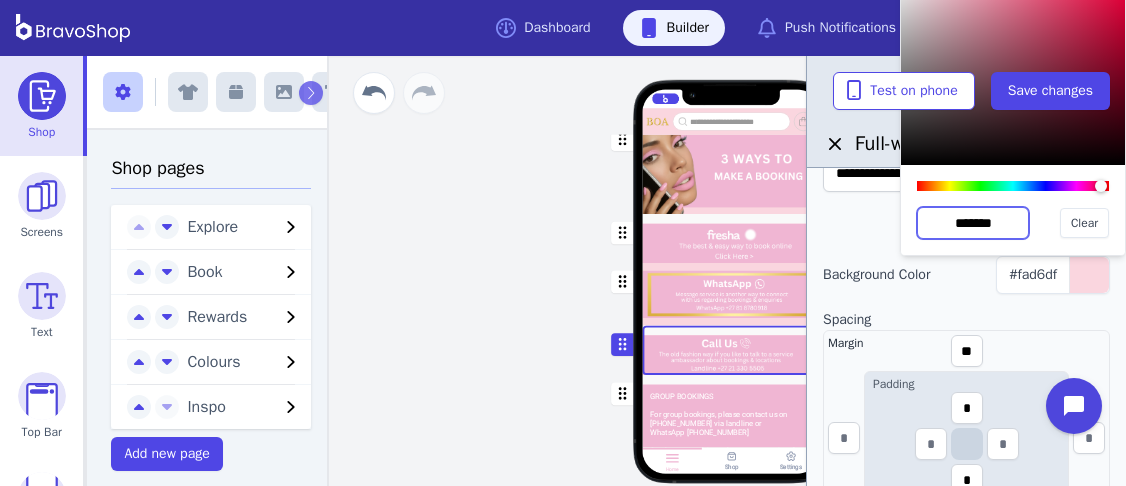 type on "*******" 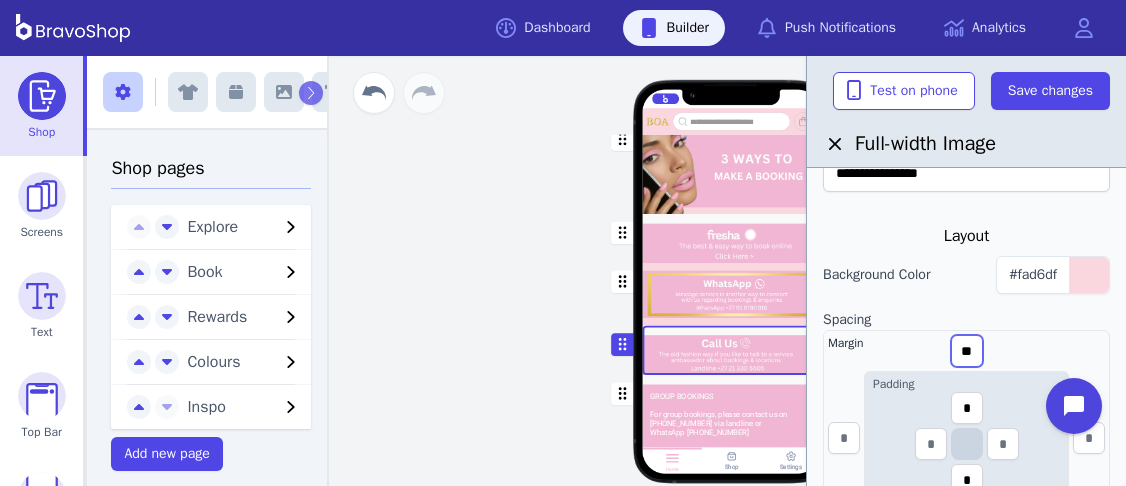click on "**" at bounding box center [967, 351] 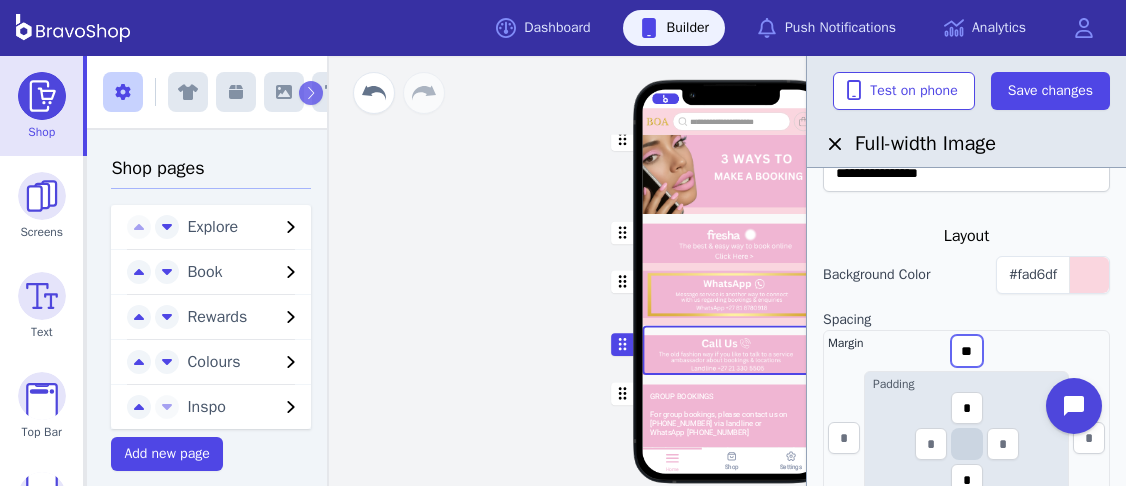 drag, startPoint x: 972, startPoint y: 350, endPoint x: 953, endPoint y: 348, distance: 19.104973 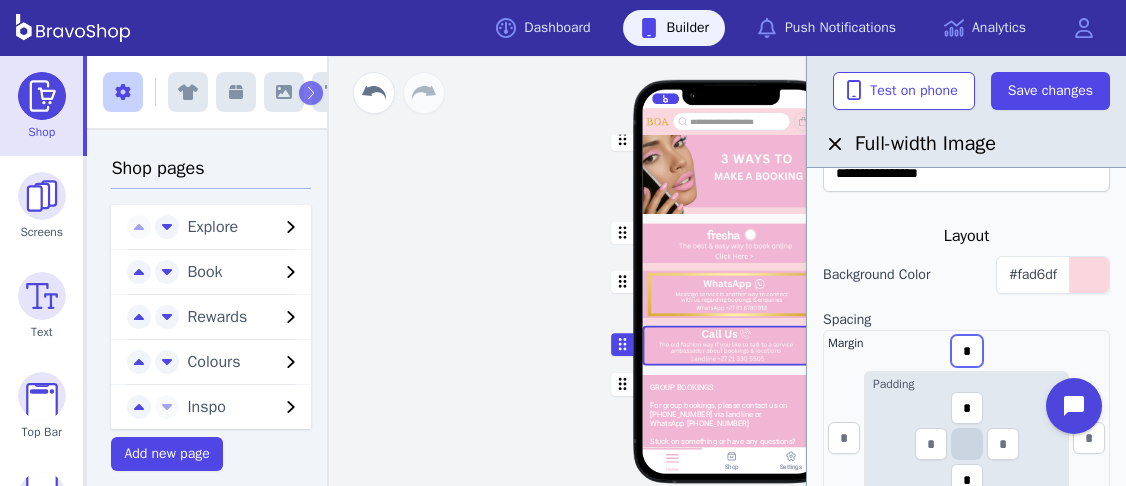 type on "*" 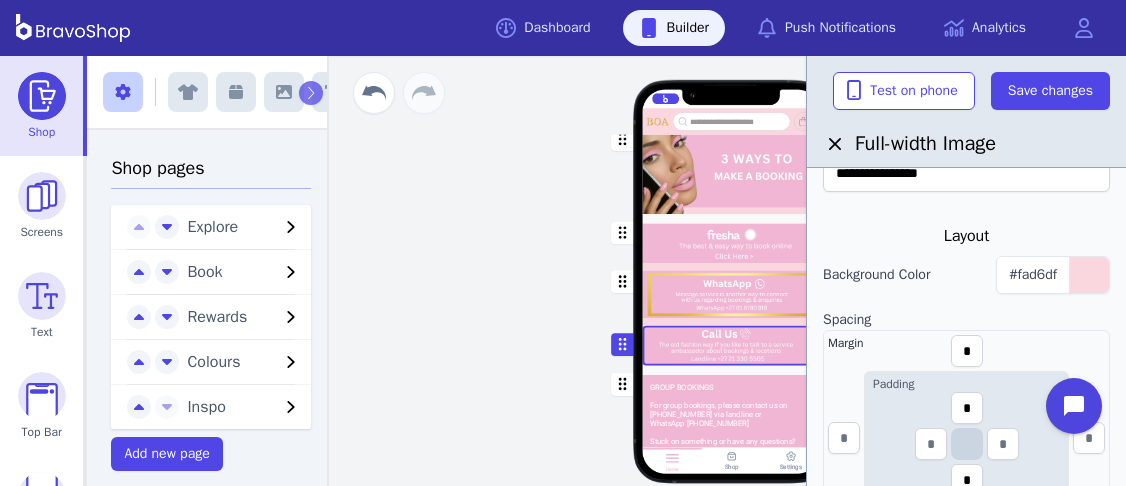 click at bounding box center [732, 238] 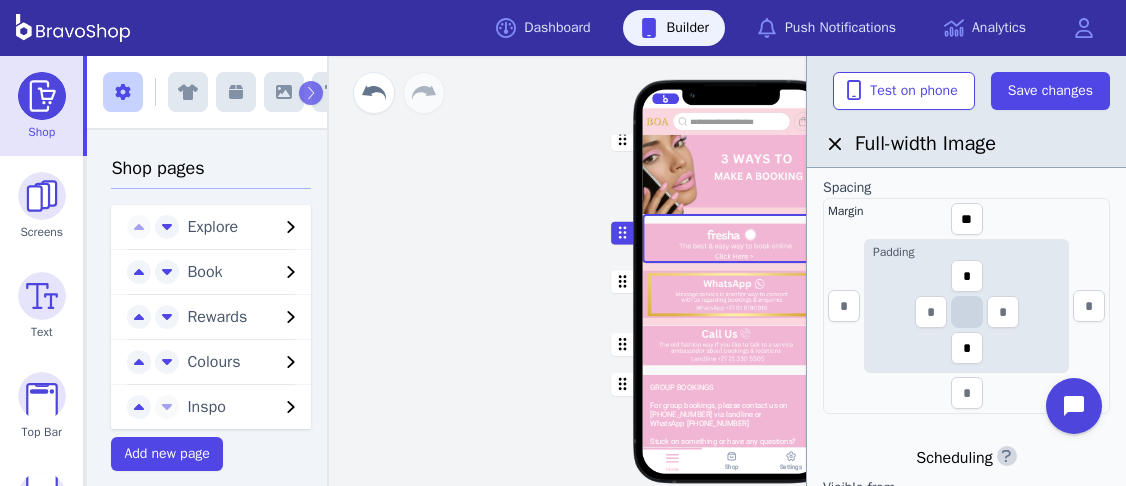 scroll, scrollTop: 337, scrollLeft: 0, axis: vertical 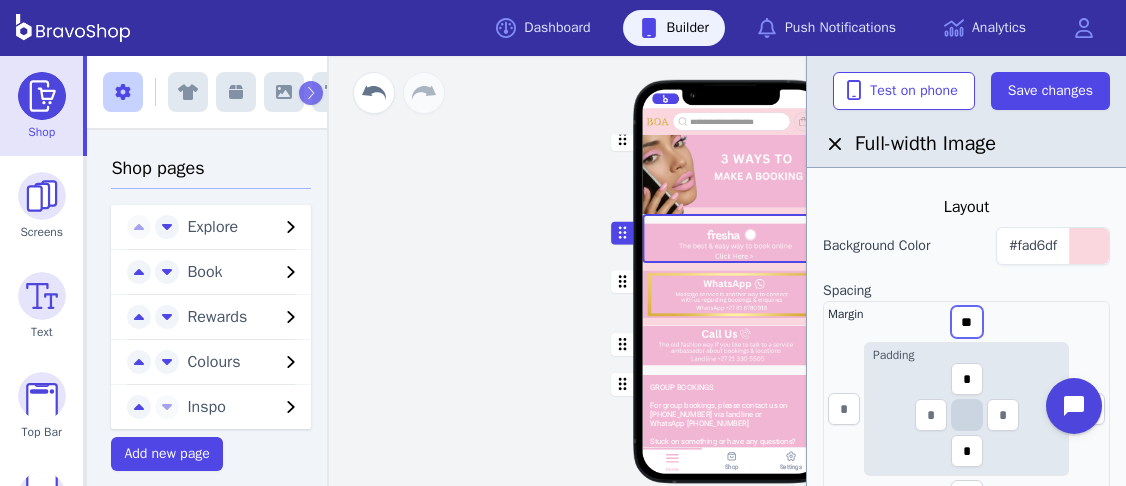 drag, startPoint x: 981, startPoint y: 321, endPoint x: 952, endPoint y: 316, distance: 29.427877 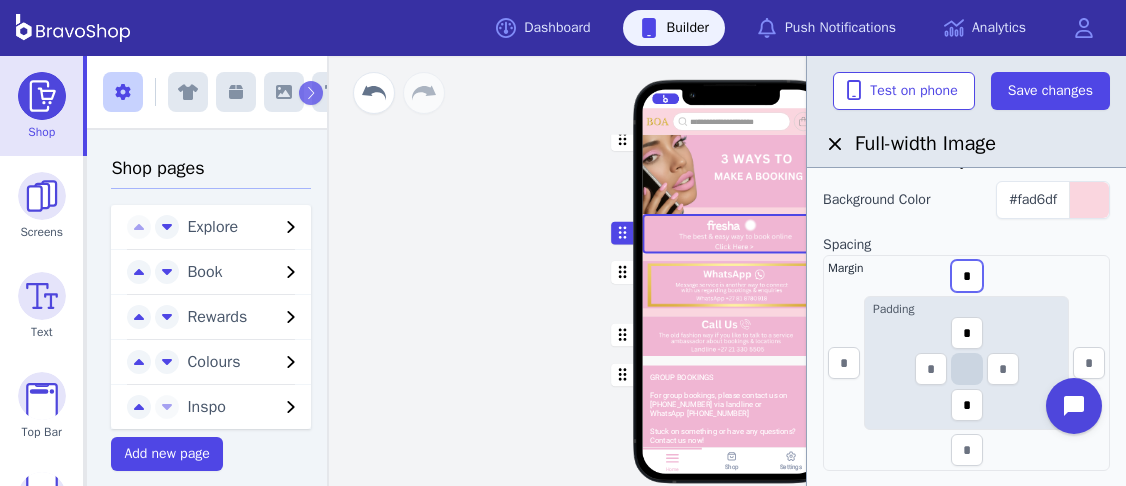scroll, scrollTop: 387, scrollLeft: 0, axis: vertical 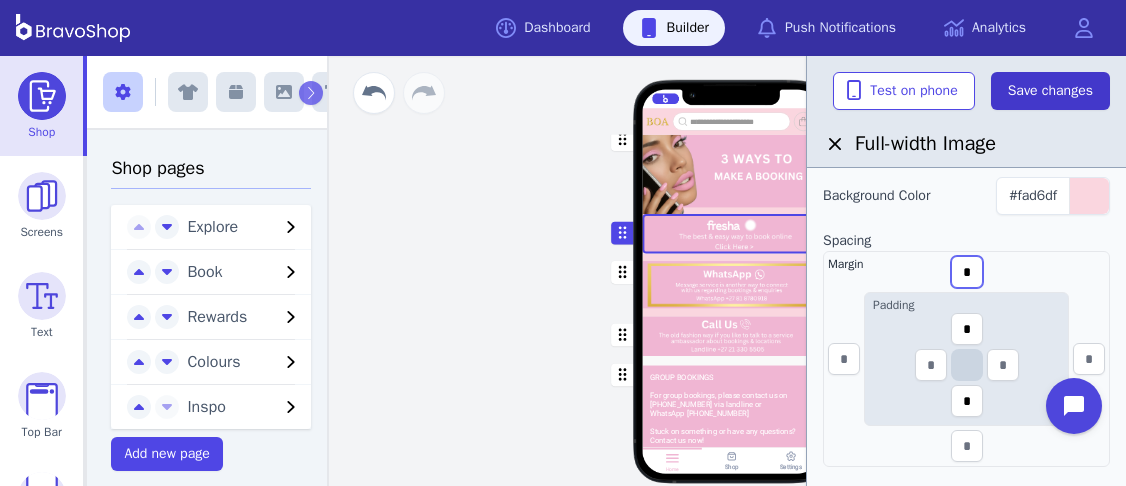 type on "*" 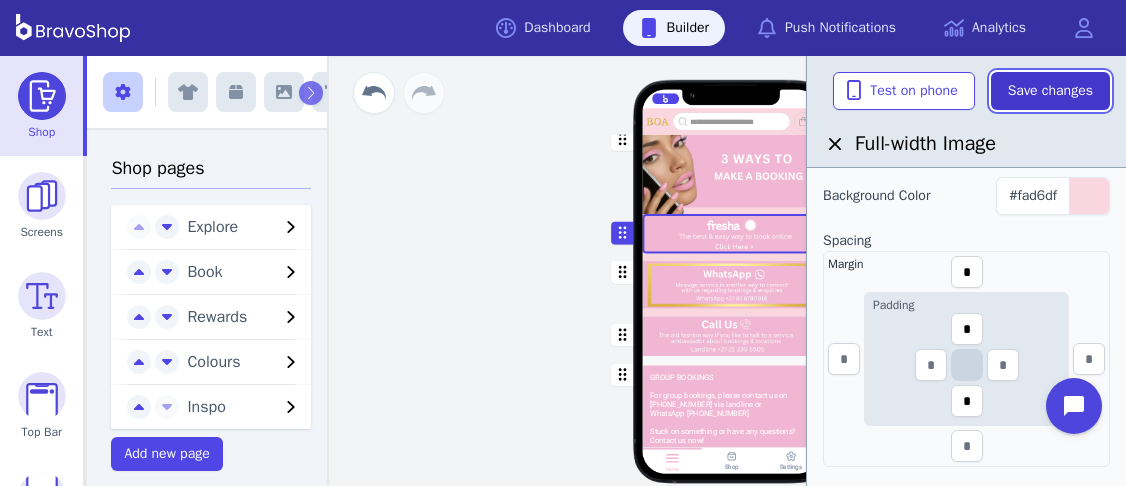 click on "Save changes" at bounding box center (1050, 91) 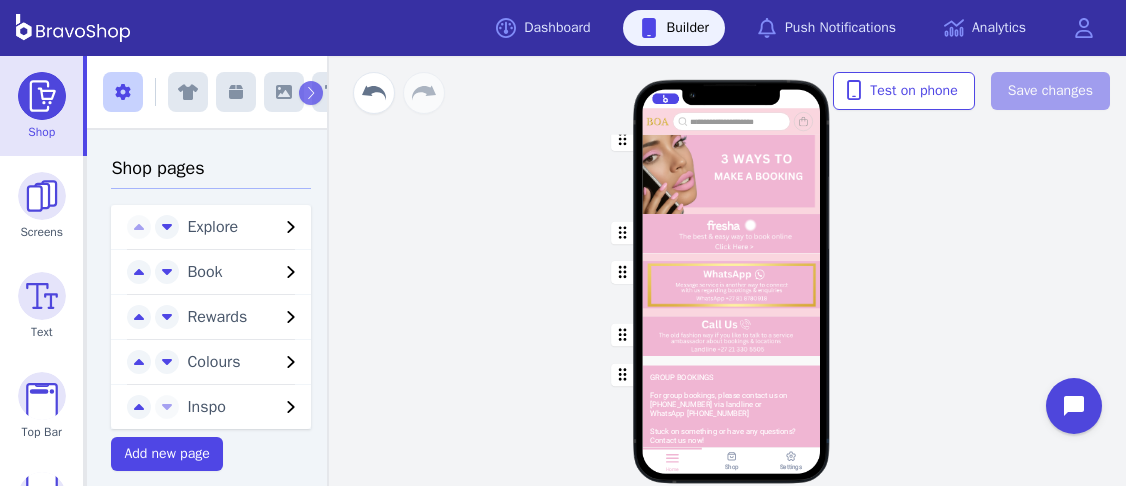 click on "Explore Book Rewards Colours Inspo GROUP BOOKINGS
For group bookings, please contact us on
+27 21 330 5505 via landline or
WhatsApp (081) 878-0918
Stuck on something or have any questions?
Contact us now! Drag a block here to get started Home Shop Settings" at bounding box center [731, 271] 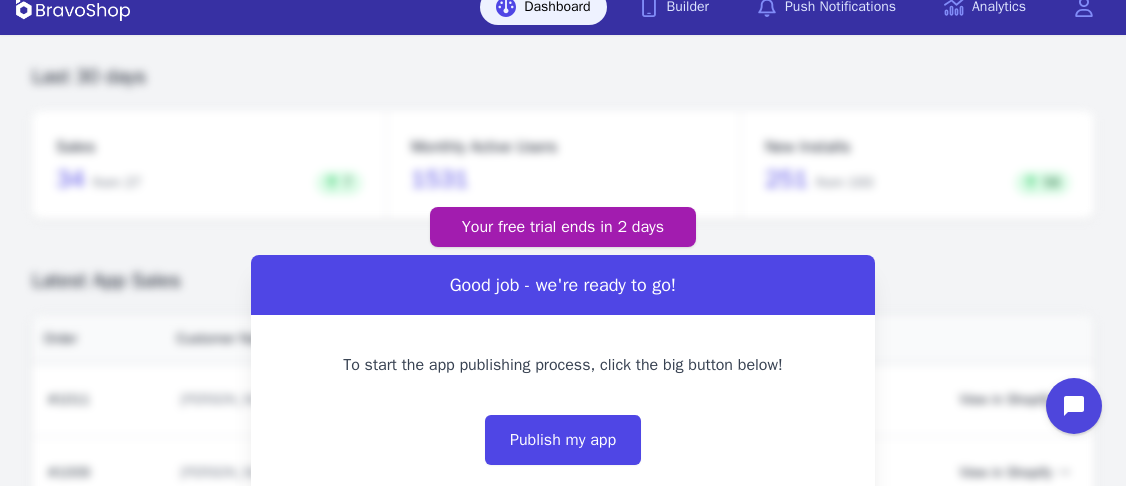 scroll, scrollTop: 0, scrollLeft: 0, axis: both 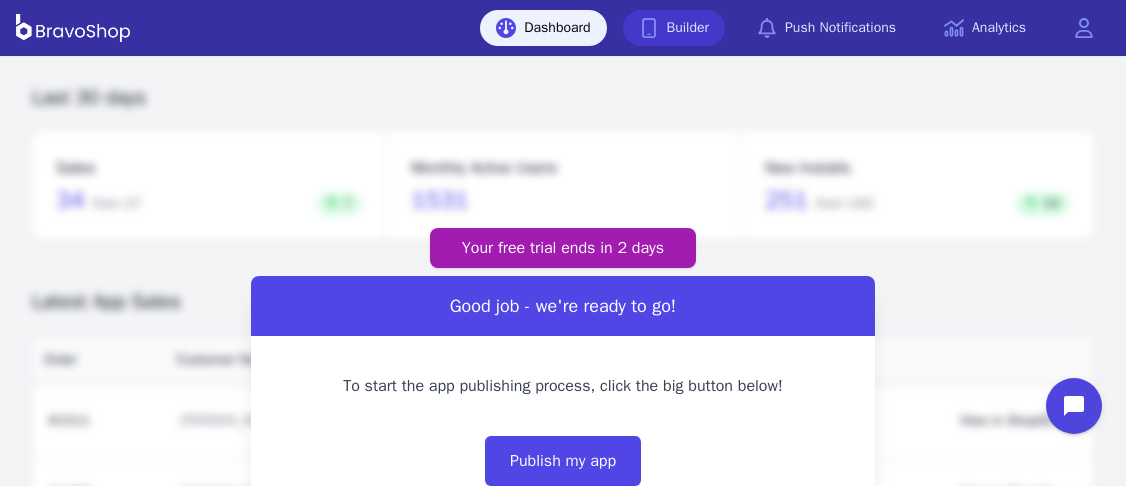 click on "Builder" at bounding box center [674, 28] 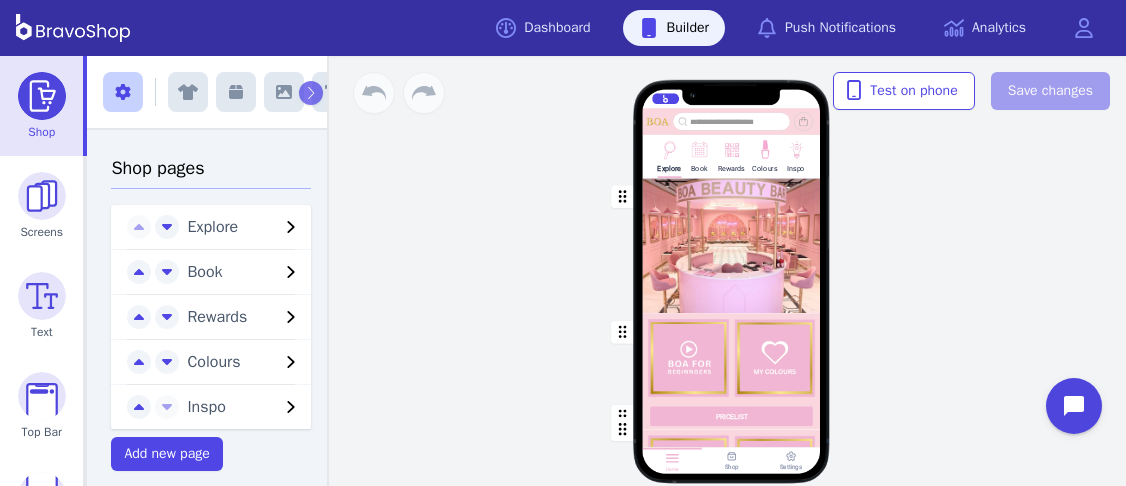 click at bounding box center [764, 148] 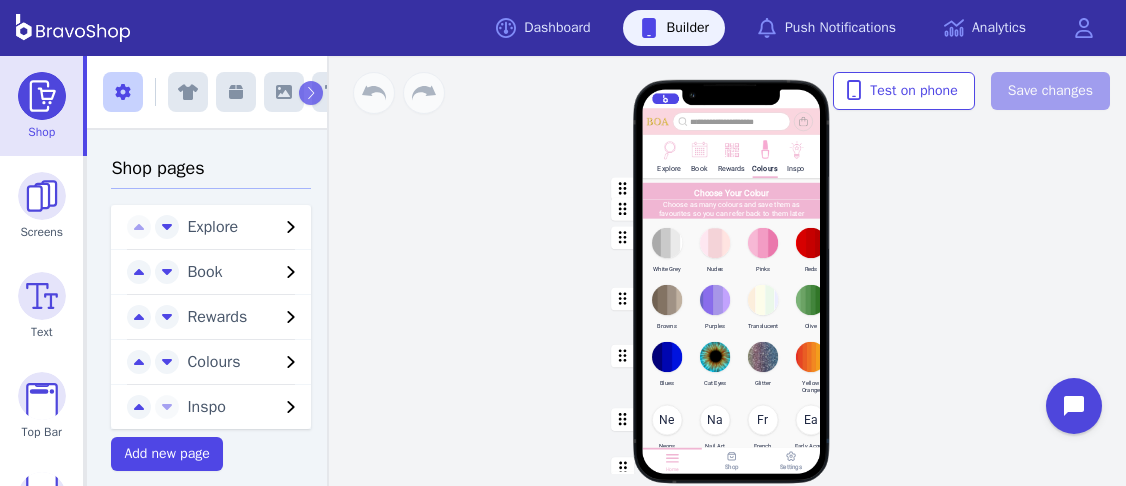 click at bounding box center (732, 369) 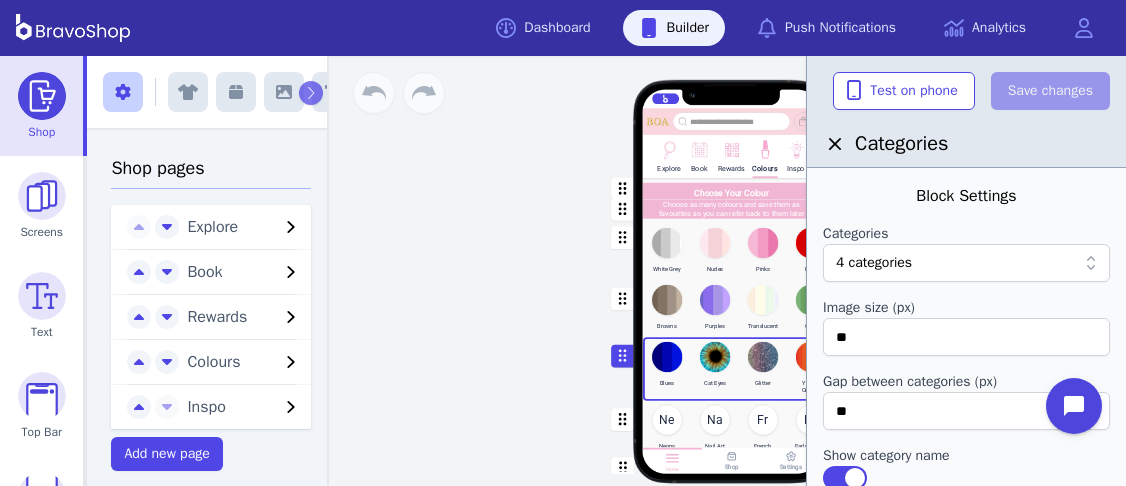 click at bounding box center (994, 263) 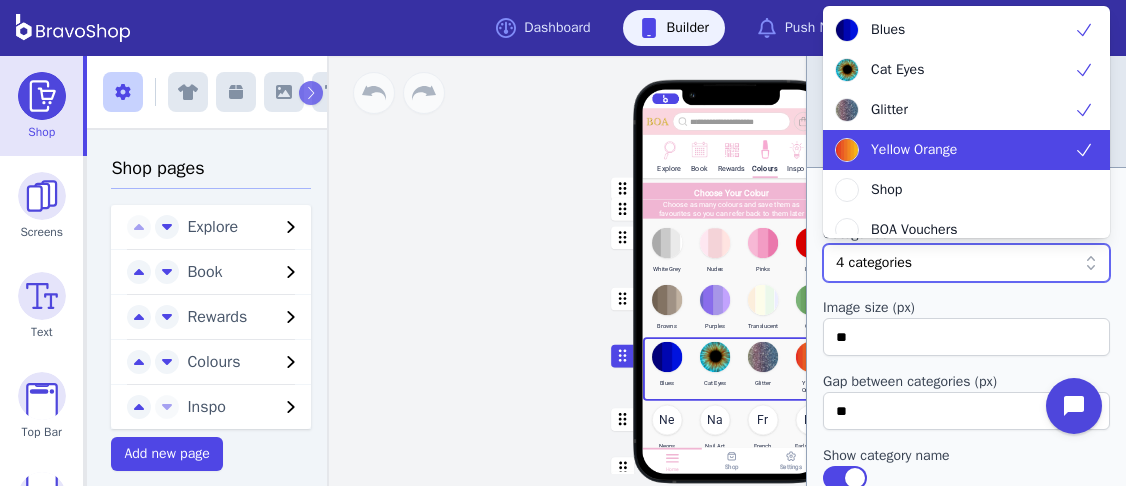 click on "Yellow Orange" at bounding box center (954, 150) 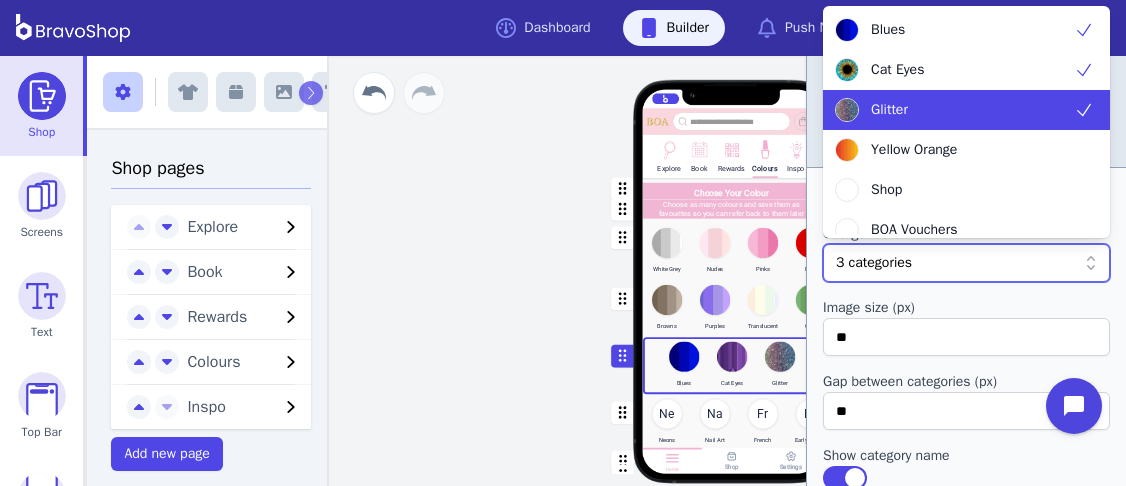 click on "Glitter" at bounding box center [954, 110] 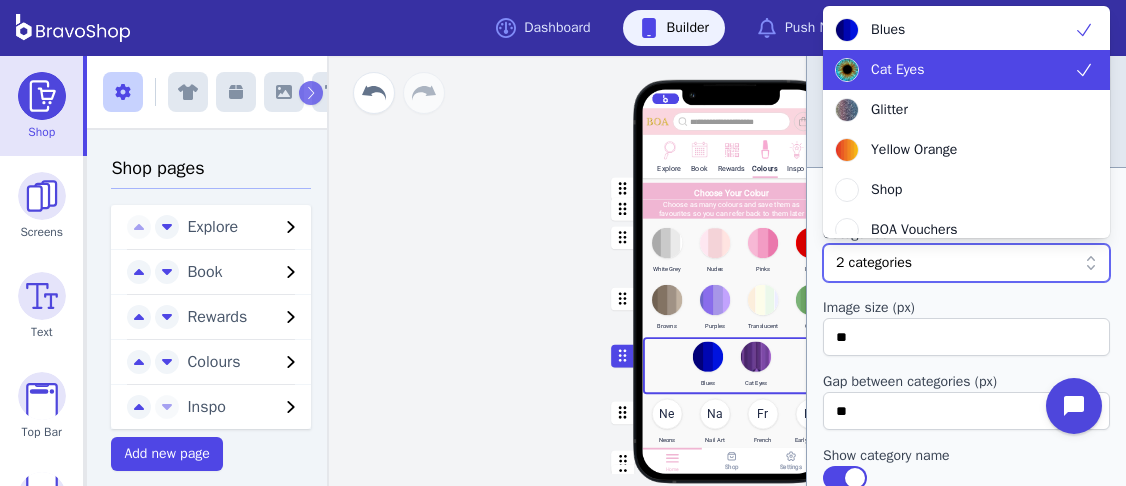 click on "Cat Eyes" at bounding box center [954, 70] 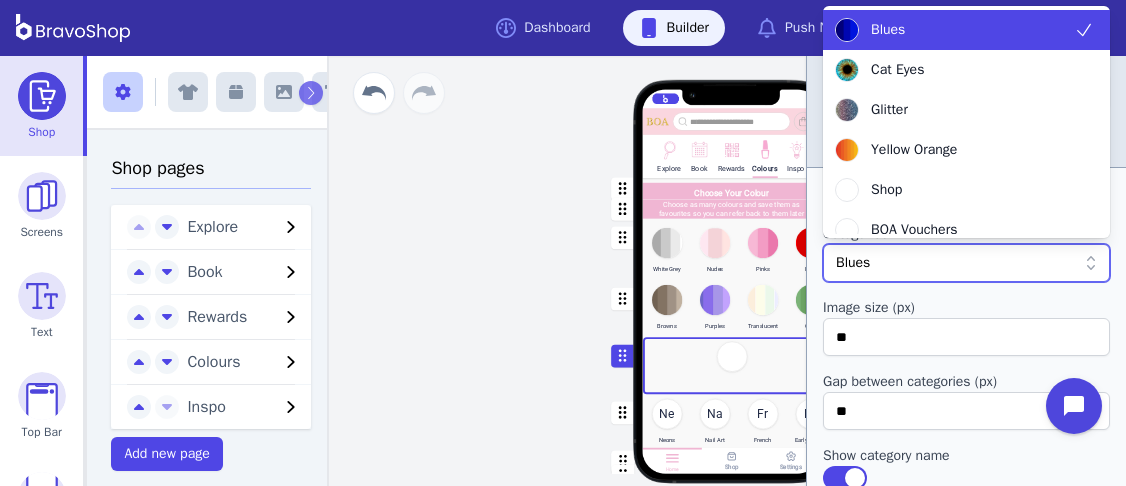 click on "Blues" at bounding box center [954, 30] 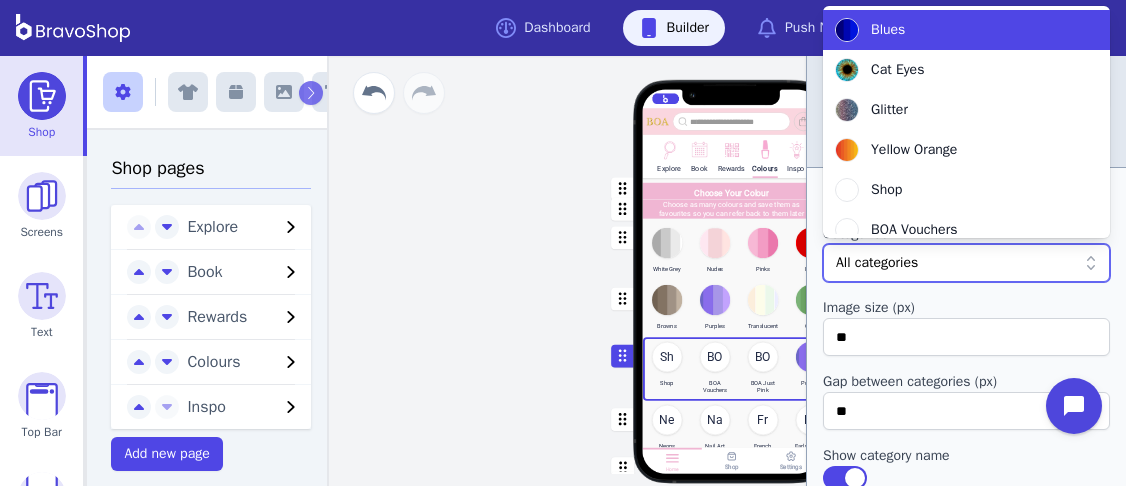 click on "Blues" at bounding box center [954, 30] 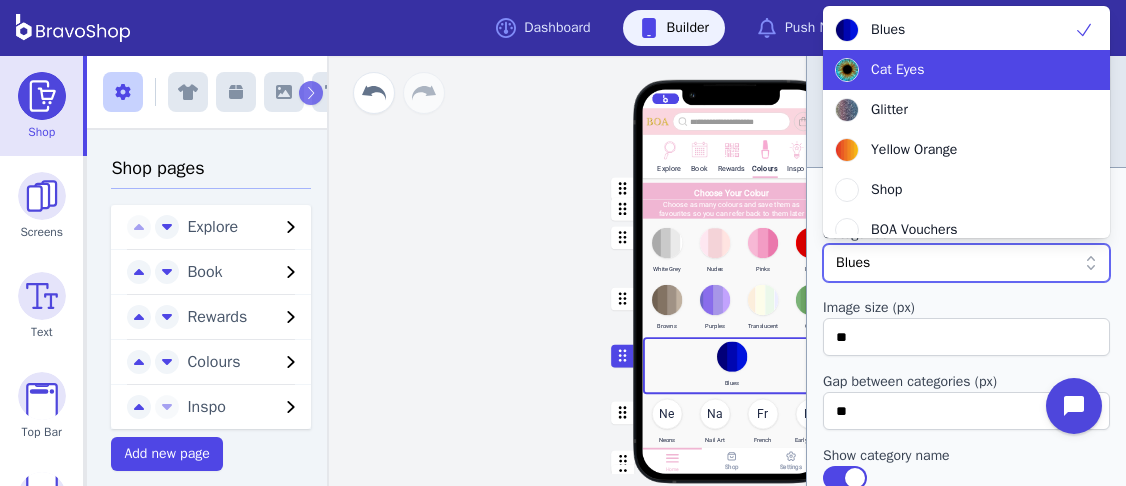 click on "Cat Eyes" at bounding box center (954, 70) 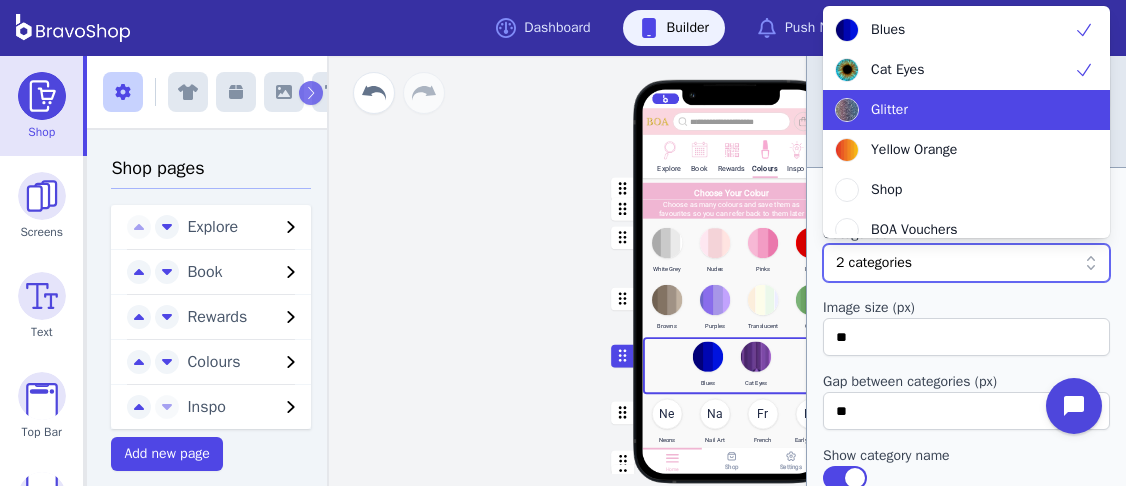 click on "Glitter" at bounding box center (954, 110) 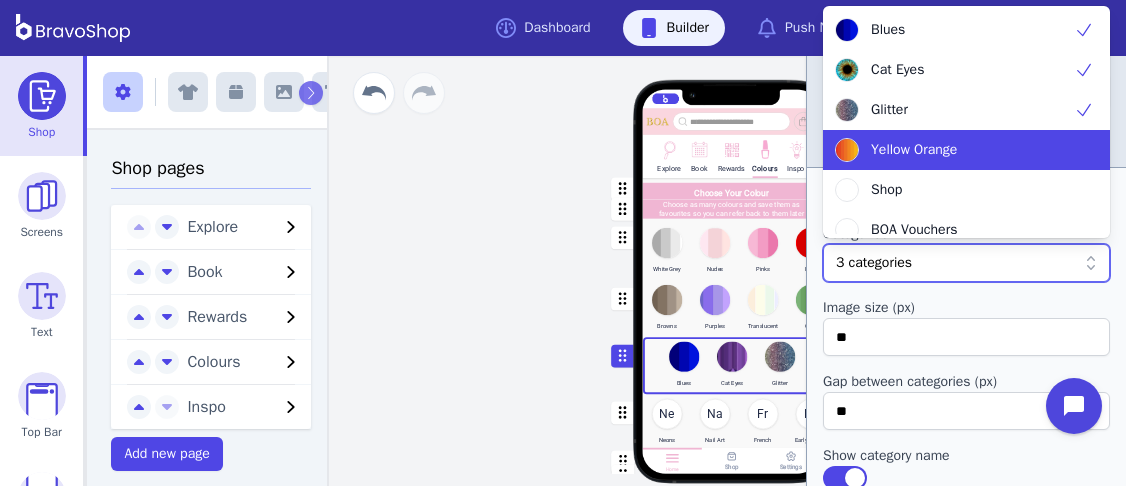 click on "Yellow Orange" at bounding box center (954, 150) 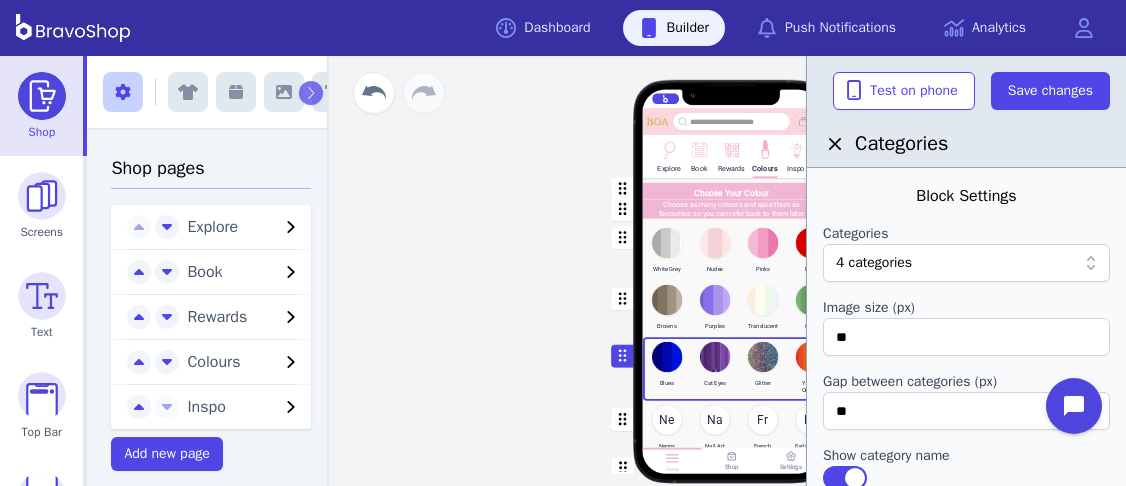 click on "Explore Book Rewards Colours Inspo Choose Your Colour Choose as many colours and save them as favourites so you can refer back to them later
White Grey Nudes Pinks Reds Browns Purples Translucent Olive Blues Cat Eyes Glitter Yellow Orange Ne Neons Na Nail Art Fr French Ea Early Access Pick A Skin Tone Range See what is currently trending for each skin tone
Drag a block here to get started Home Shop Settings" at bounding box center (731, 271) 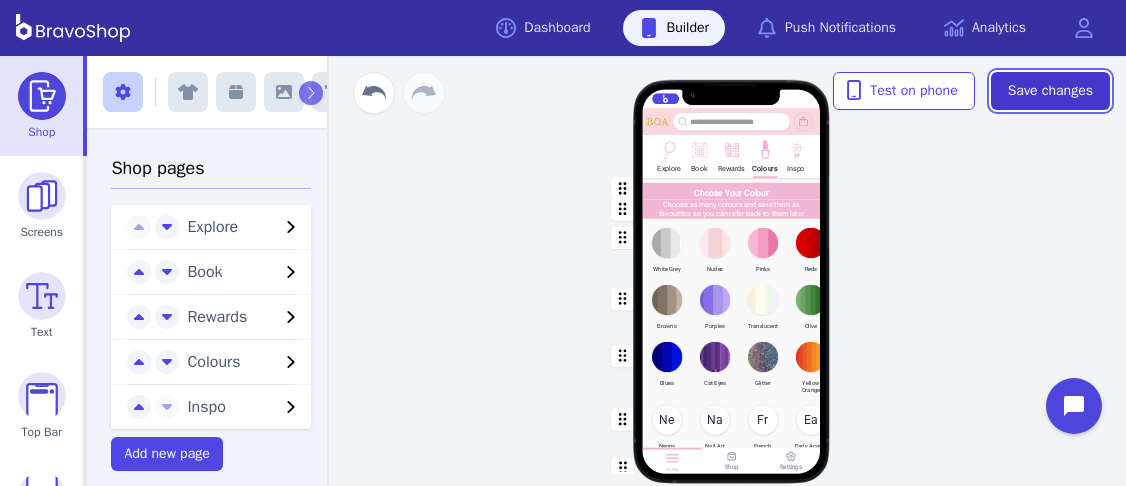 click on "Save changes" at bounding box center (1050, 91) 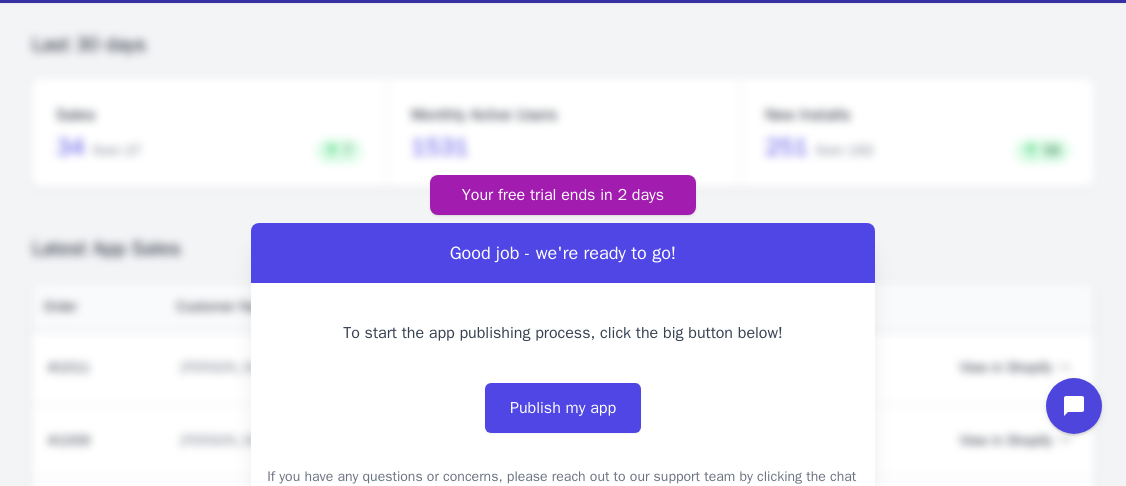 scroll, scrollTop: 0, scrollLeft: 0, axis: both 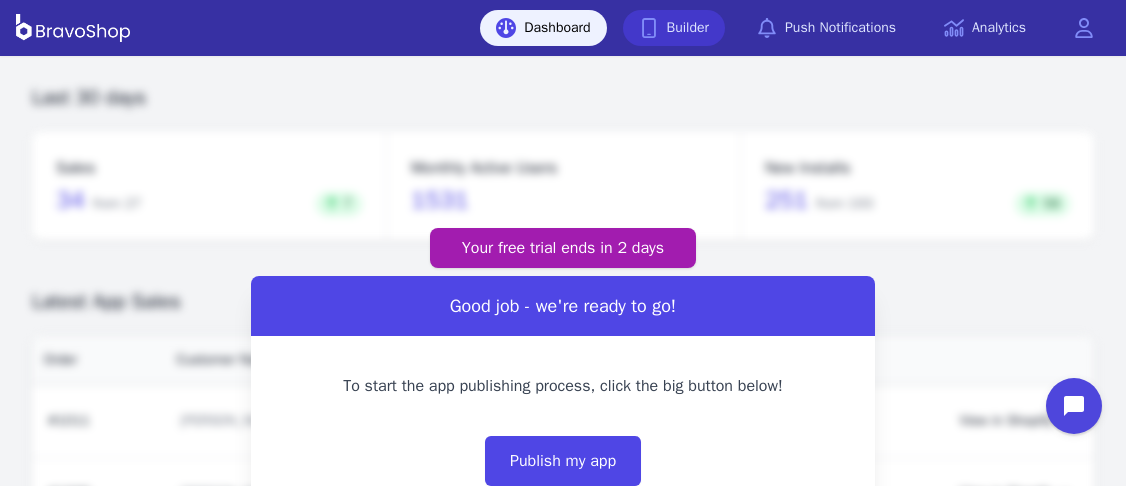 click on "Builder" at bounding box center (674, 28) 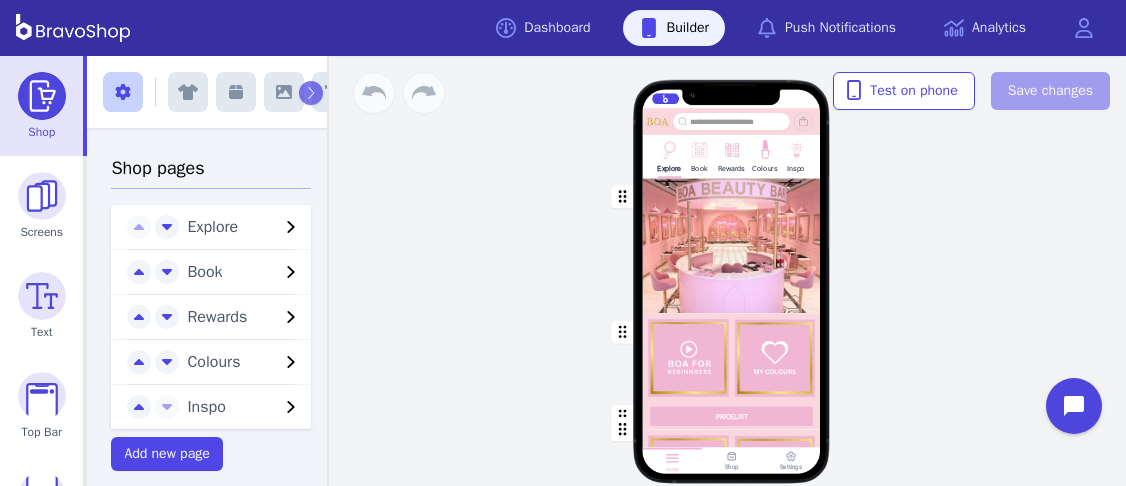 click at bounding box center (764, 148) 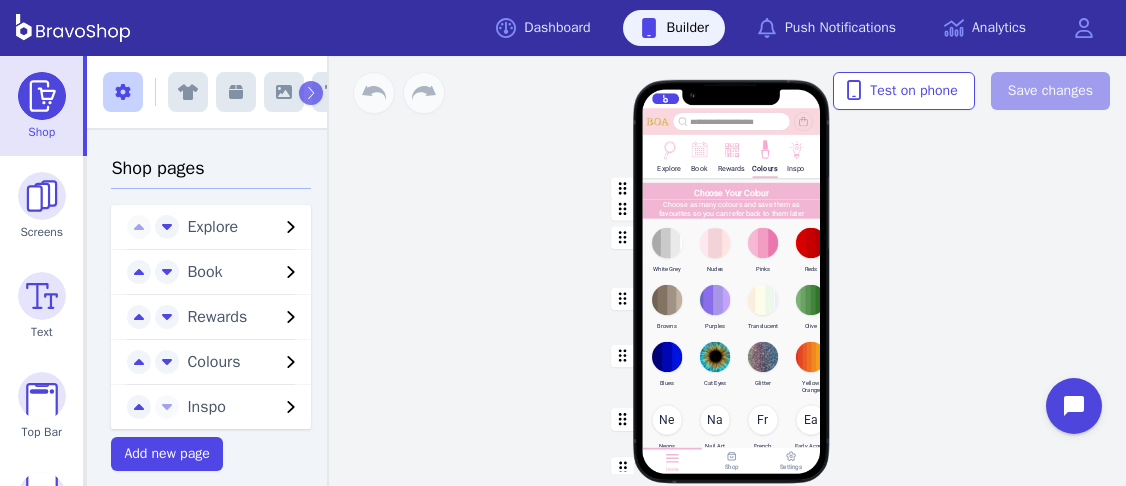 click at bounding box center (732, 369) 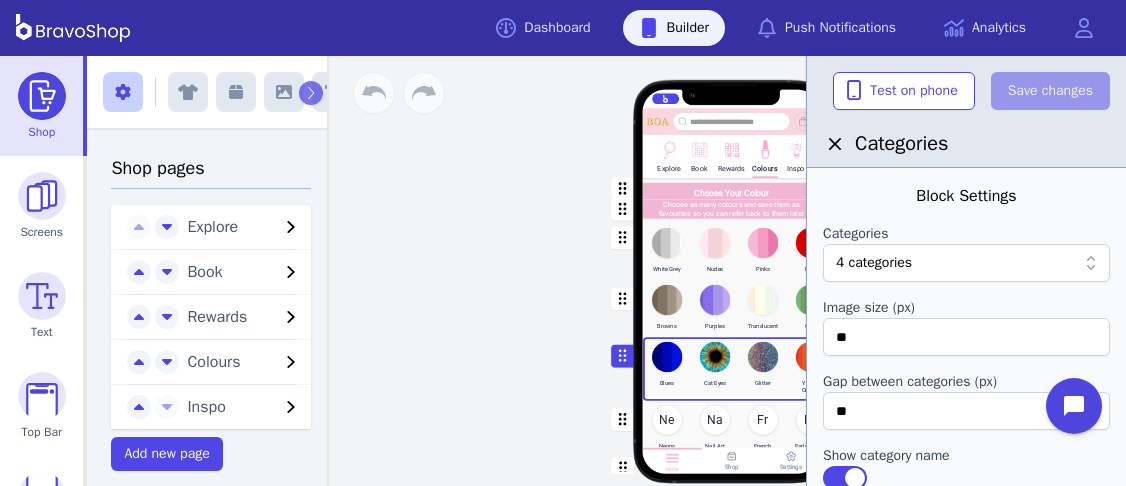 click at bounding box center (994, 263) 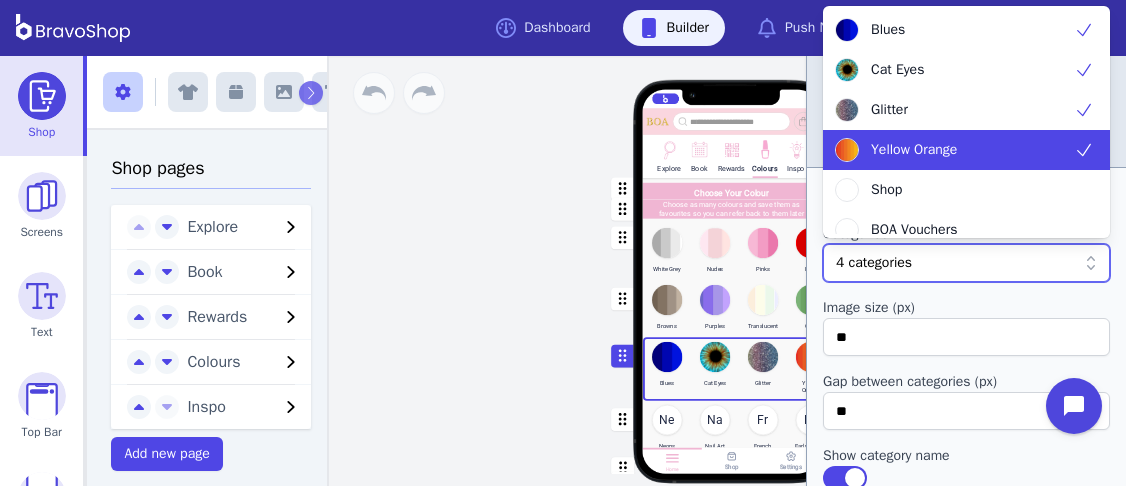 click on "Yellow Orange" at bounding box center (954, 150) 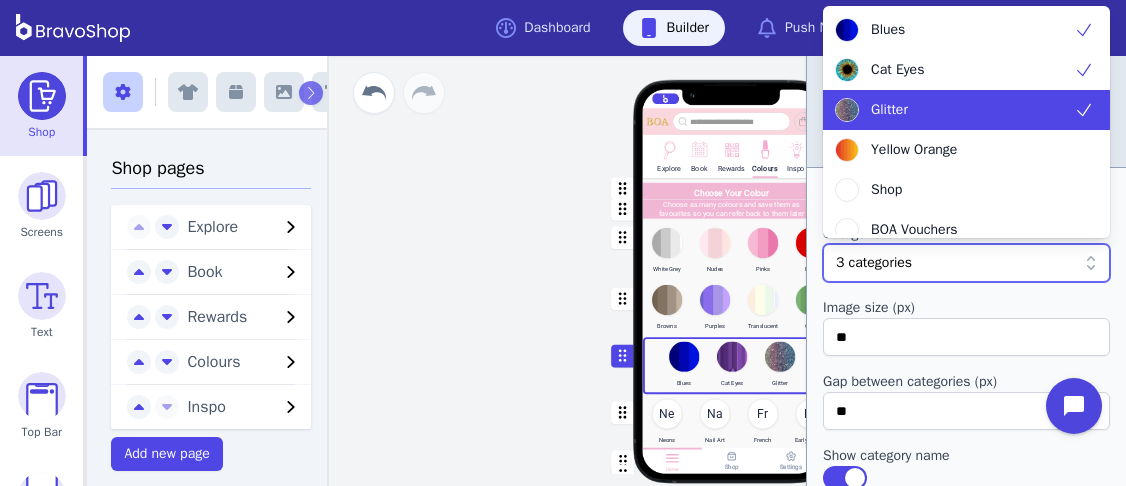 click on "Glitter" at bounding box center [954, 110] 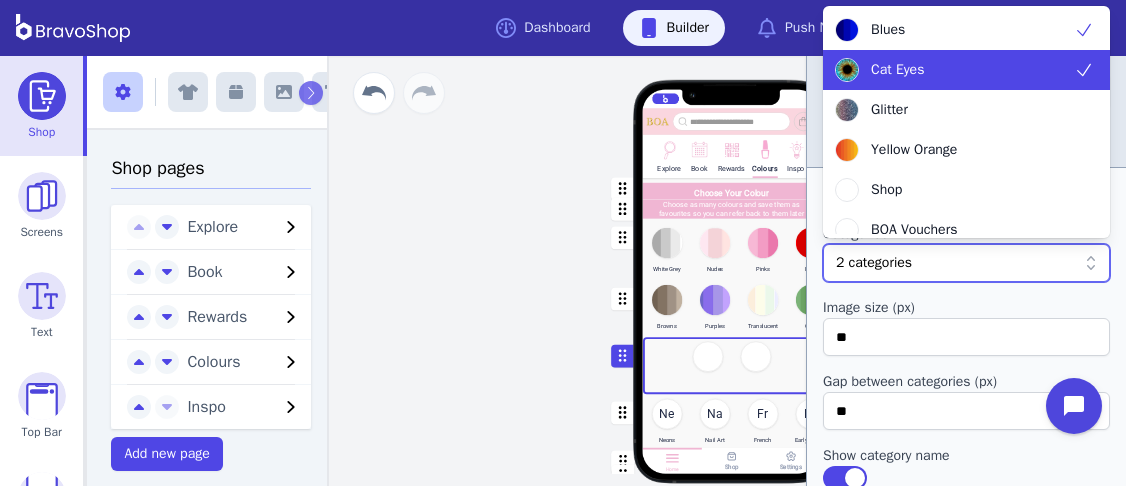 click on "Cat Eyes" at bounding box center (954, 70) 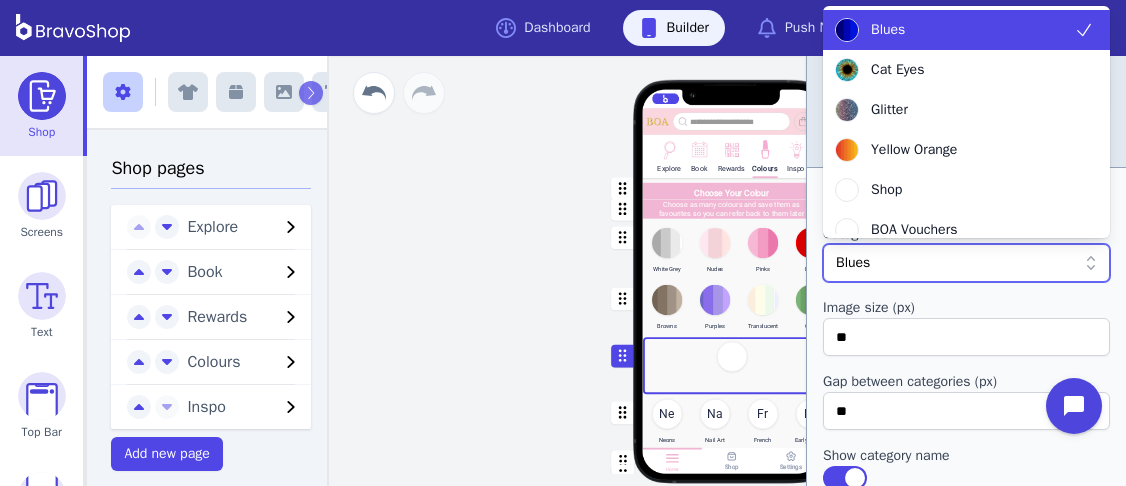 click on "Blues" at bounding box center [954, 30] 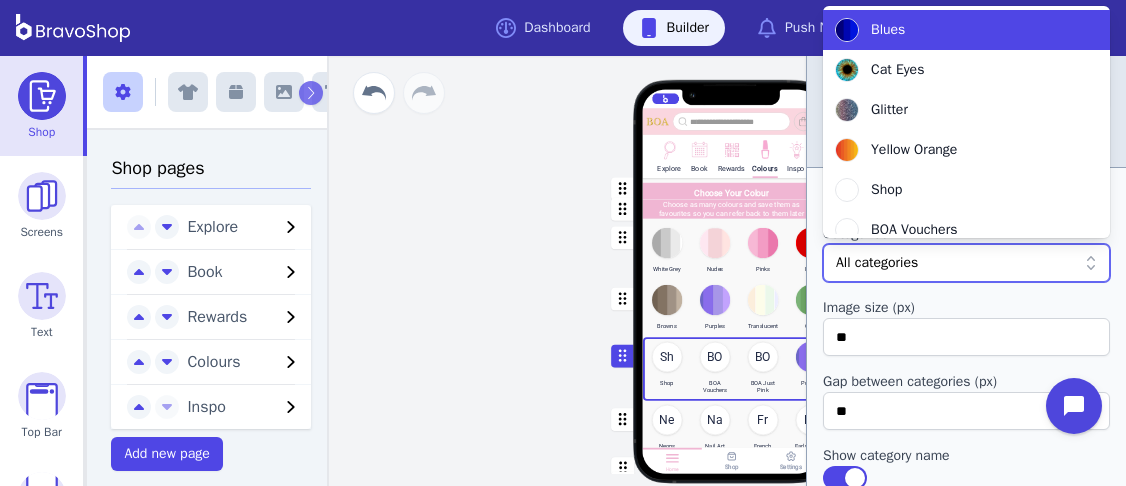click on "Blues" at bounding box center (954, 30) 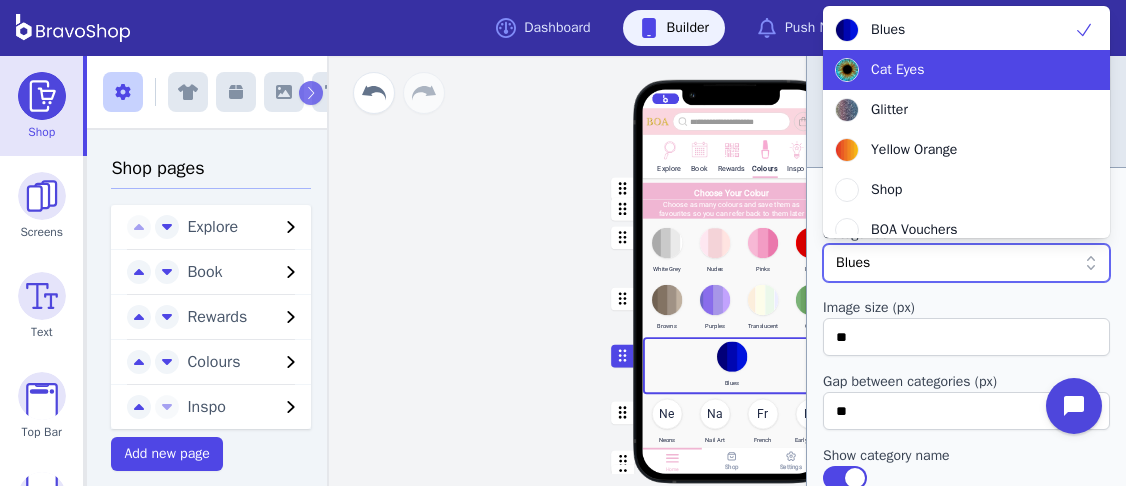 click on "Cat Eyes" at bounding box center (954, 70) 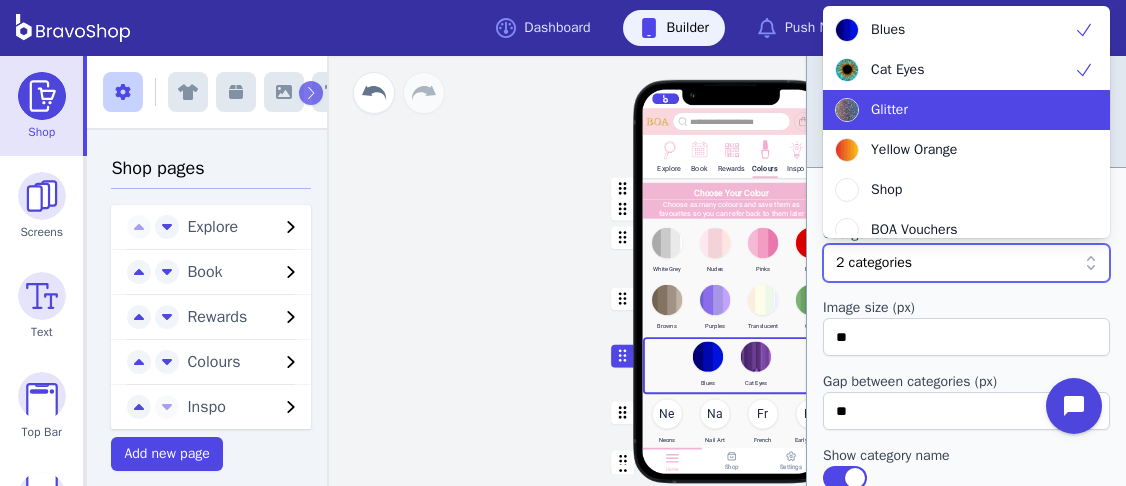 click on "Glitter" at bounding box center (954, 110) 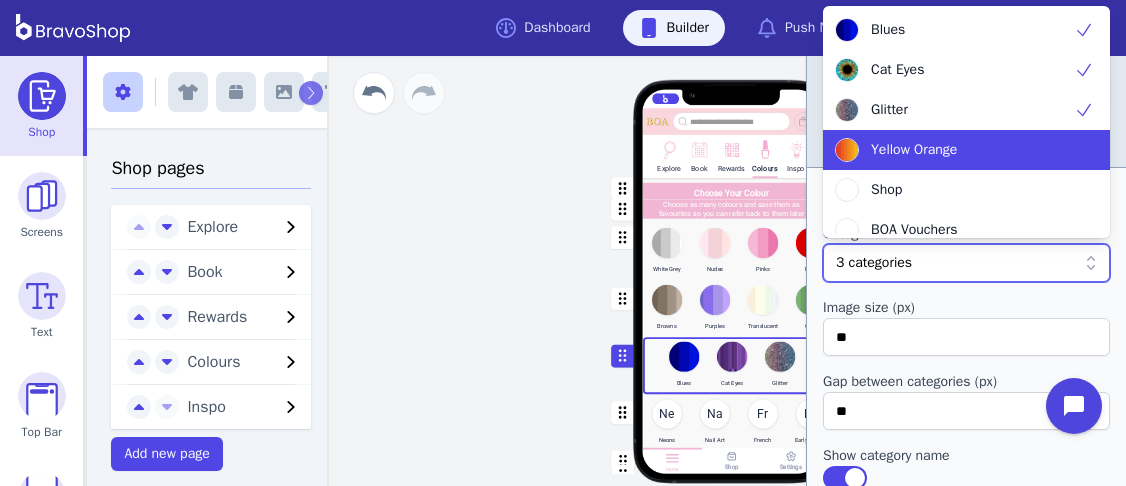 click on "Yellow Orange" at bounding box center [954, 150] 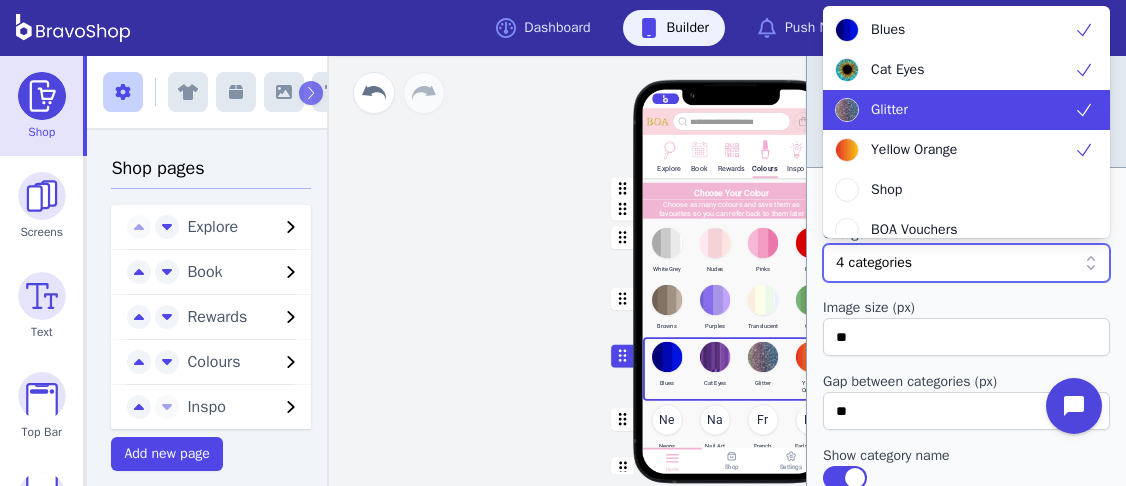 click on "Explore Book Rewards Colours Inspo Choose Your Colour Choose as many colours and save them as favourites so you can refer back to them later
White Grey Nudes Pinks Reds Browns Purples Translucent Olive Blues Cat Eyes Glitter Yellow Orange Ne Neons Na Nail Art Fr French Ea Early Access Pick A Skin Tone Range See what is currently trending for each skin tone
Drag a block here to get started Home Shop Settings" at bounding box center [731, 271] 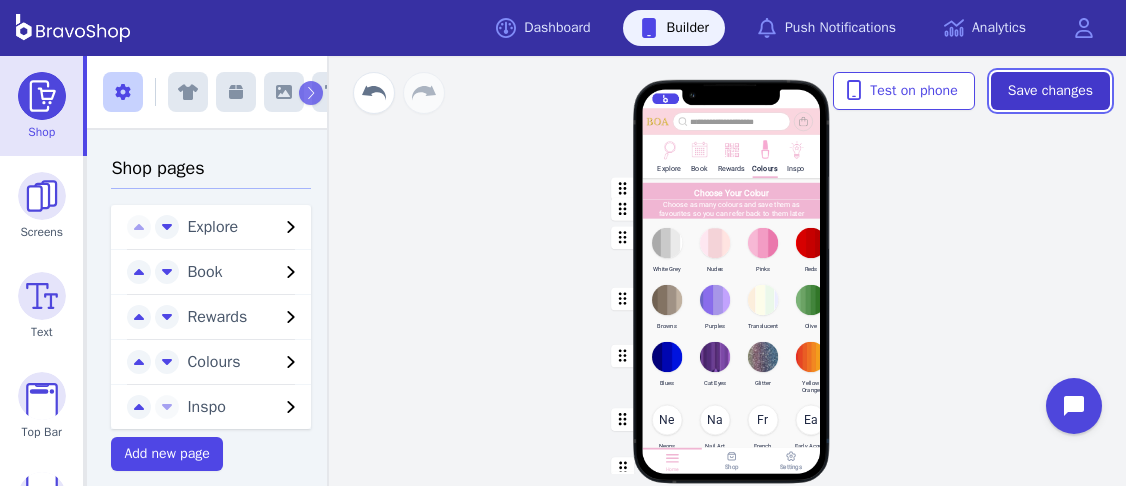click on "Save changes" at bounding box center (1050, 91) 